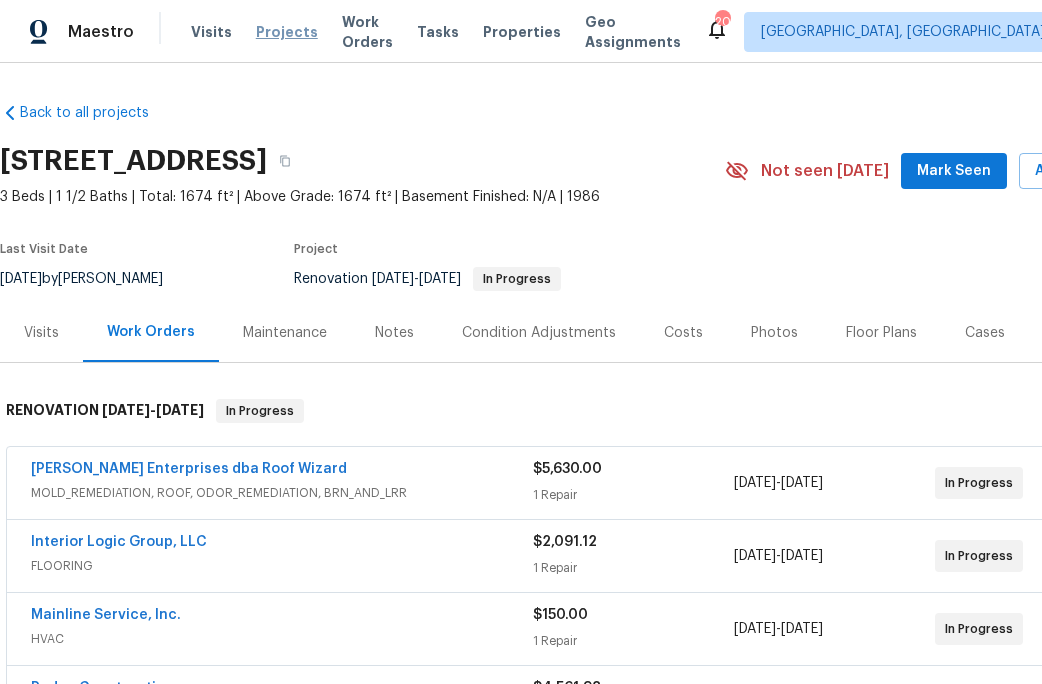 scroll, scrollTop: 0, scrollLeft: 0, axis: both 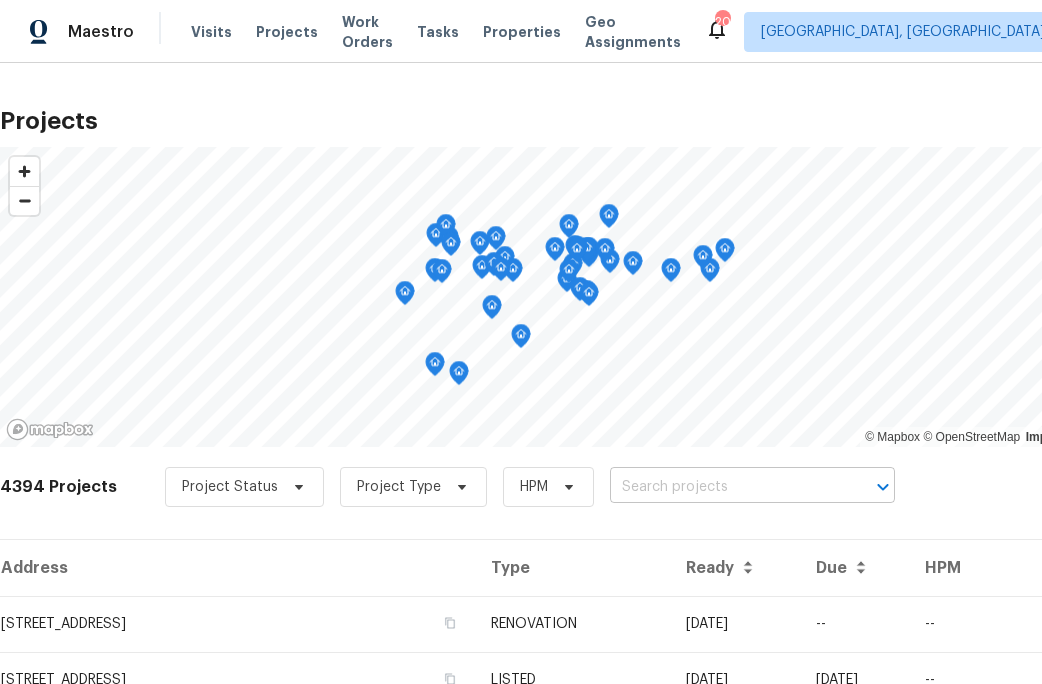 click at bounding box center (724, 487) 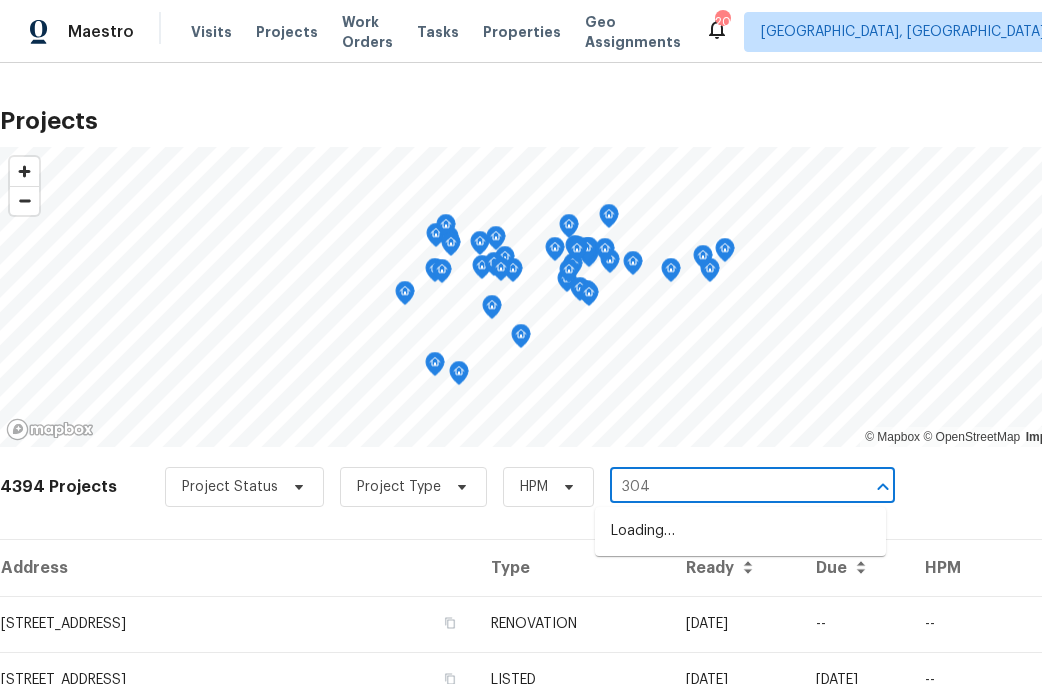 type on "3048" 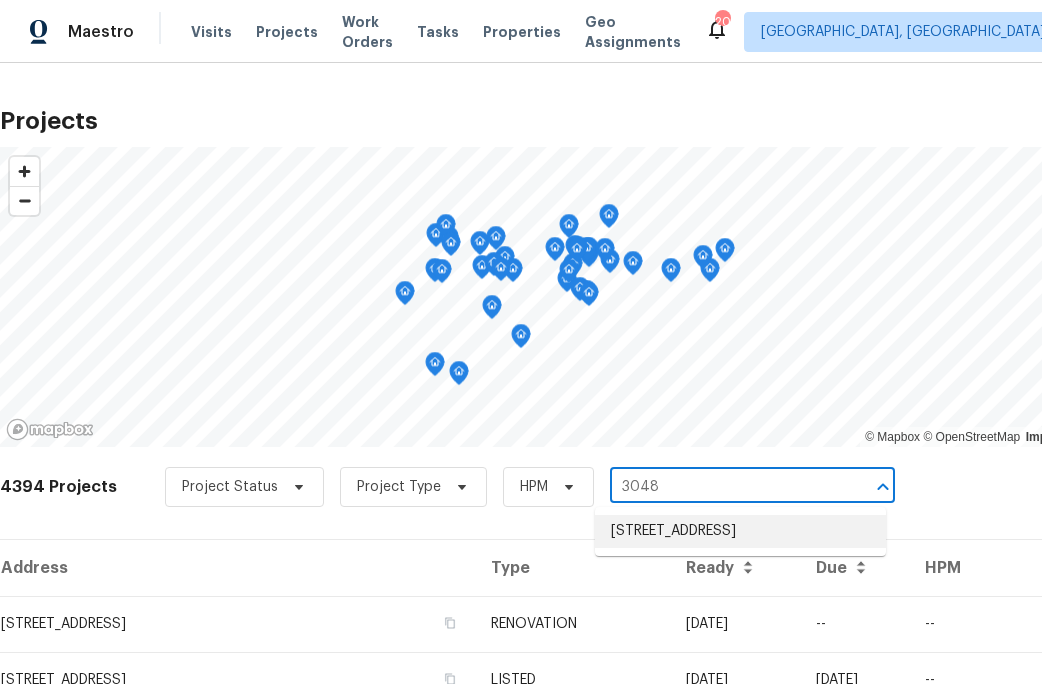 click on "[STREET_ADDRESS]" at bounding box center [740, 531] 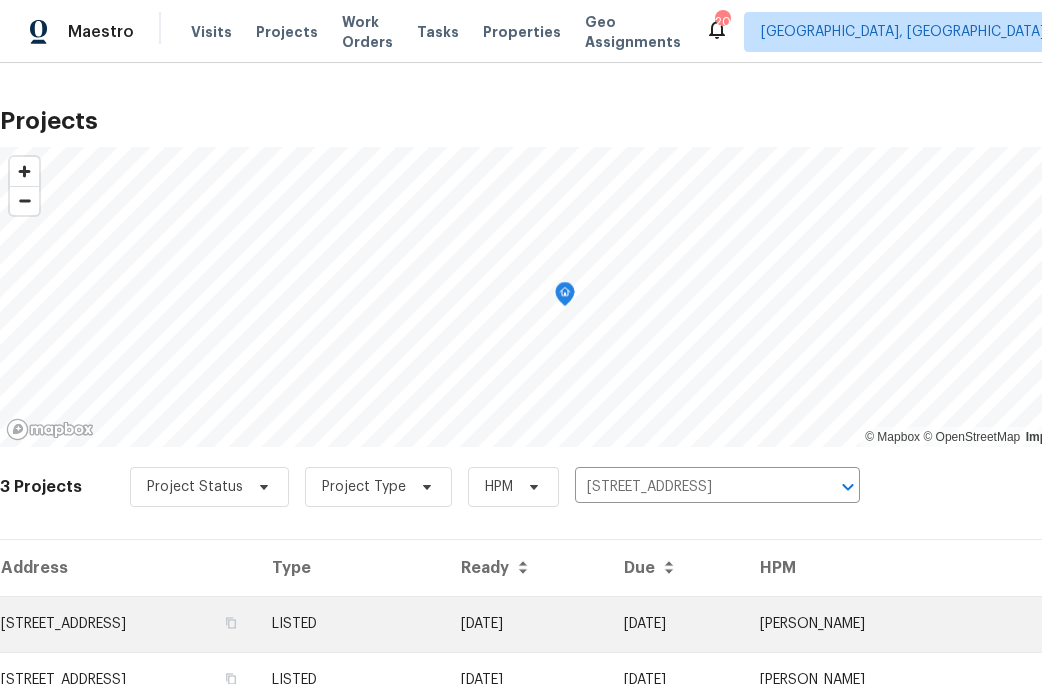 click on "[STREET_ADDRESS]" at bounding box center (128, 624) 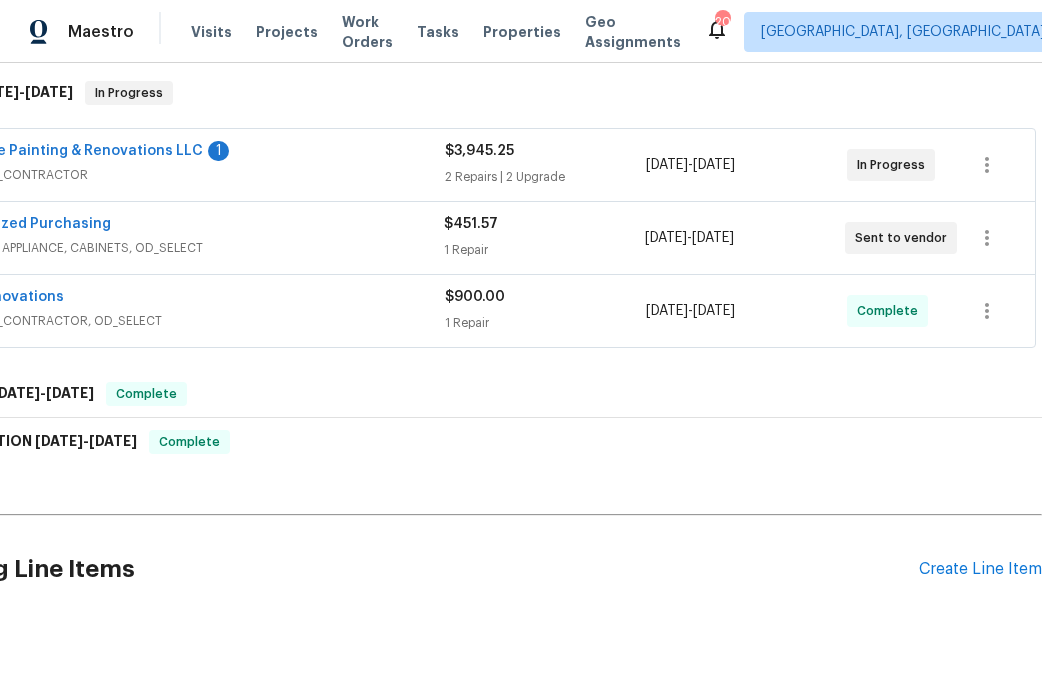 scroll, scrollTop: 258, scrollLeft: 88, axis: both 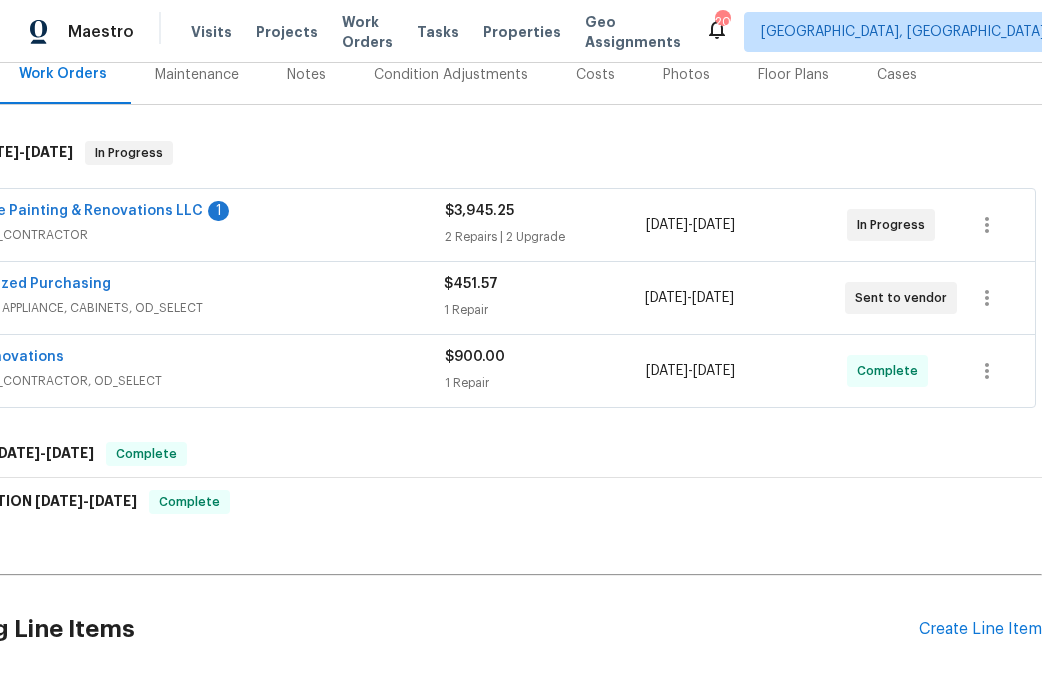 click on "Pending Line Items Create Line Item" at bounding box center [477, 629] 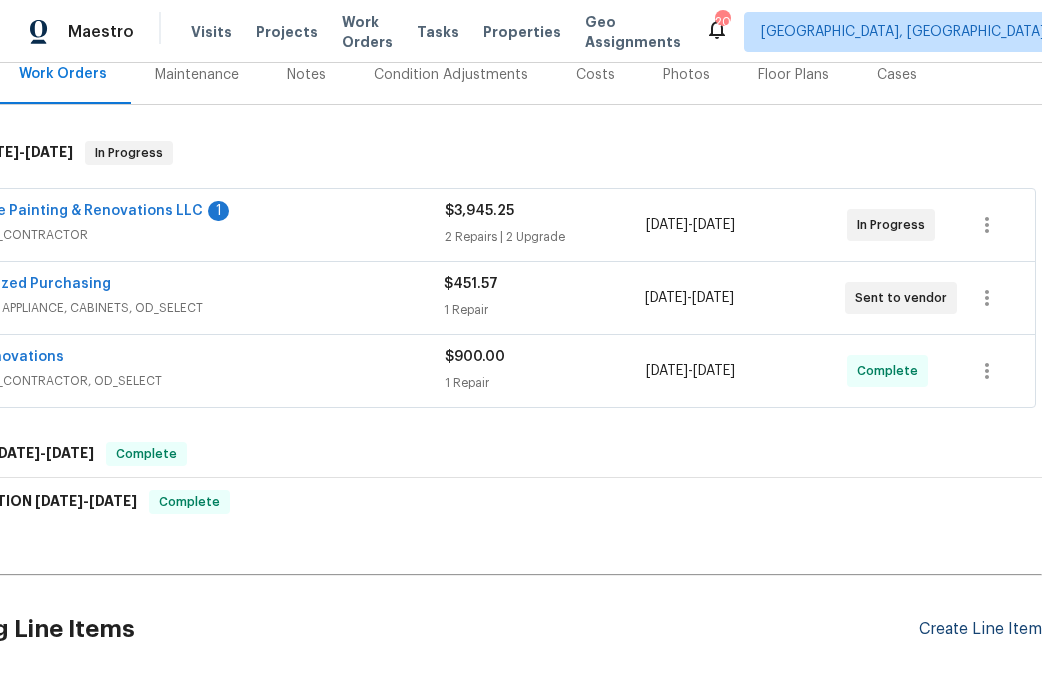 click on "Create Line Item" at bounding box center (980, 629) 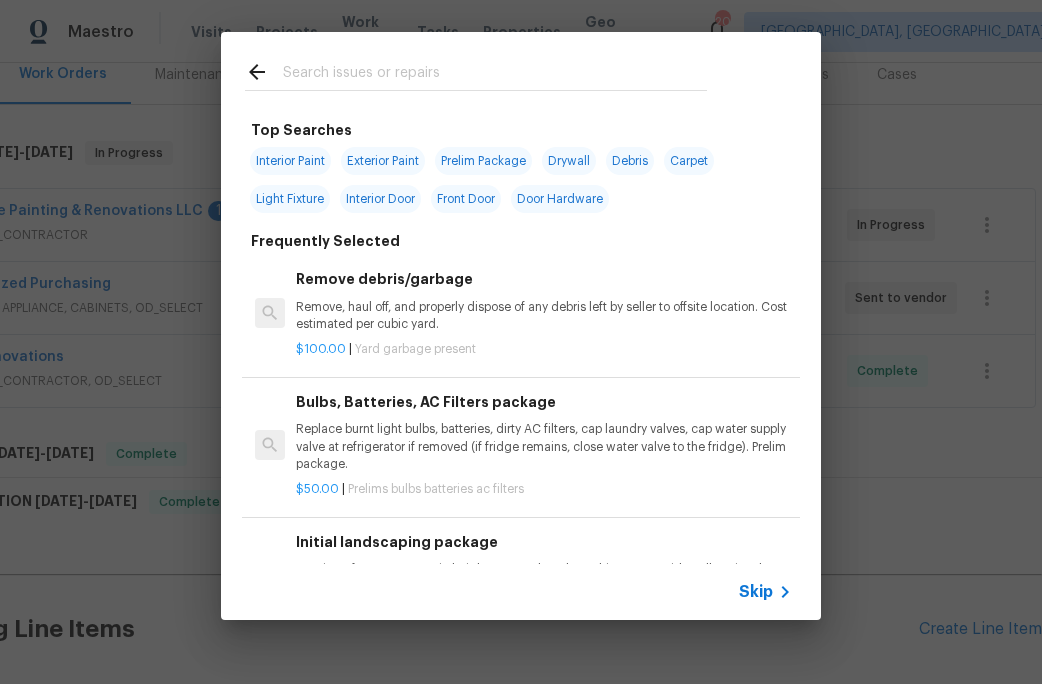 click at bounding box center (495, 75) 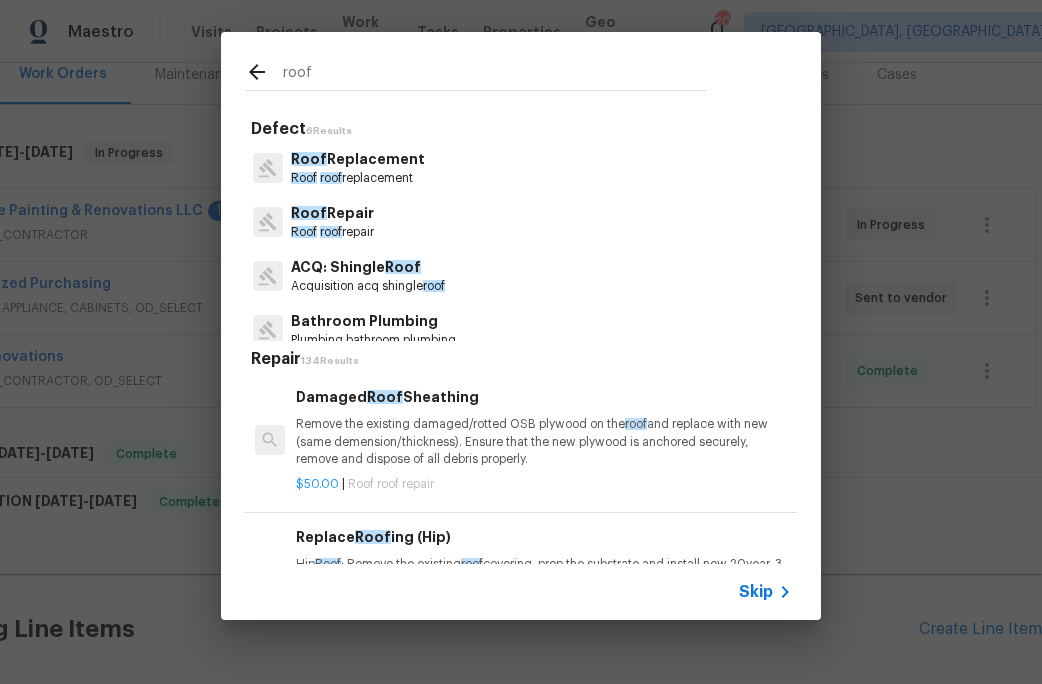 type on "roof" 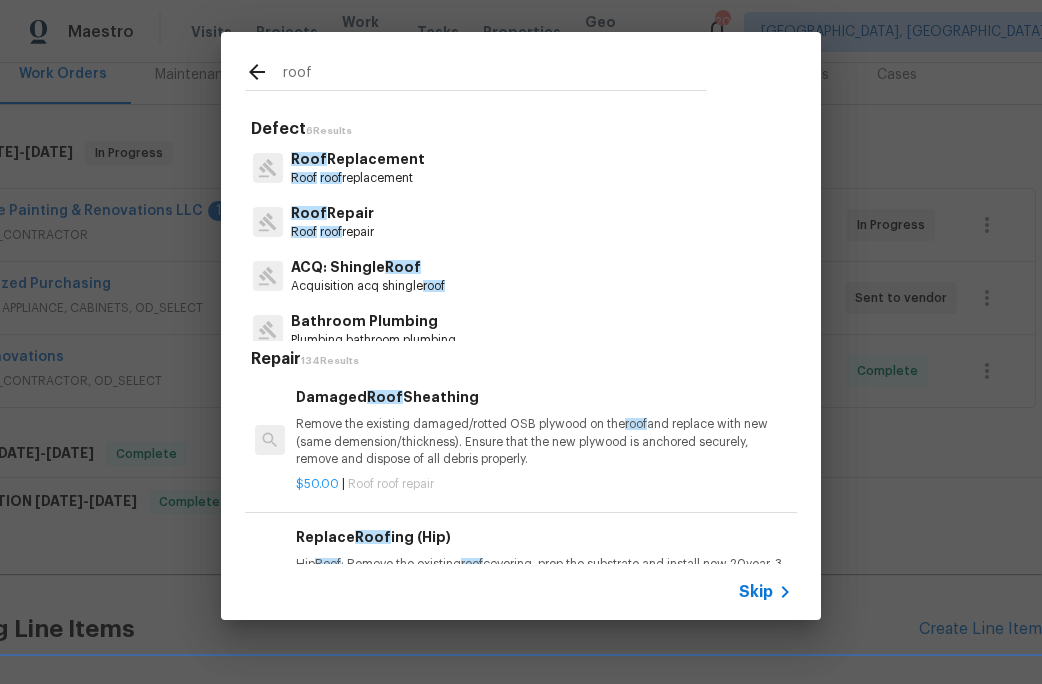 click on "roof" at bounding box center [331, 232] 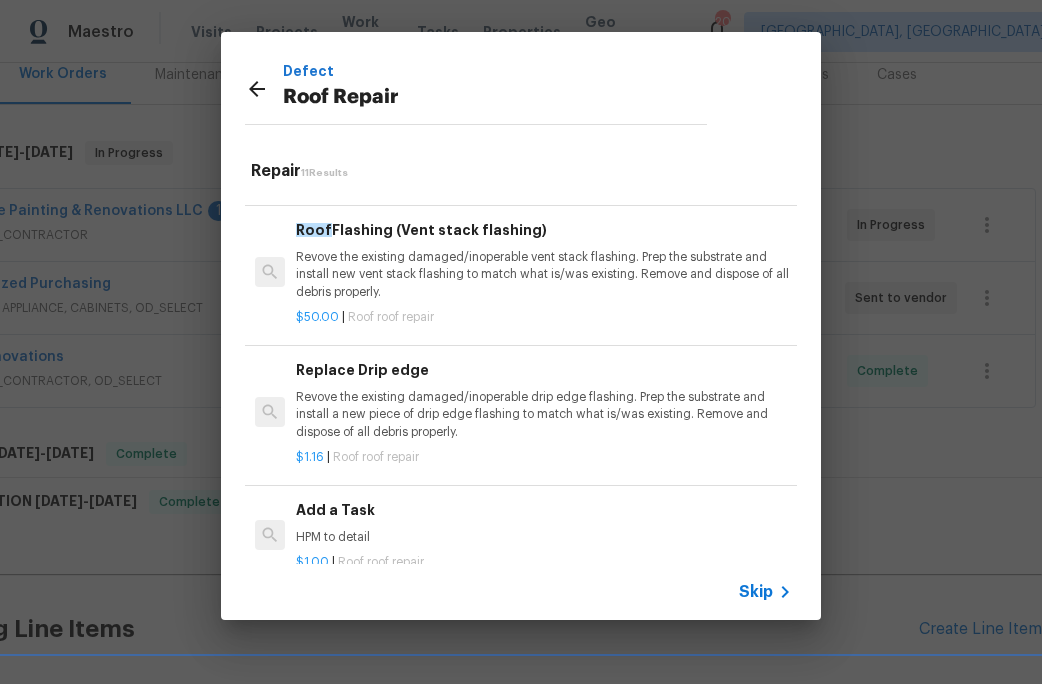 scroll, scrollTop: 978, scrollLeft: 0, axis: vertical 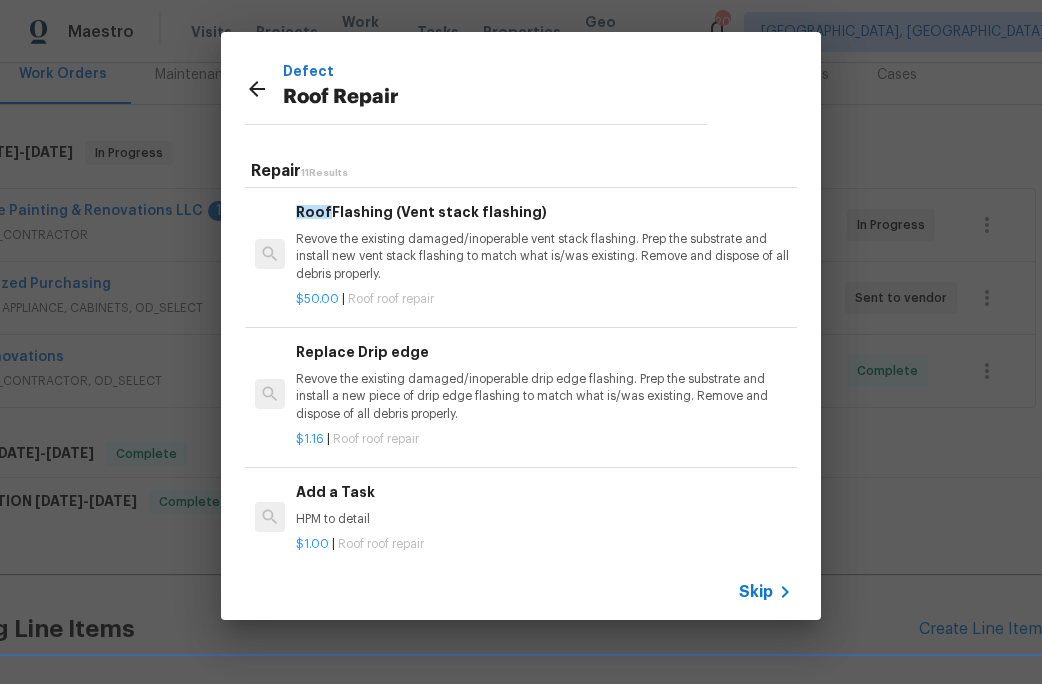 click on "Add a Task" at bounding box center [544, 492] 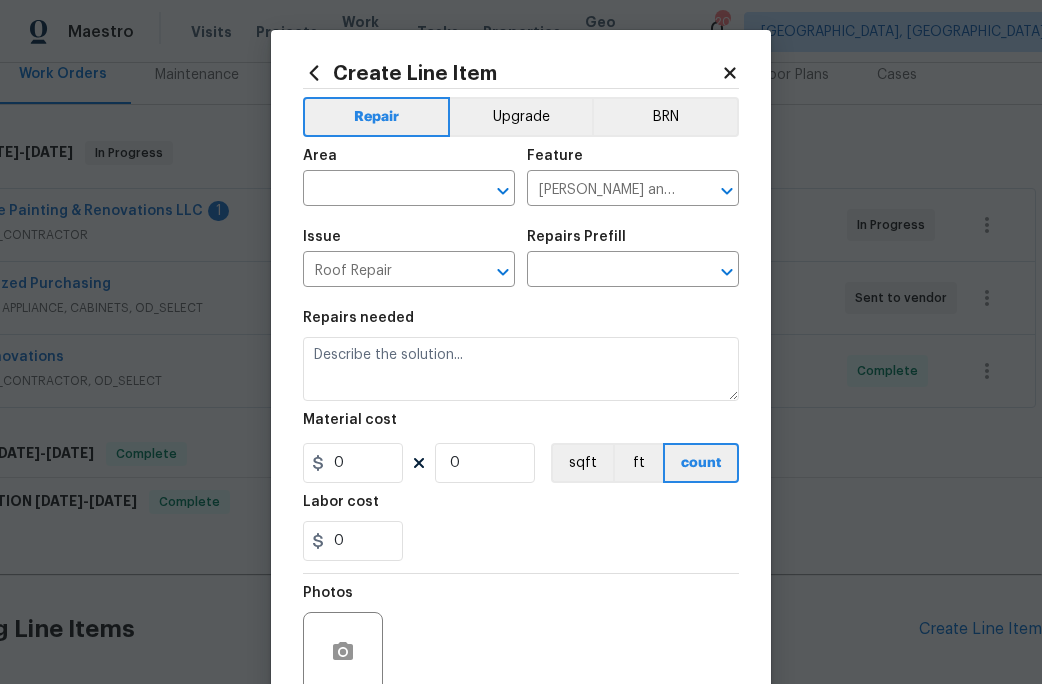 type on "Add a Task $1.00" 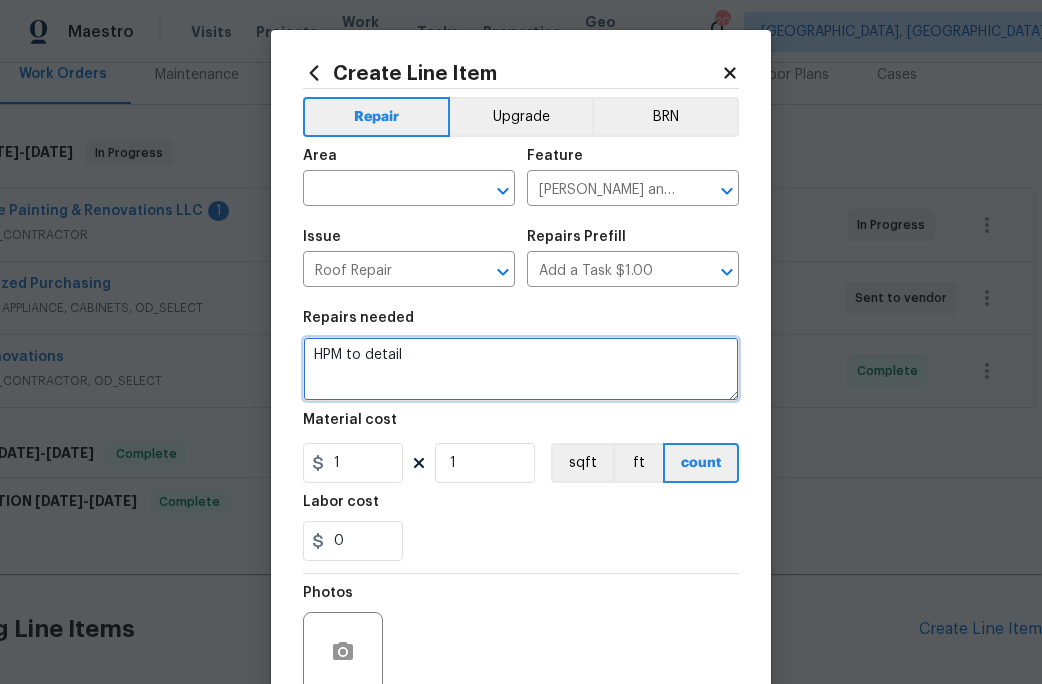 click on "HPM to detail" at bounding box center (521, 369) 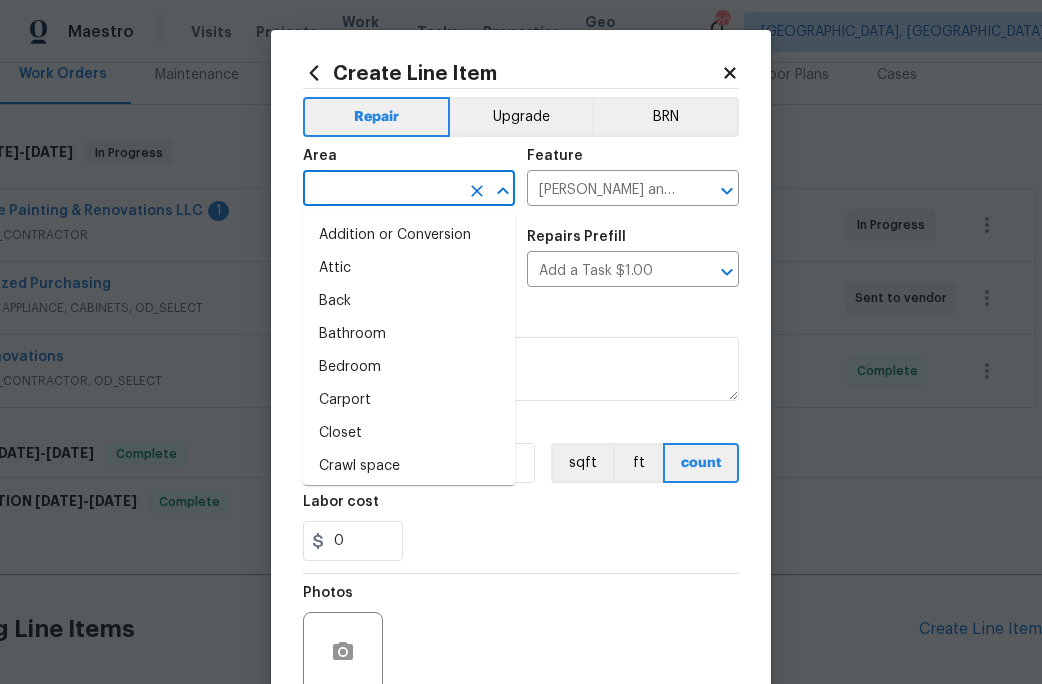click at bounding box center (381, 190) 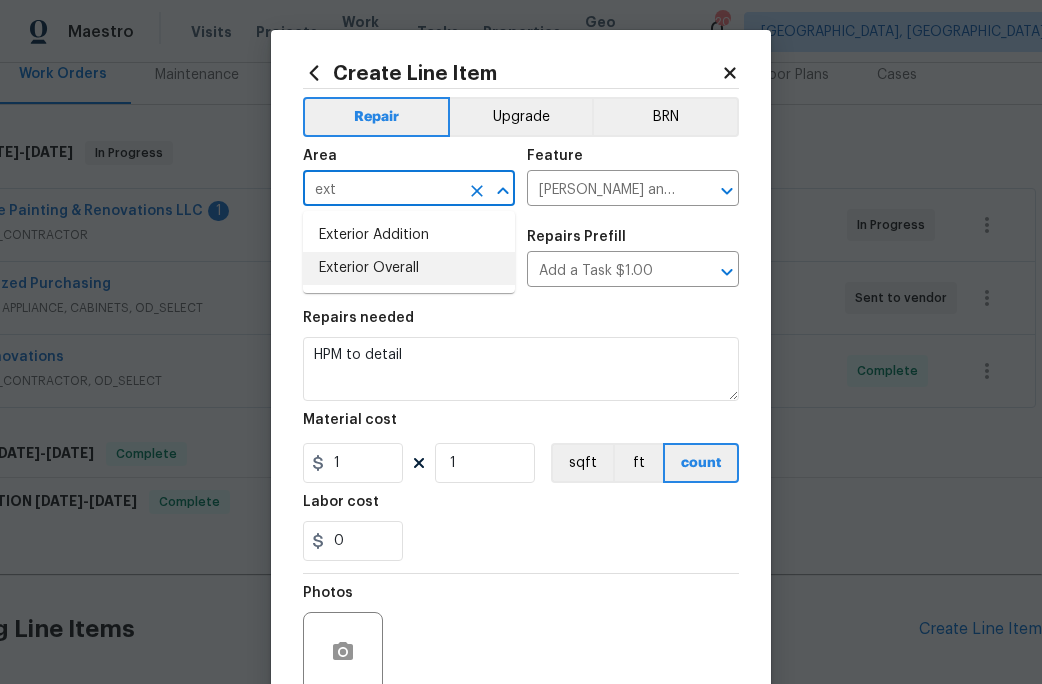 click on "Exterior Overall" at bounding box center [409, 268] 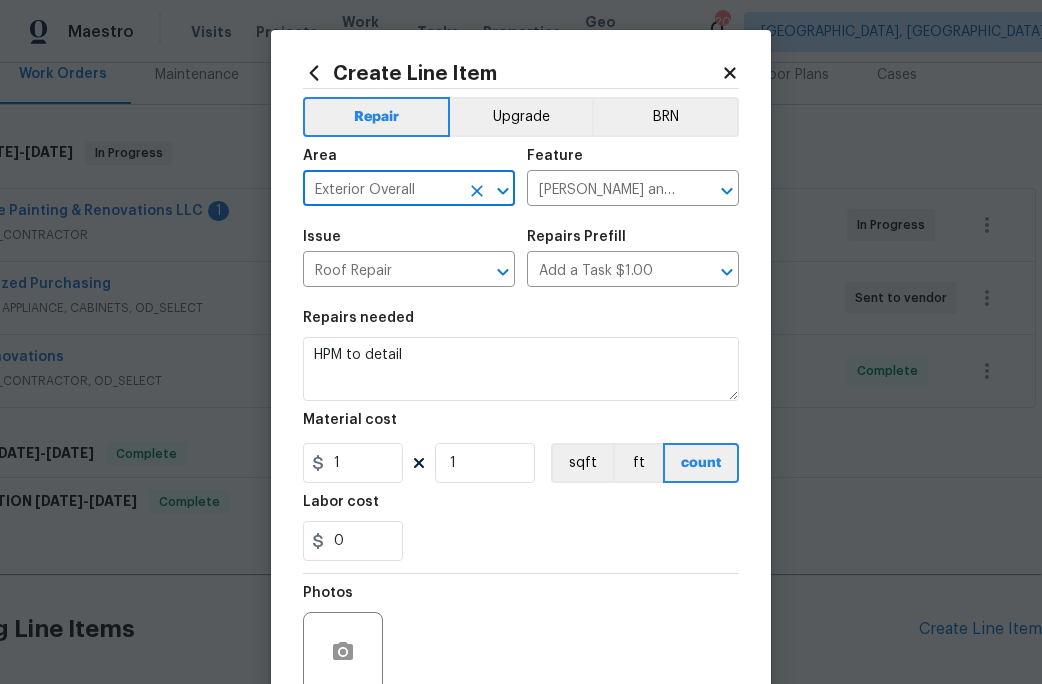 type on "Exterior Overall" 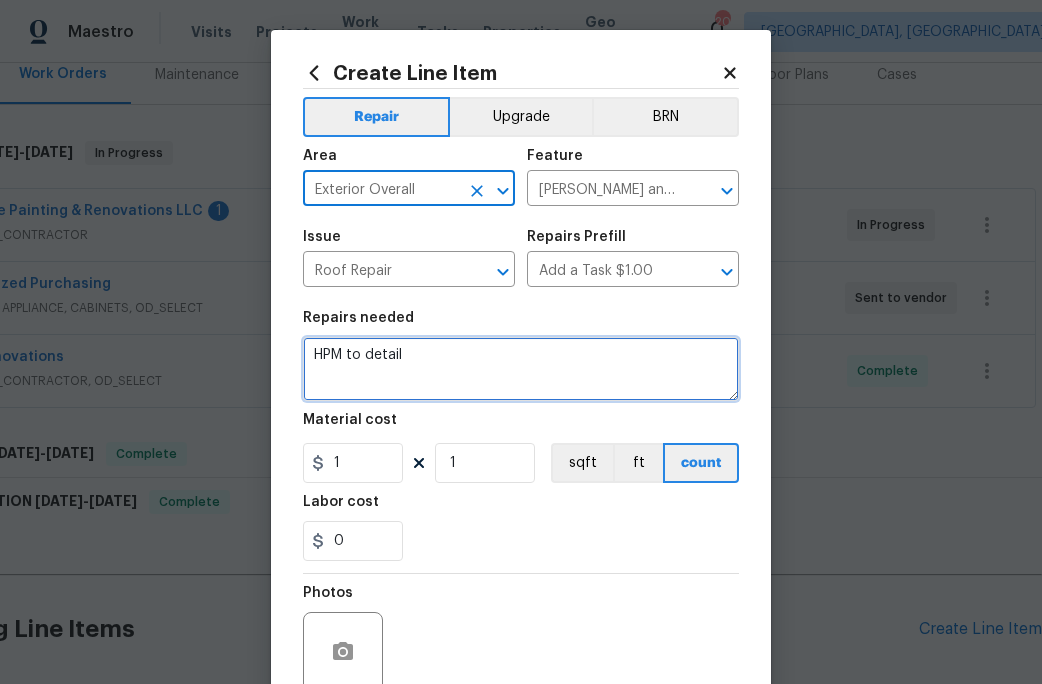 click on "HPM to detail" at bounding box center (521, 369) 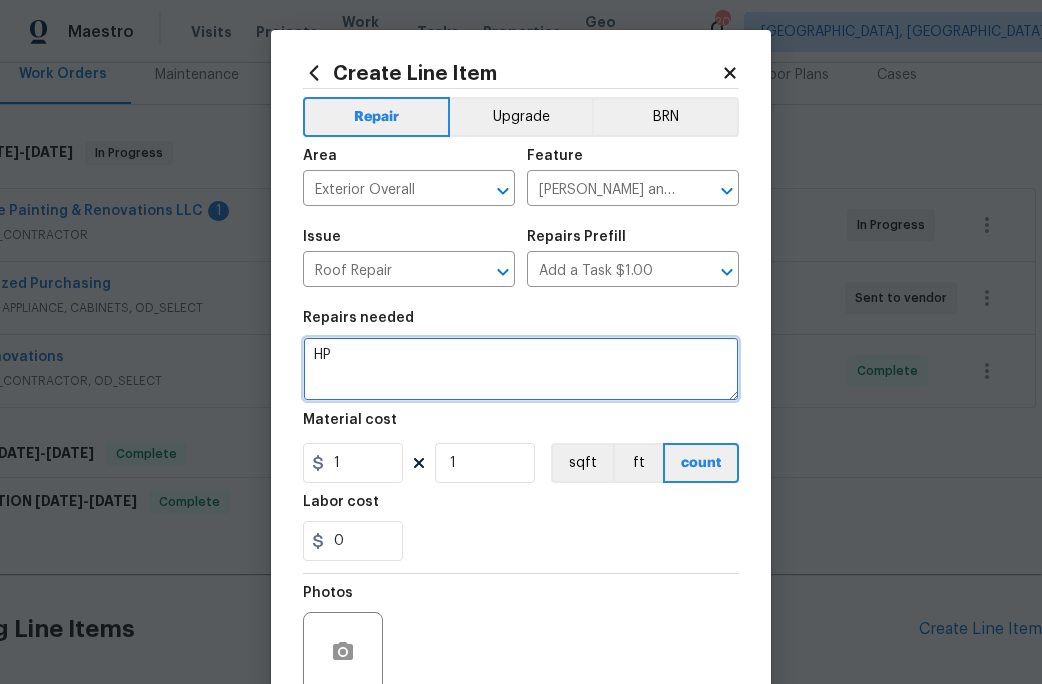 type on "H" 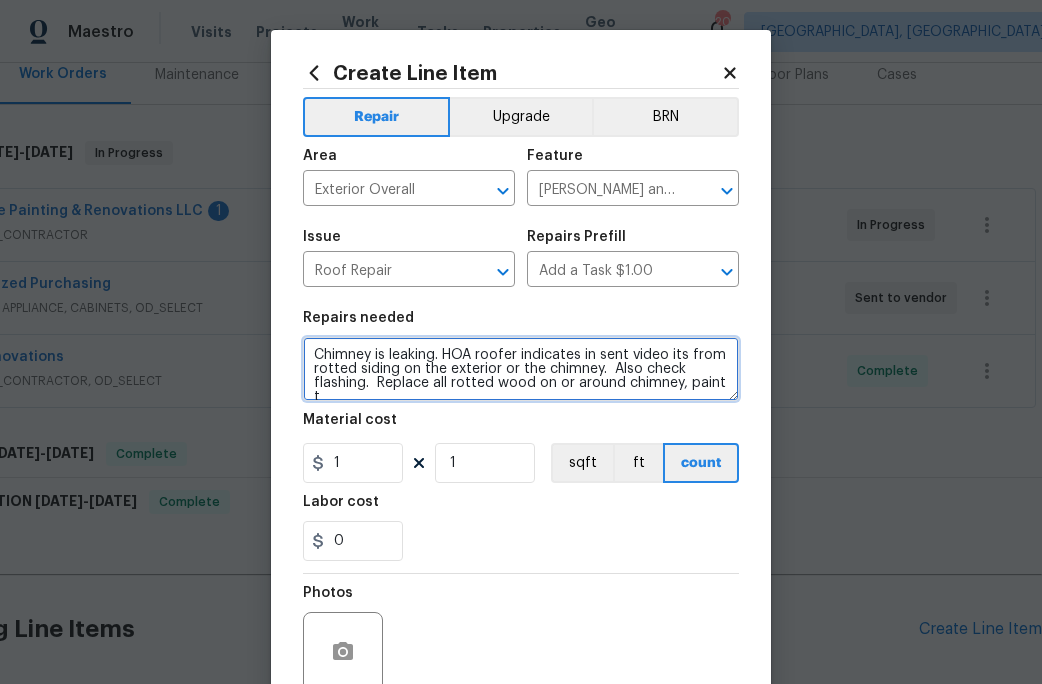 scroll, scrollTop: 4, scrollLeft: 0, axis: vertical 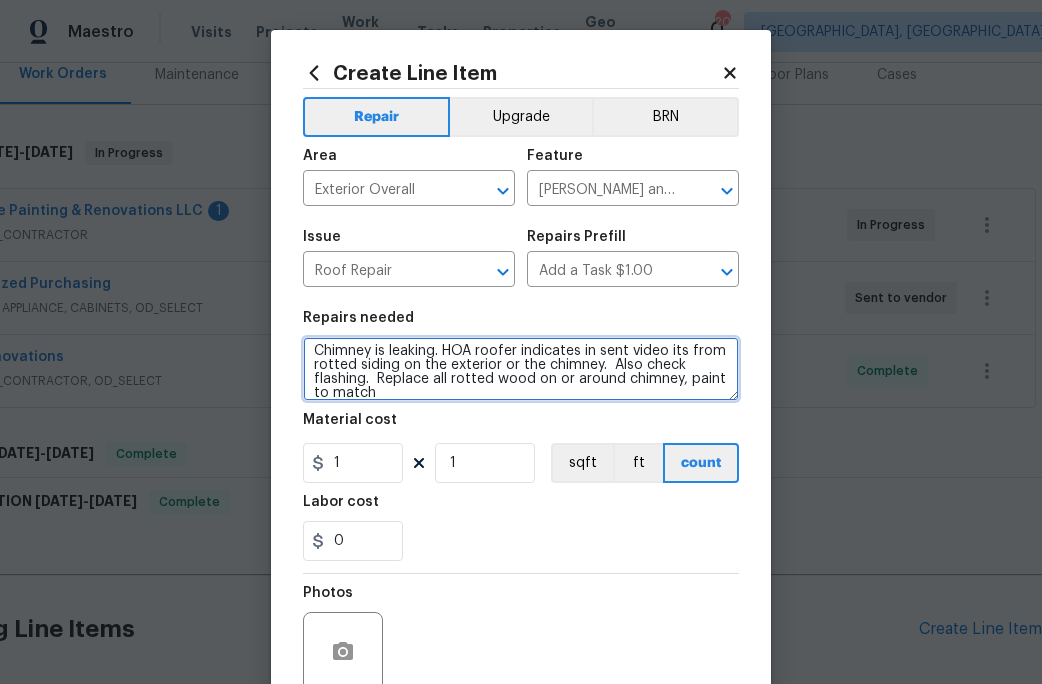type on "Chimney is leaking. HOA roofer indicates in sent video its from rotted siding on the exterior or the chimney.  Also check flashing.  Replace all rotted wood on or around chimney, paint to match" 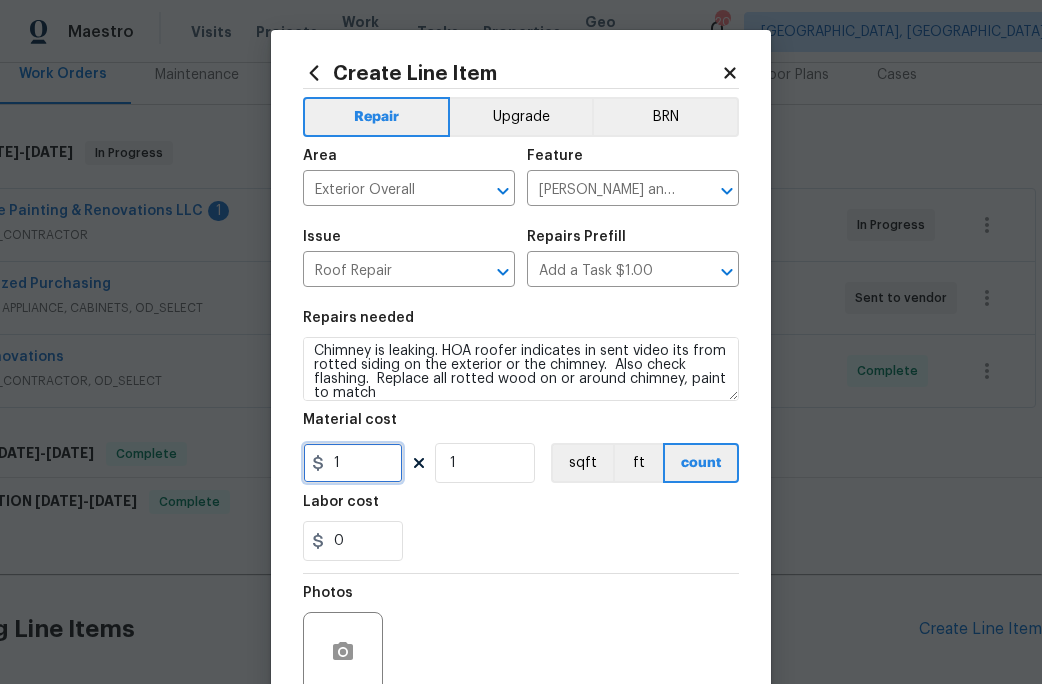 click on "1" at bounding box center (353, 463) 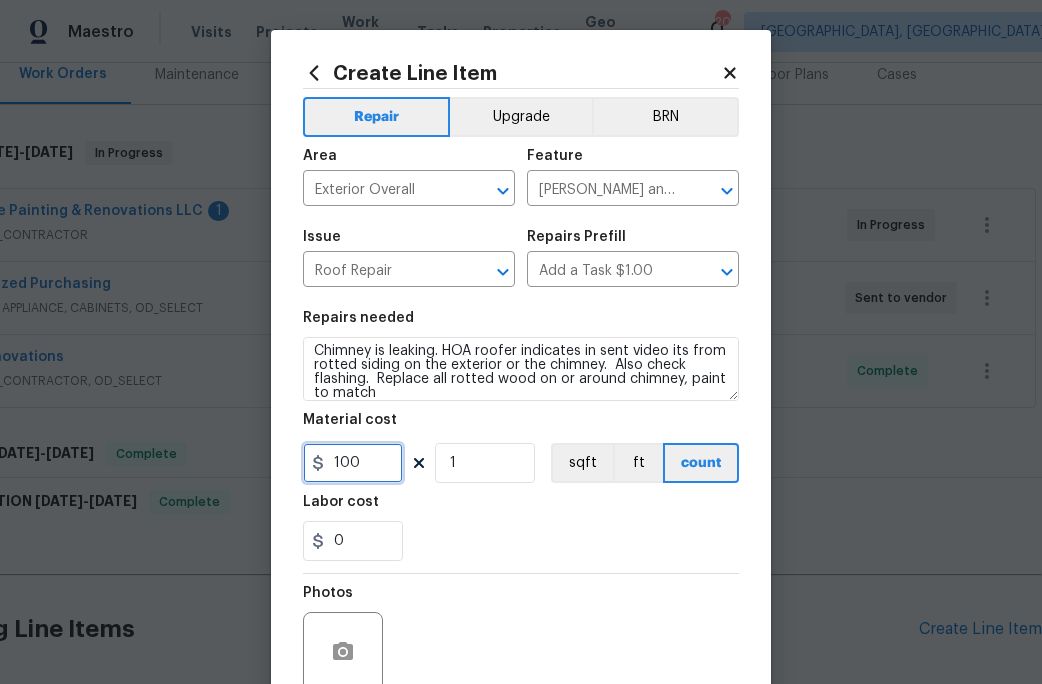 type on "100" 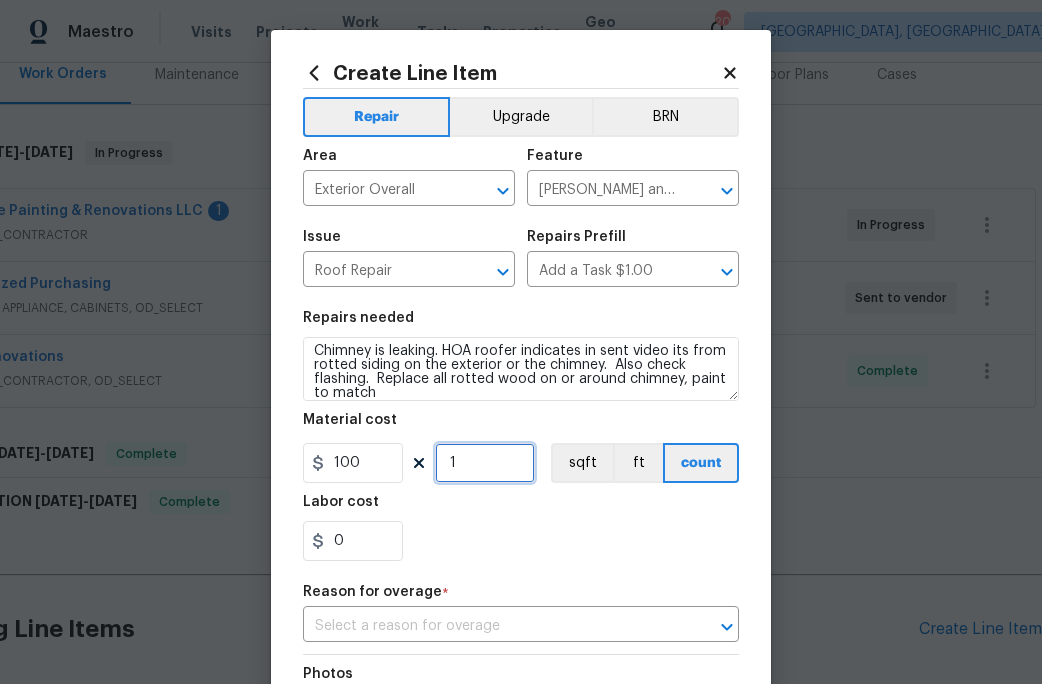 click on "1" at bounding box center (485, 463) 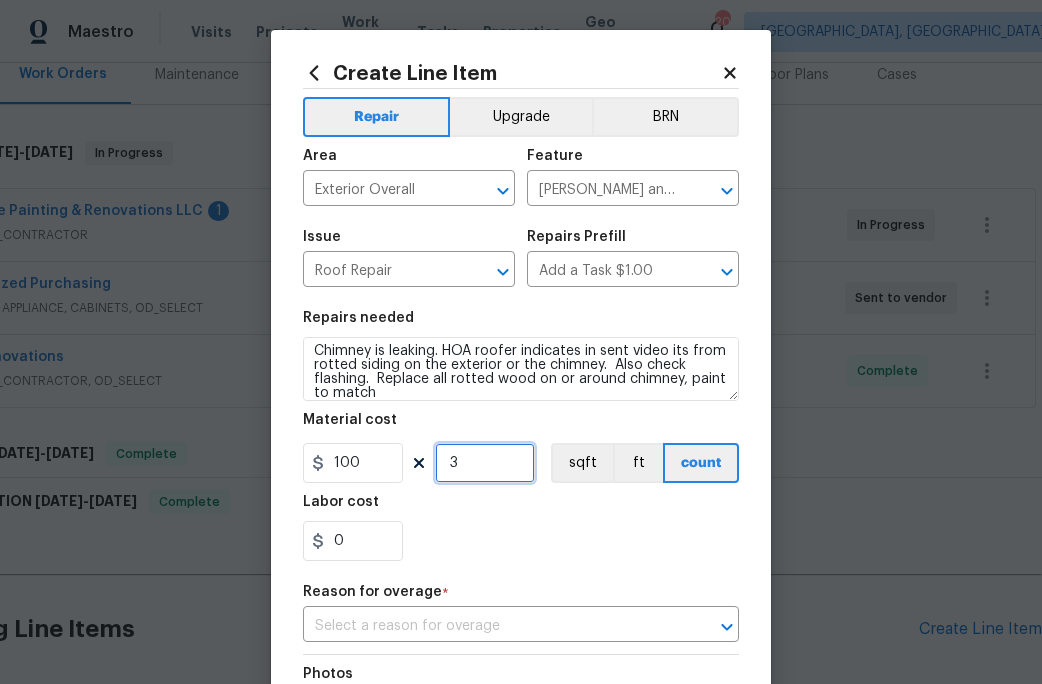 type on "3" 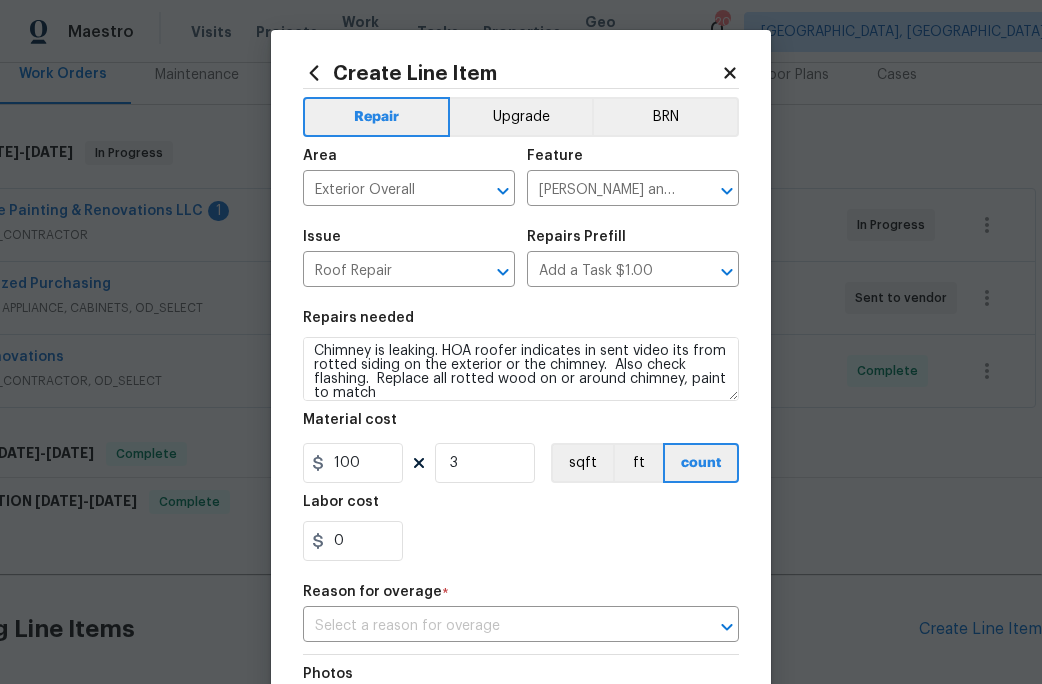 click on "Labor cost" at bounding box center [521, 508] 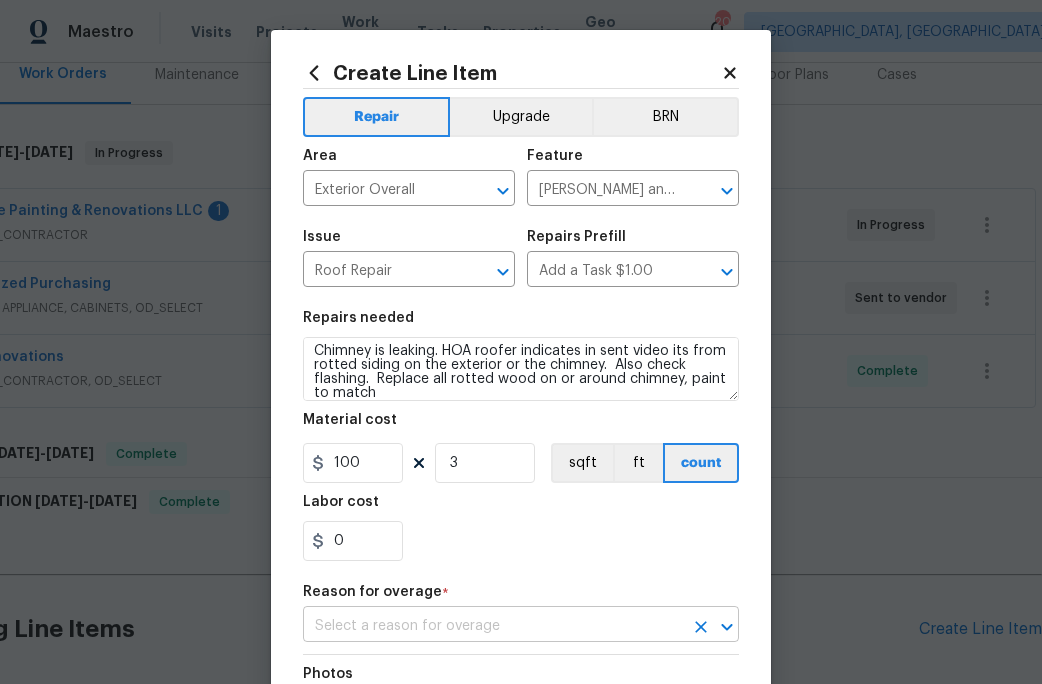 click at bounding box center [493, 626] 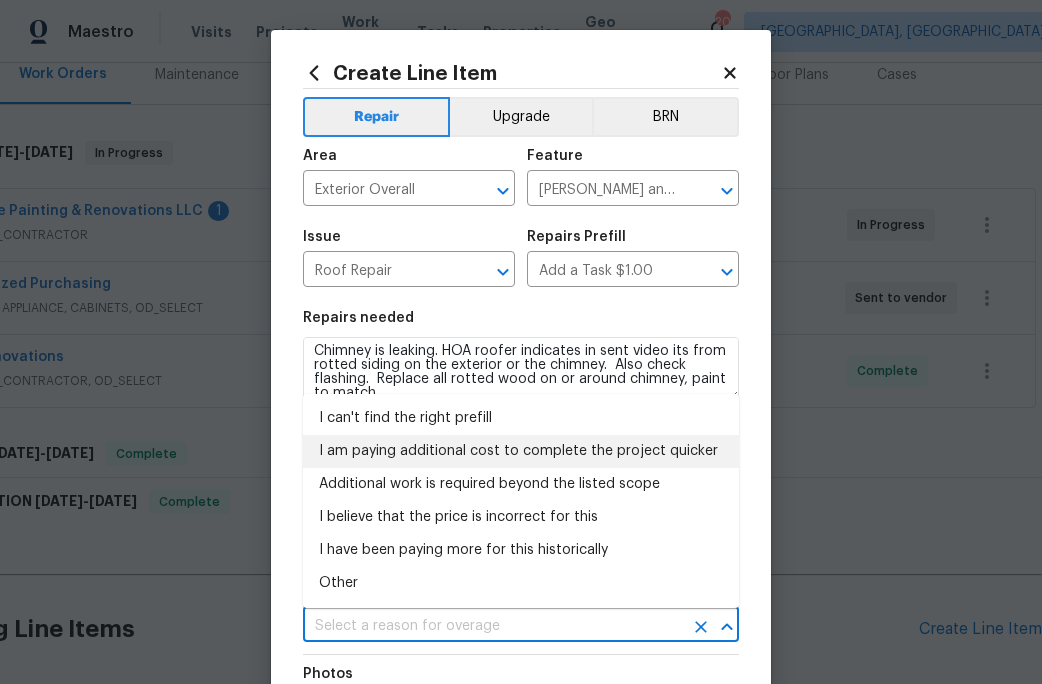 click on "I am paying additional cost to complete the project quicker" at bounding box center [521, 451] 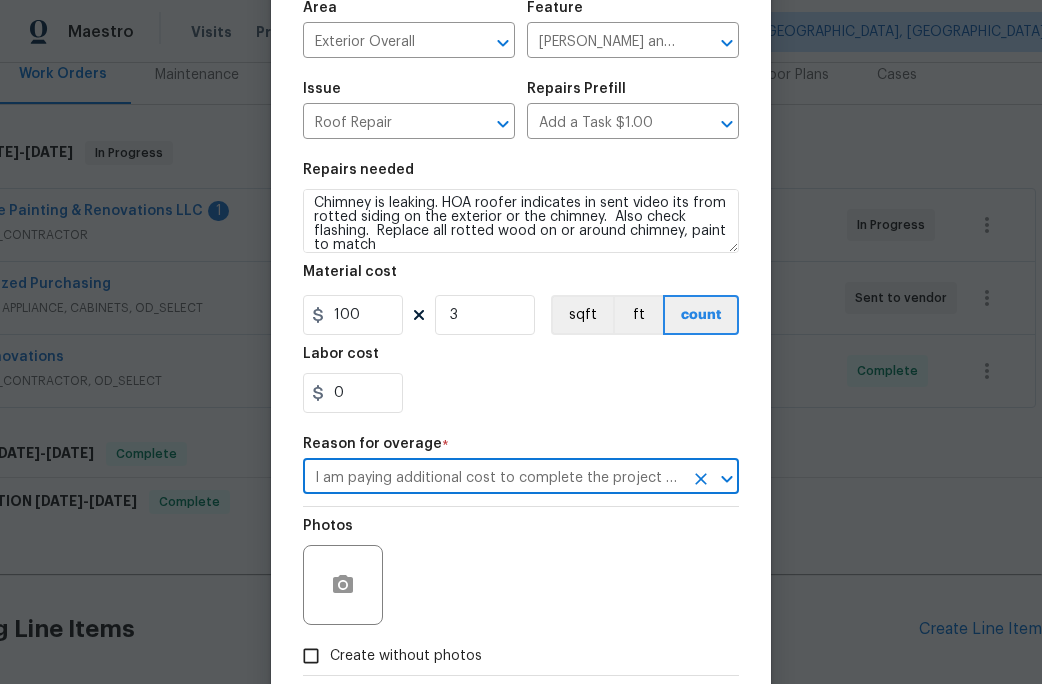 scroll, scrollTop: 242, scrollLeft: 0, axis: vertical 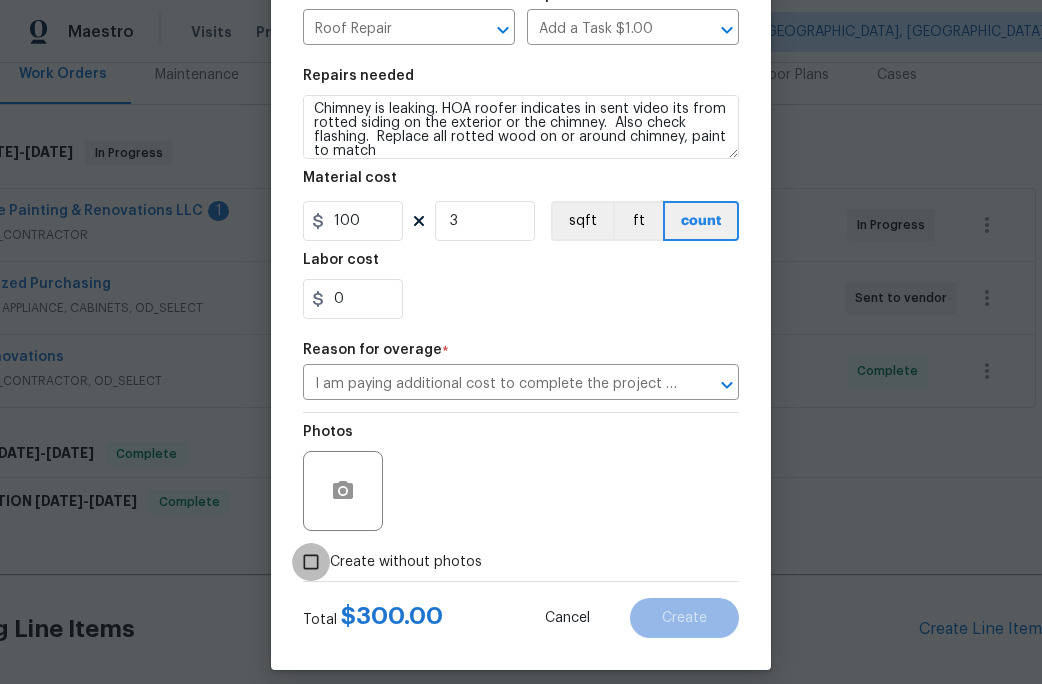 click on "Create without photos" at bounding box center (311, 562) 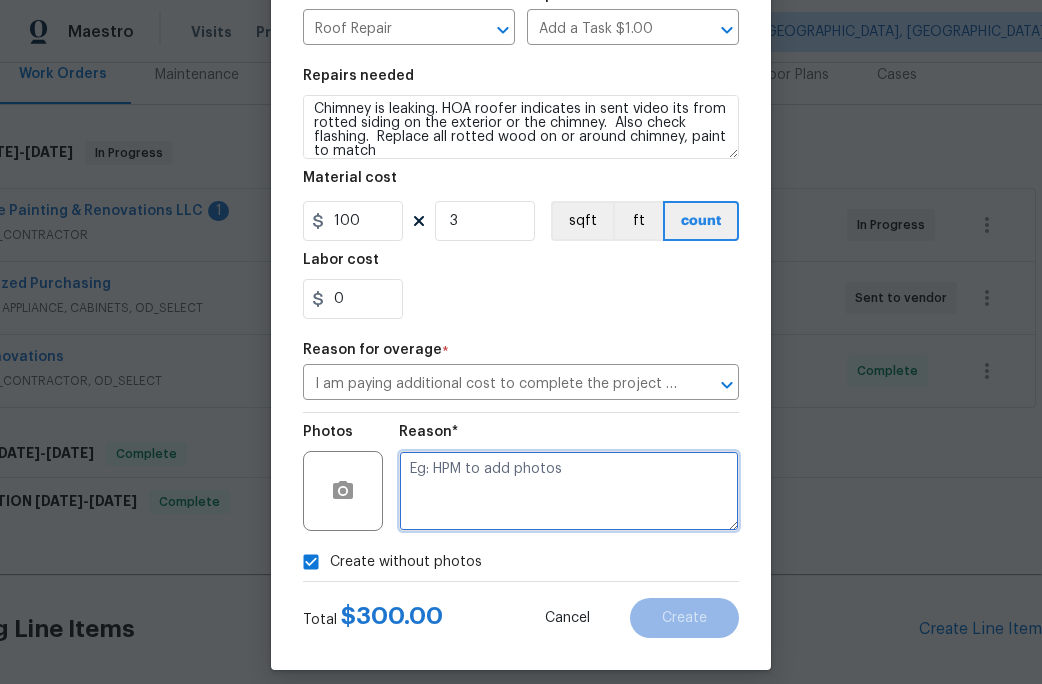 click at bounding box center (569, 491) 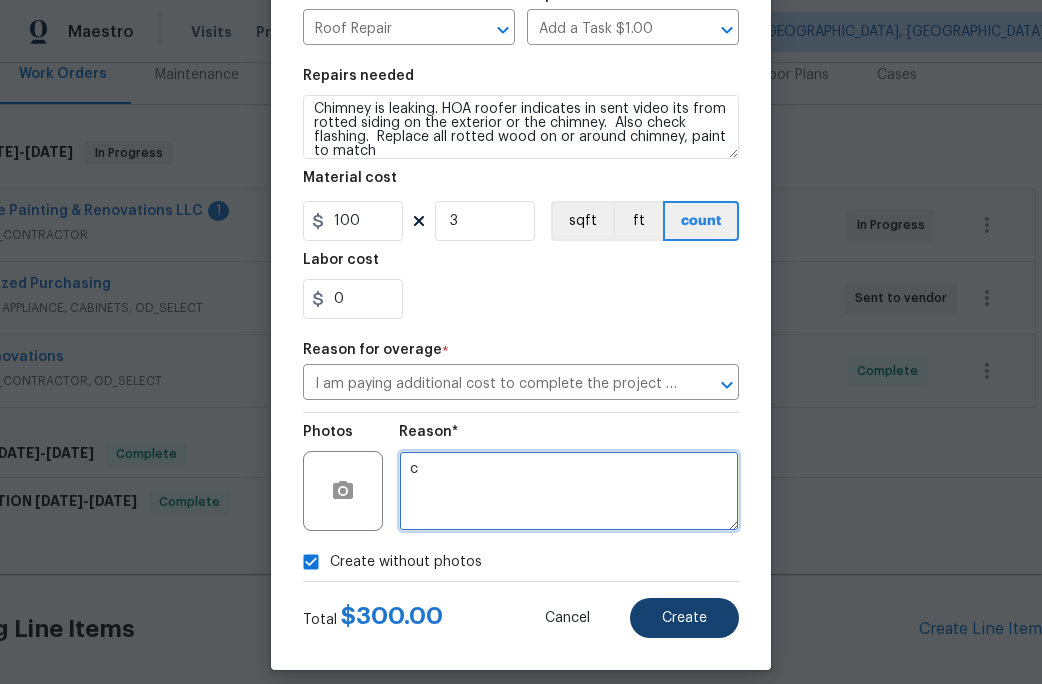 type on "c" 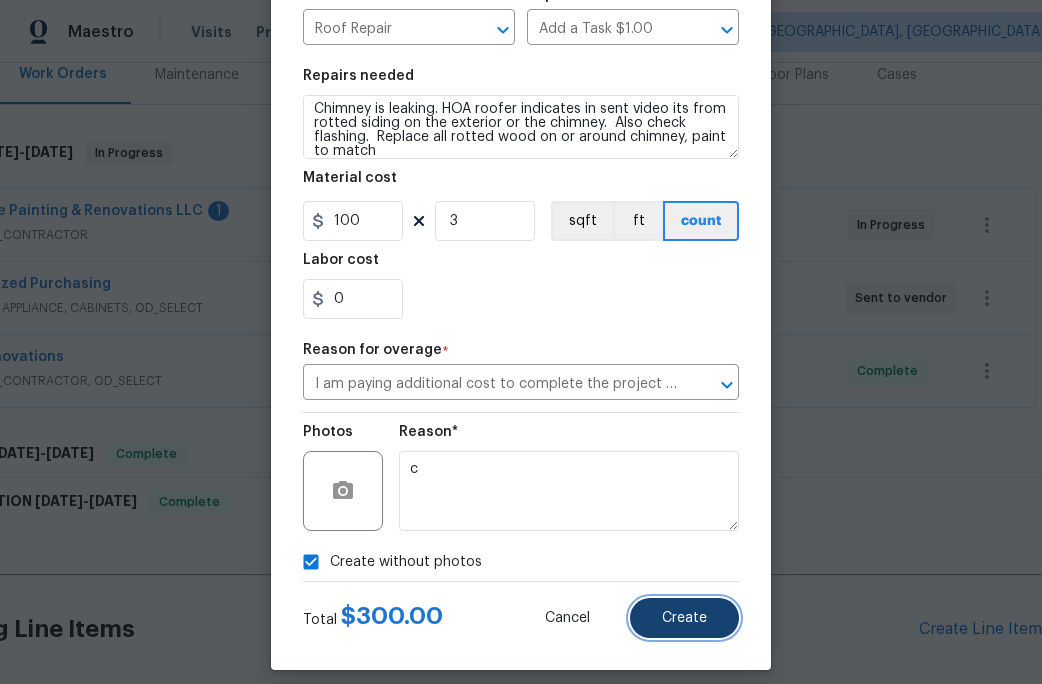 click on "Create" at bounding box center [684, 618] 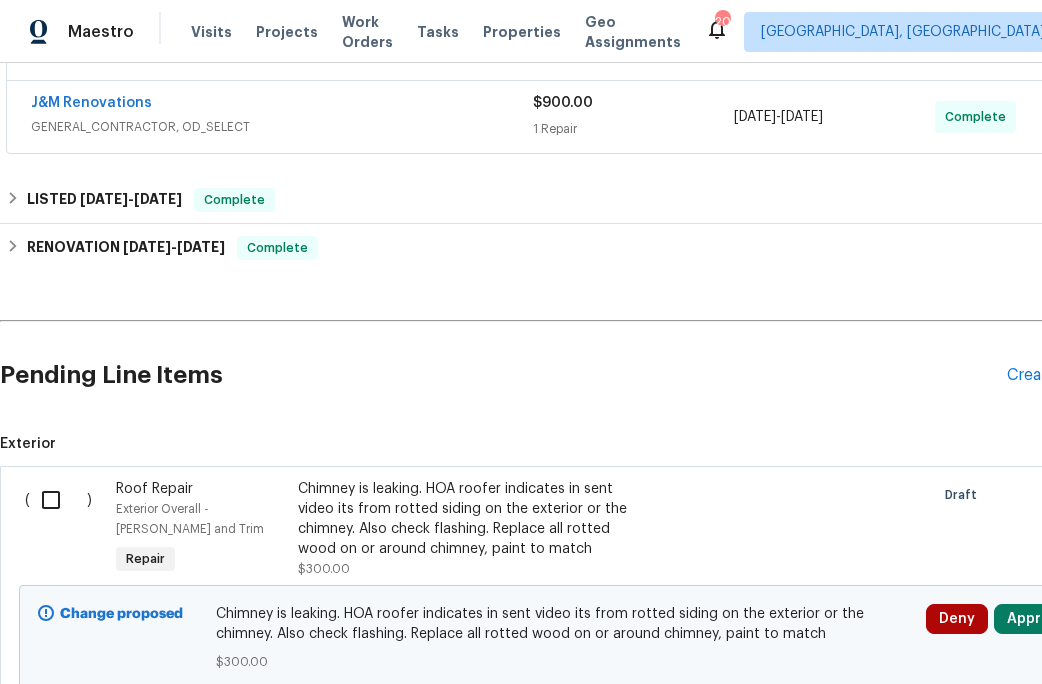 scroll, scrollTop: 675, scrollLeft: 0, axis: vertical 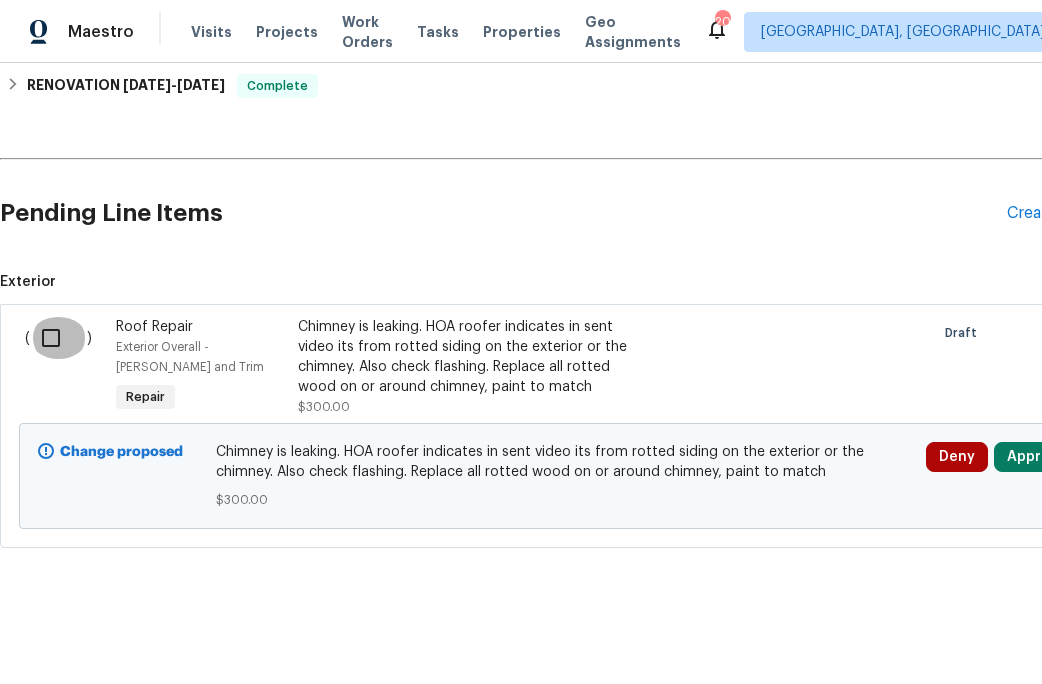 click at bounding box center (58, 338) 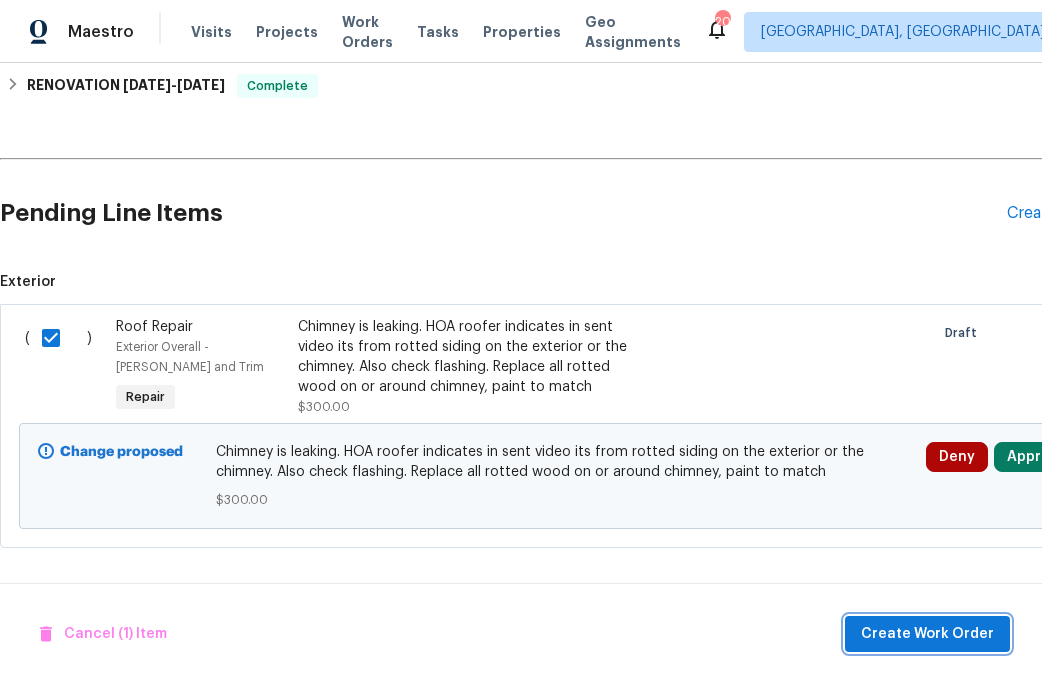 click on "Create Work Order" at bounding box center [927, 634] 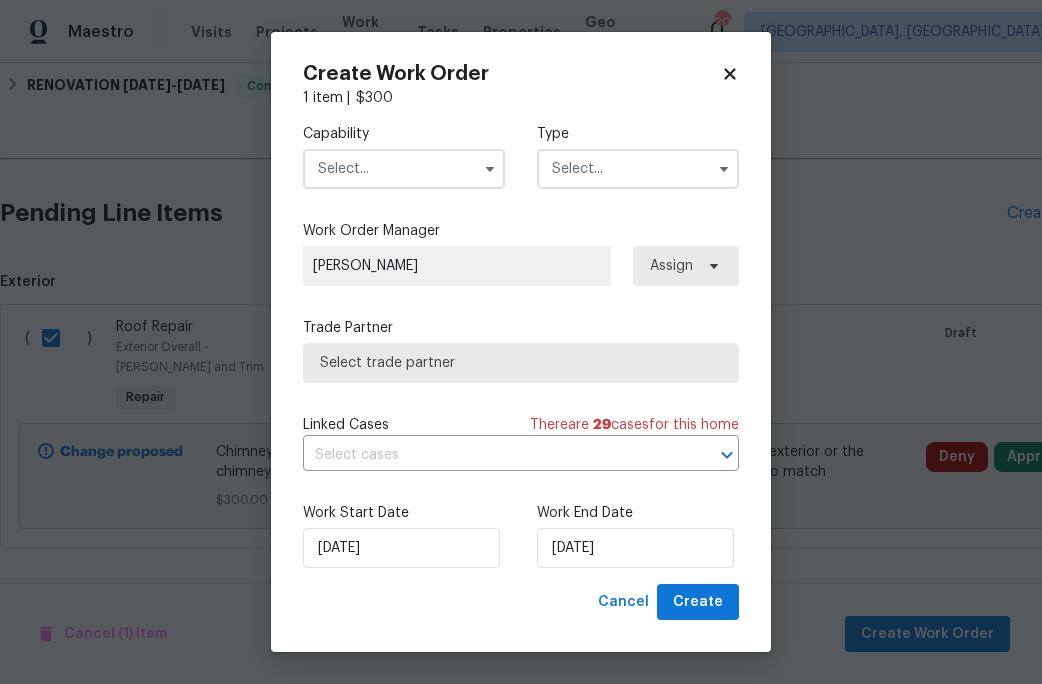 click at bounding box center (490, 169) 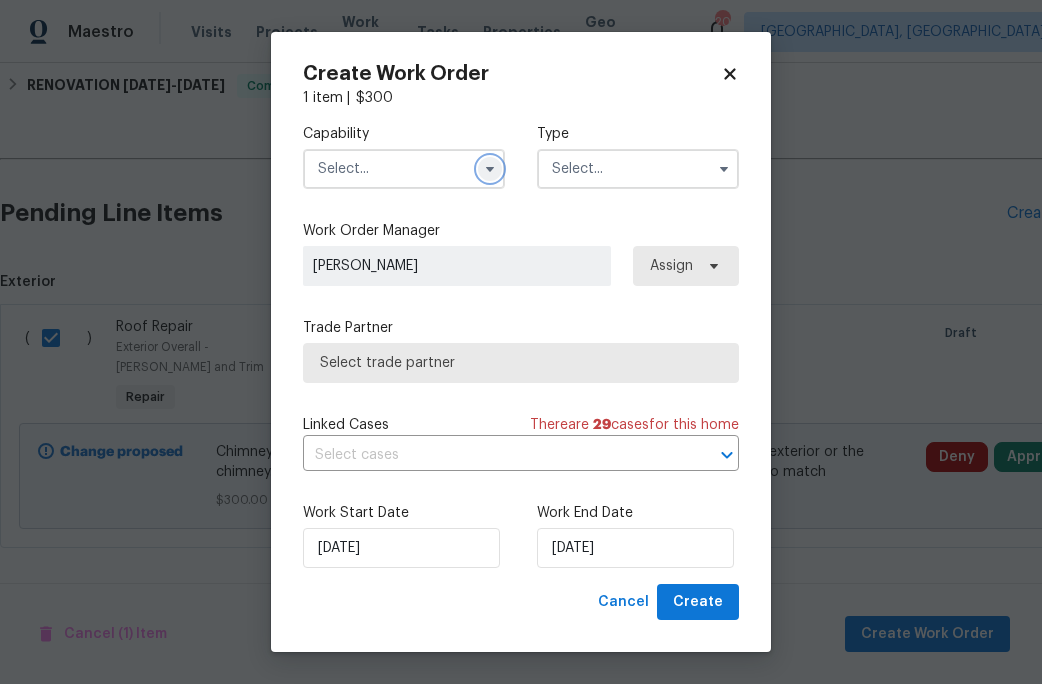 click 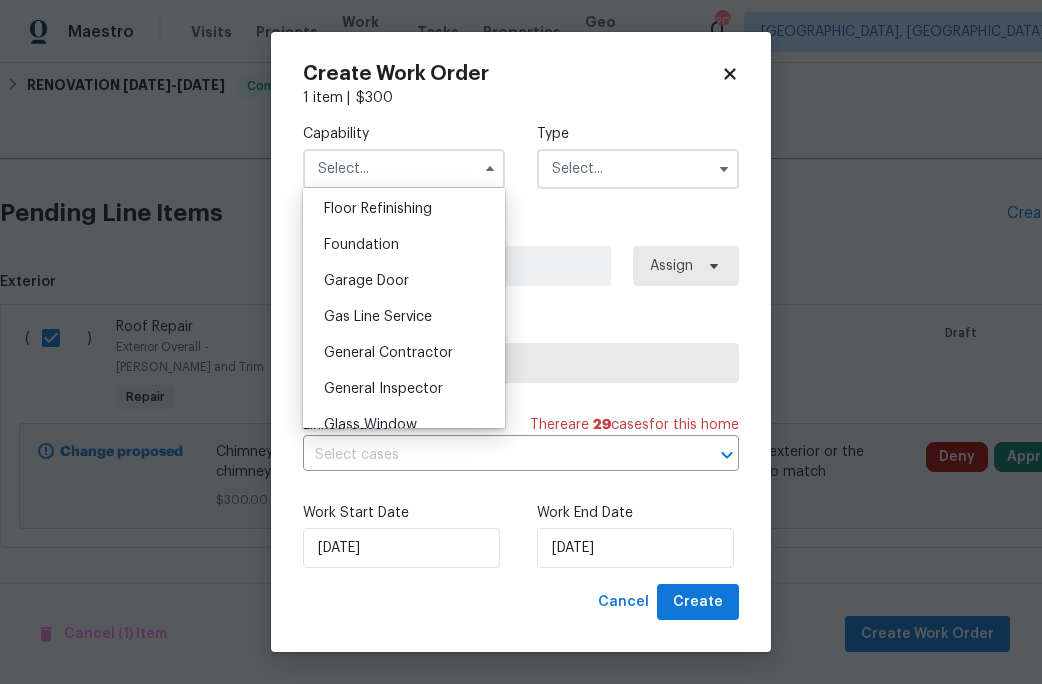 scroll, scrollTop: 820, scrollLeft: 0, axis: vertical 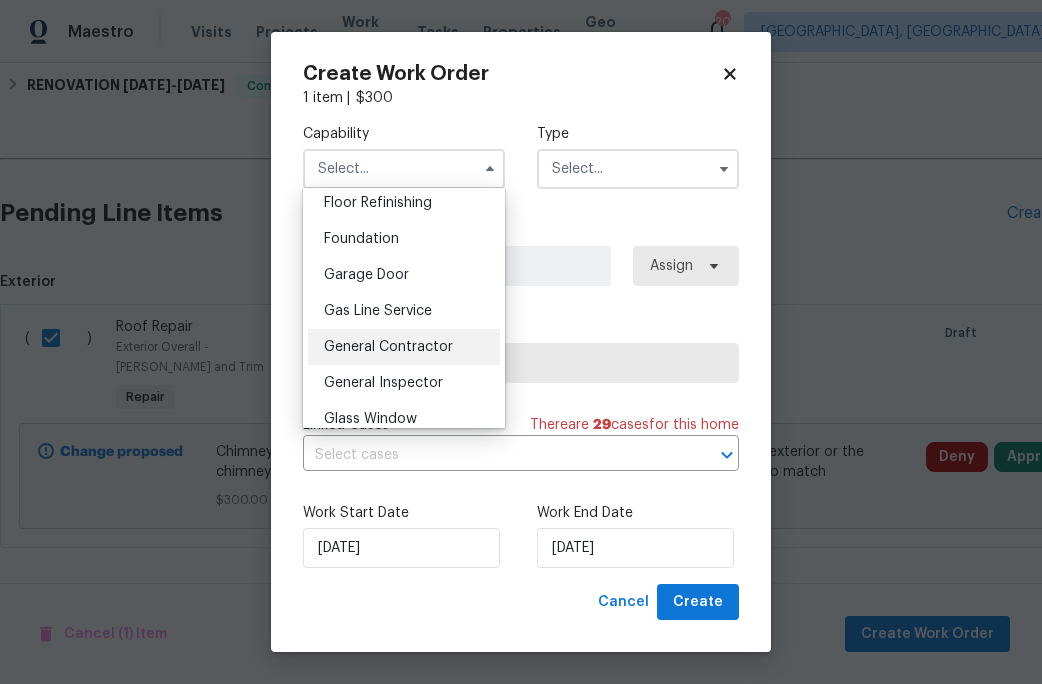 click on "General Contractor" at bounding box center (388, 347) 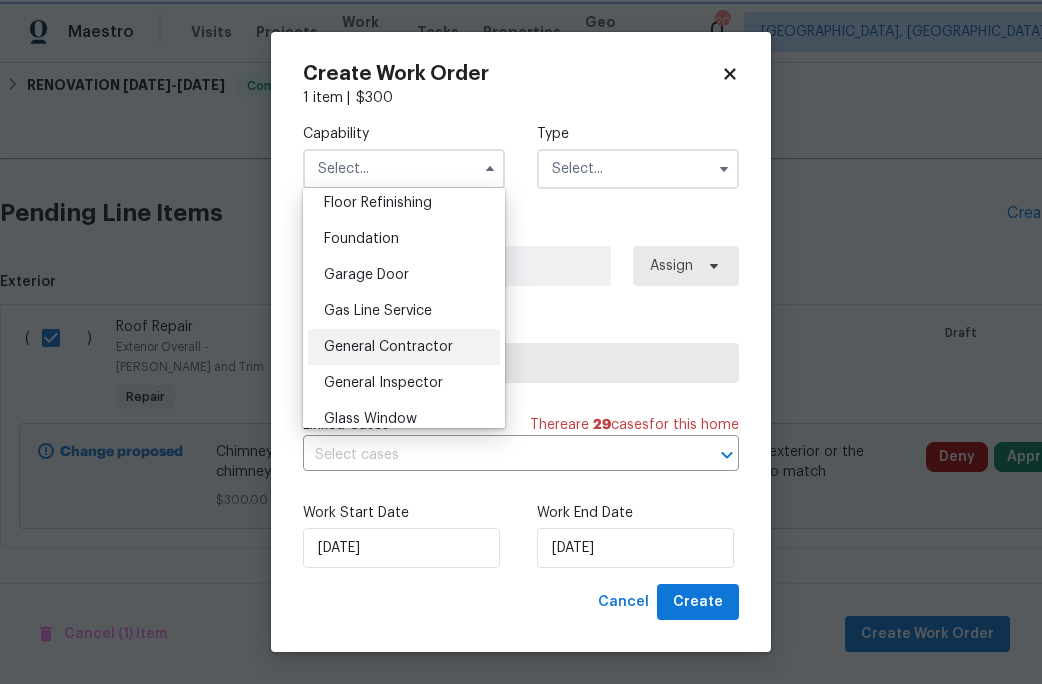 type on "General Contractor" 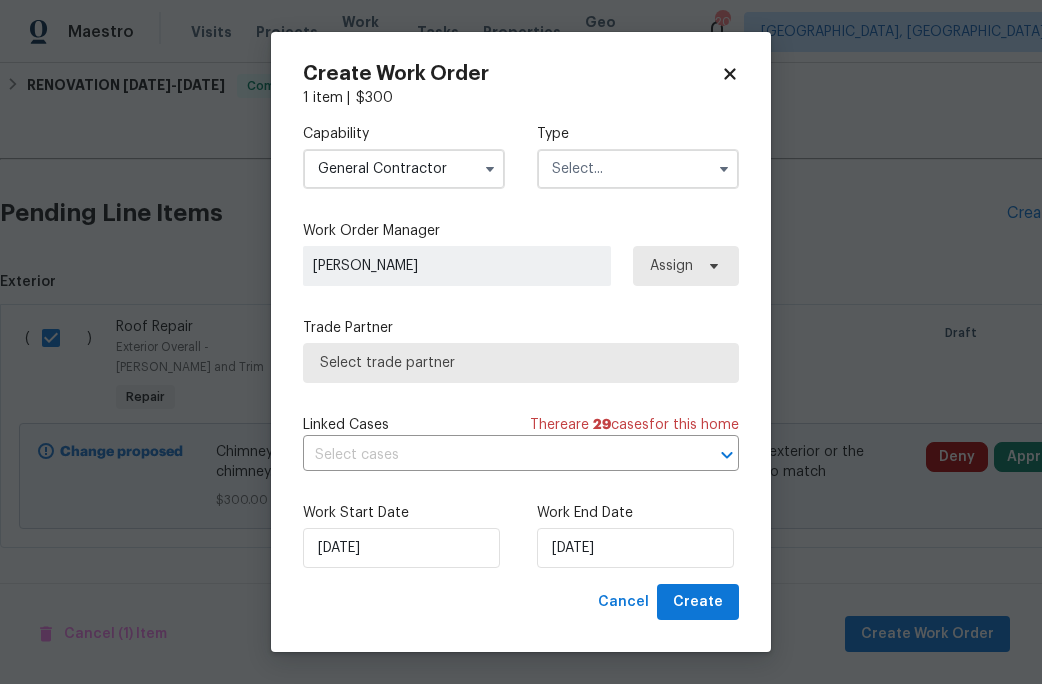 click at bounding box center (638, 169) 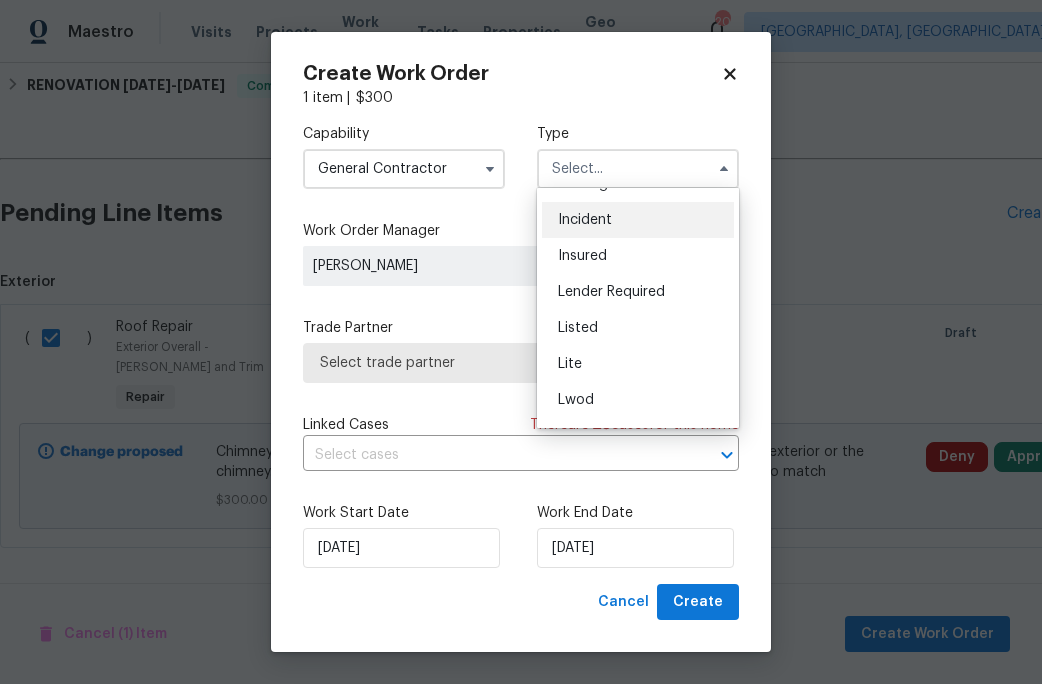 scroll, scrollTop: 105, scrollLeft: 0, axis: vertical 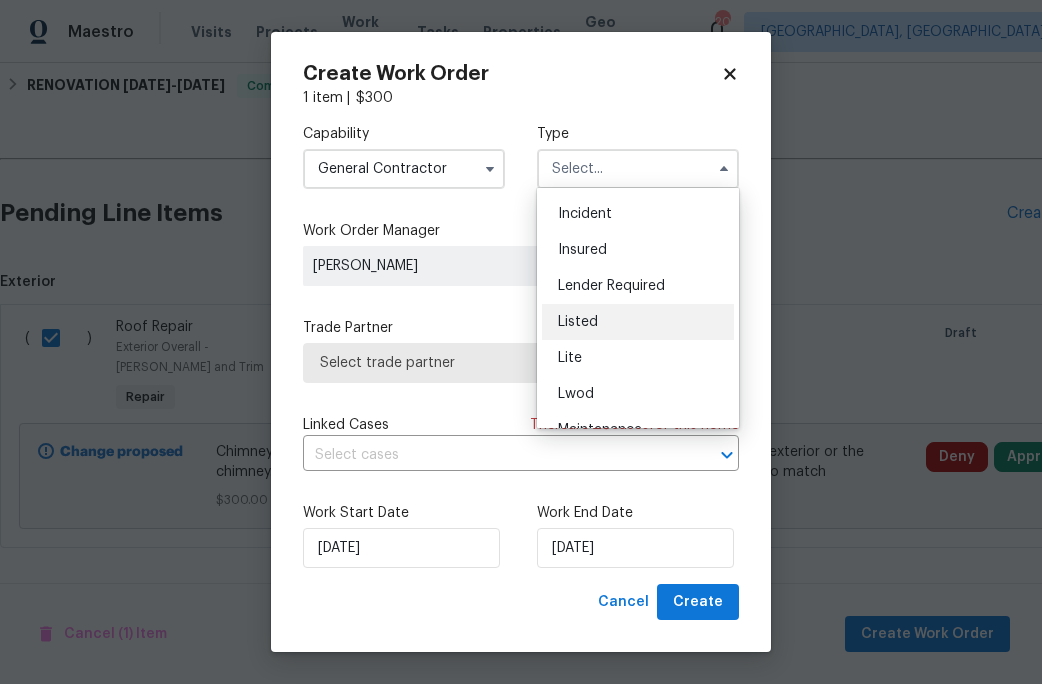 click on "Listed" at bounding box center (638, 322) 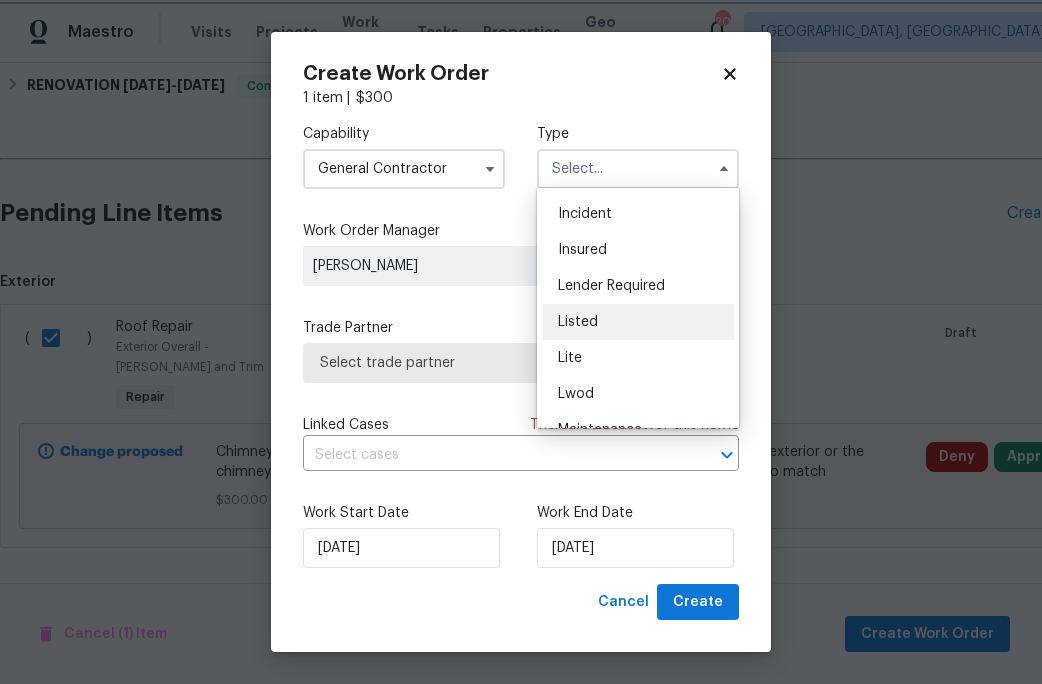 type on "Listed" 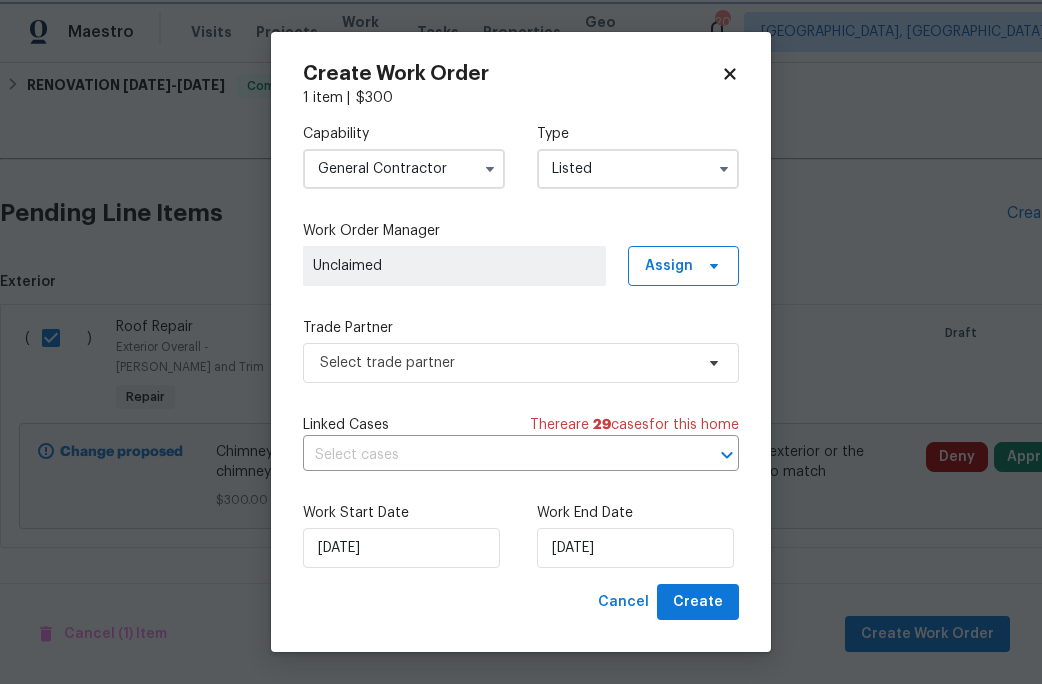 scroll, scrollTop: 0, scrollLeft: 0, axis: both 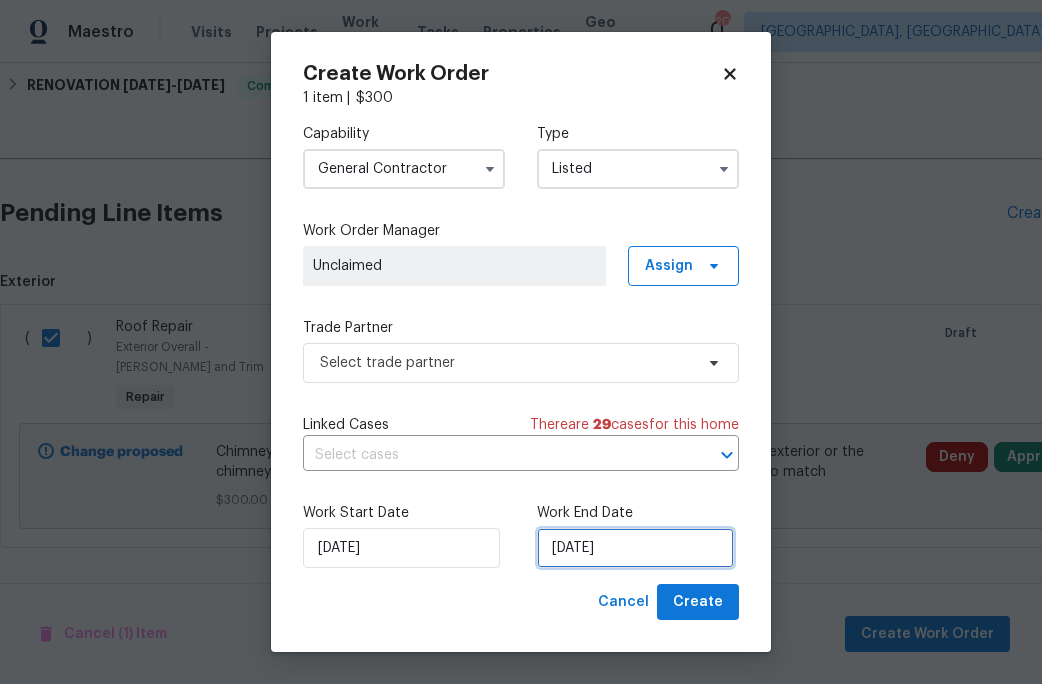 click on "[DATE]" at bounding box center [635, 548] 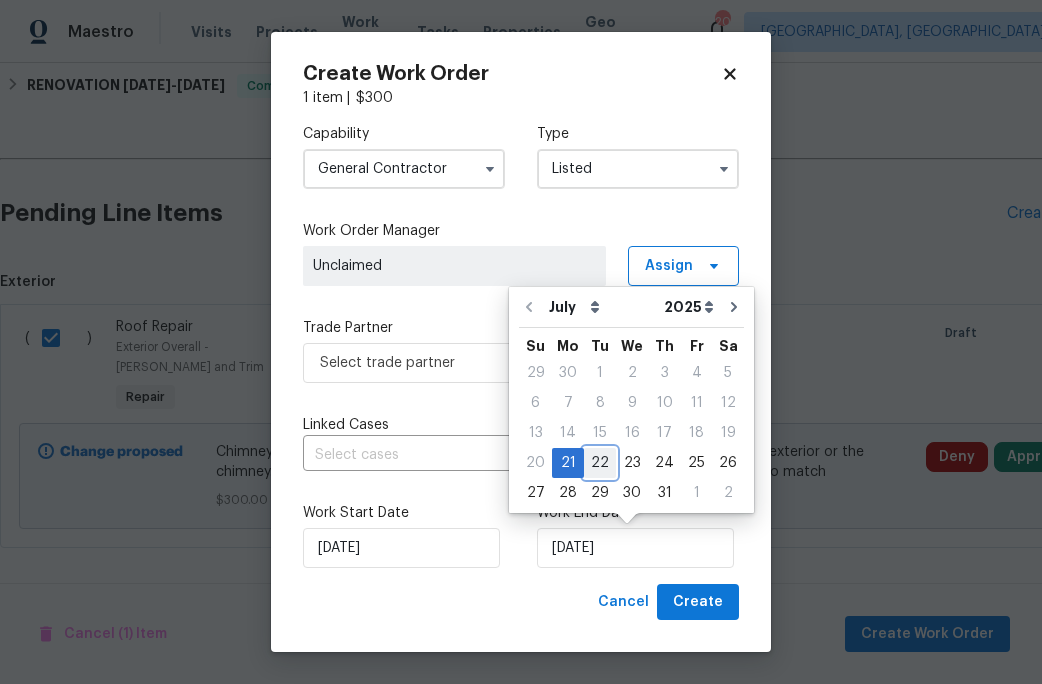 click on "22" at bounding box center [600, 463] 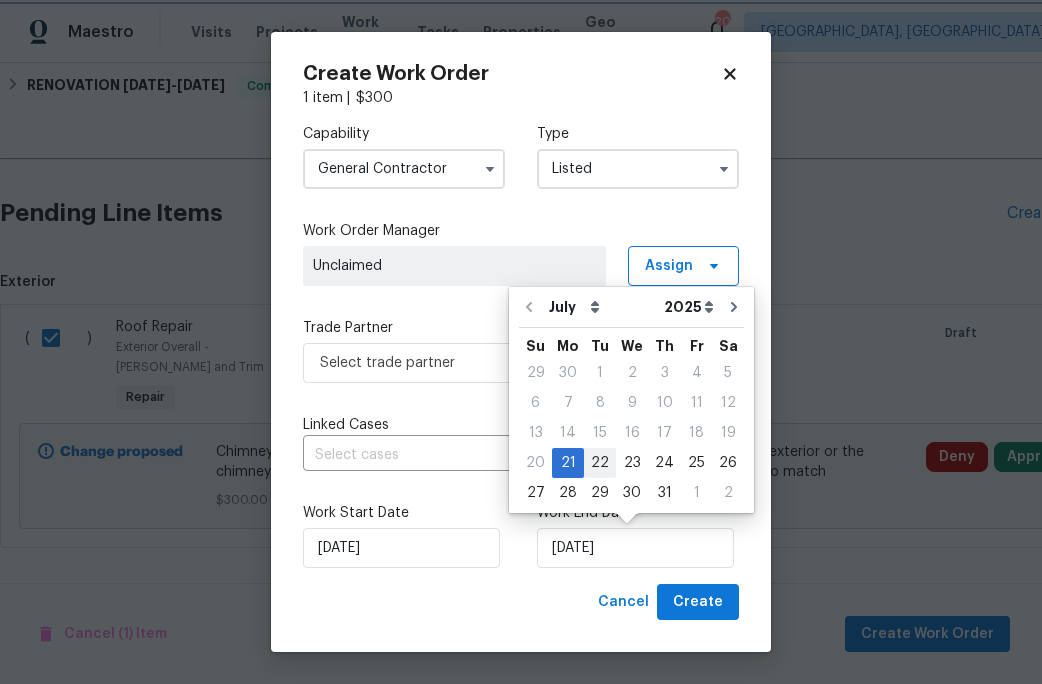 type on "[DATE]" 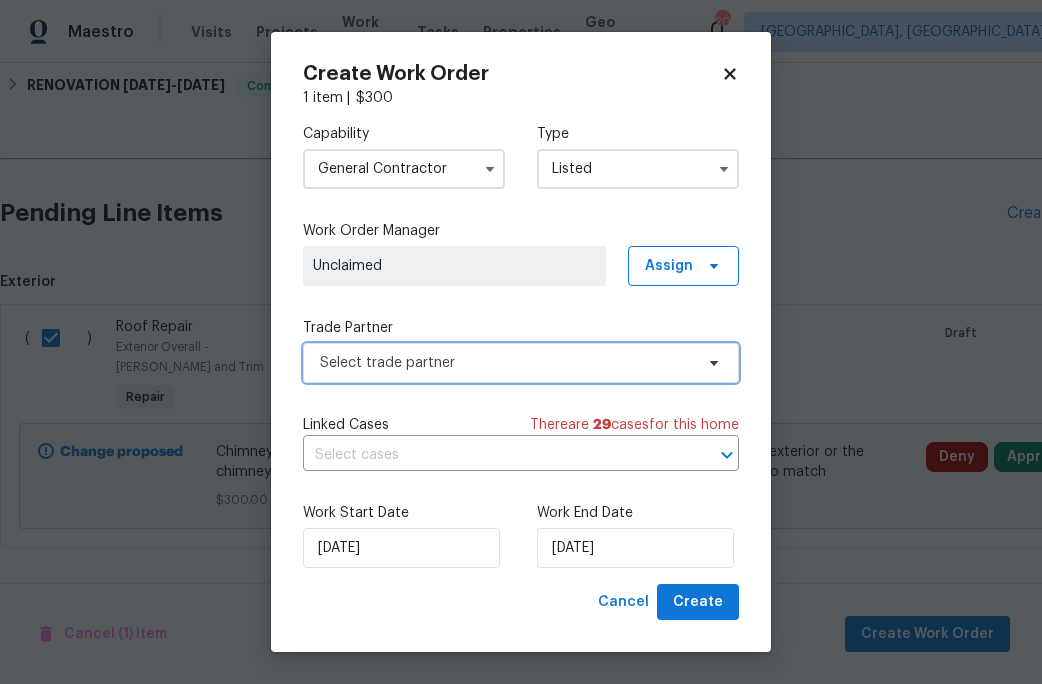 click on "Select trade partner" at bounding box center [506, 363] 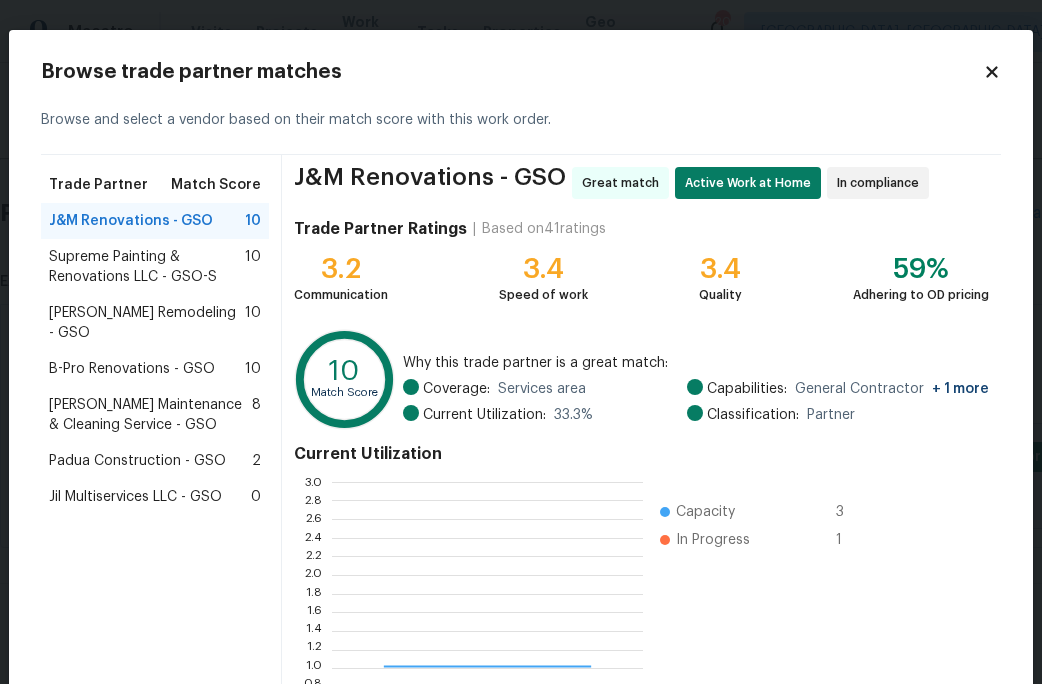 scroll, scrollTop: 2, scrollLeft: 1, axis: both 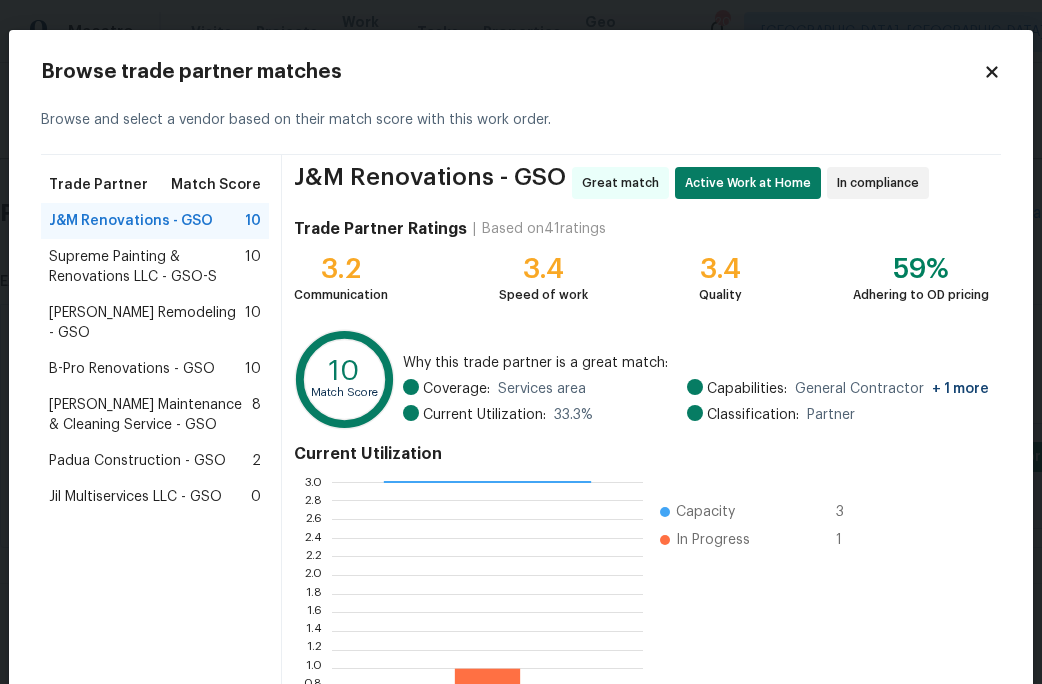 click on "Padua Construction - GSO" at bounding box center [137, 461] 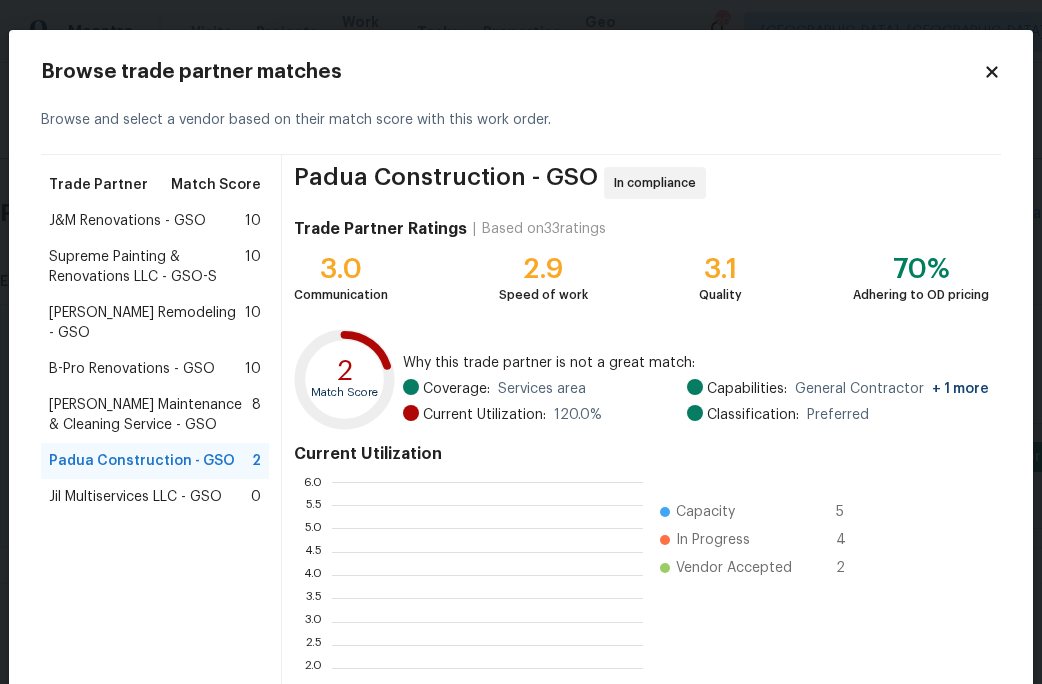 scroll, scrollTop: 2, scrollLeft: 1, axis: both 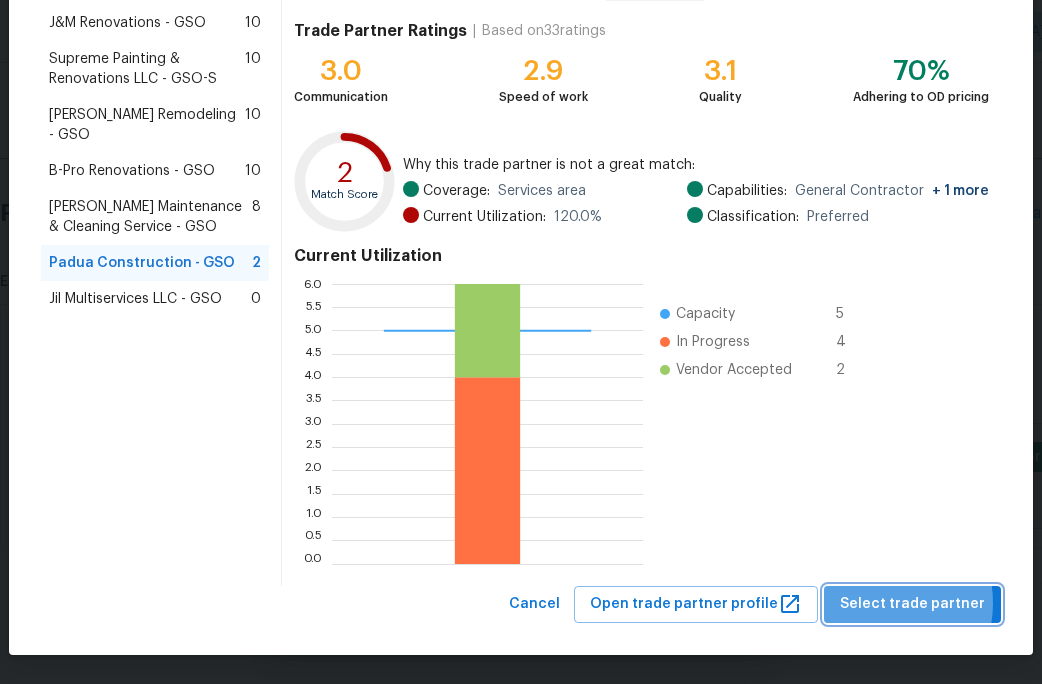 click on "Select trade partner" at bounding box center (912, 604) 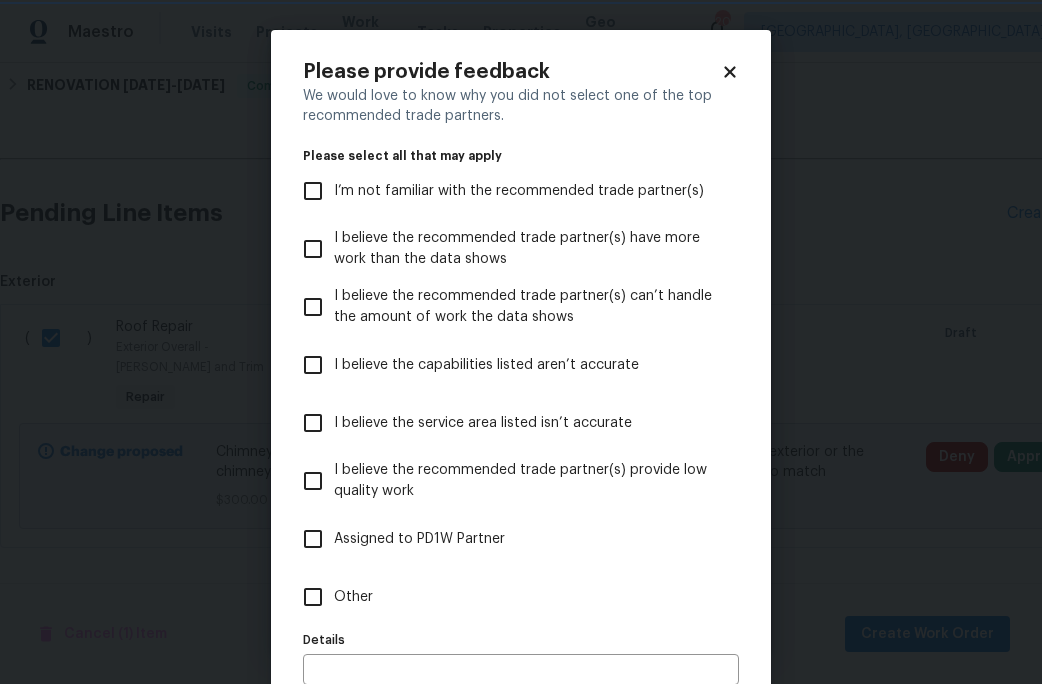 scroll, scrollTop: 0, scrollLeft: 0, axis: both 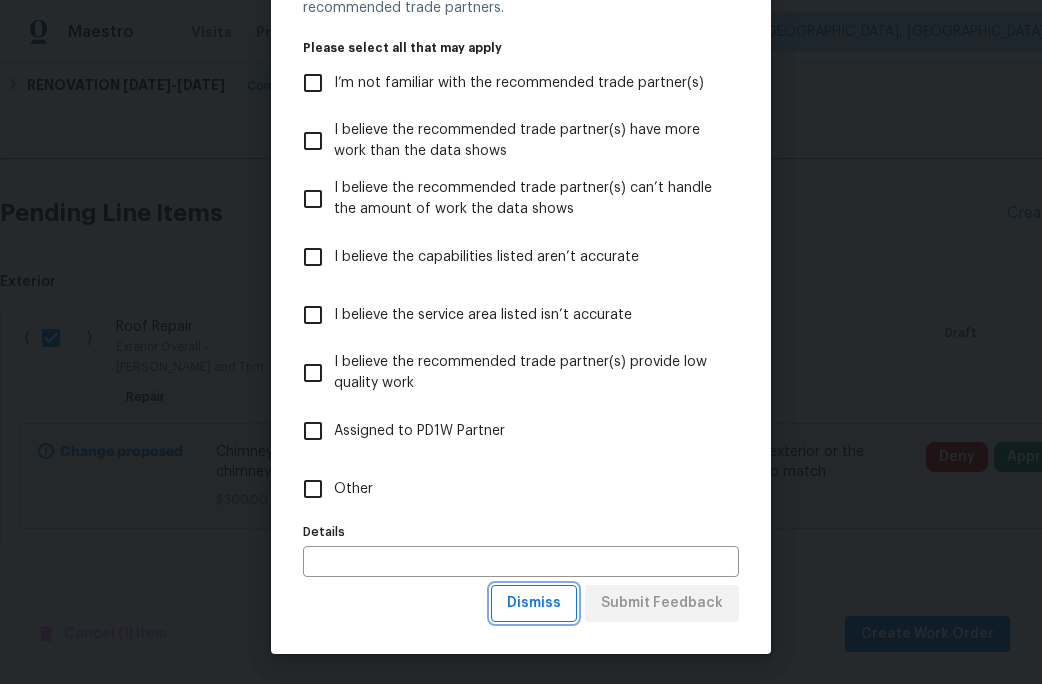 click on "Dismiss" at bounding box center (534, 603) 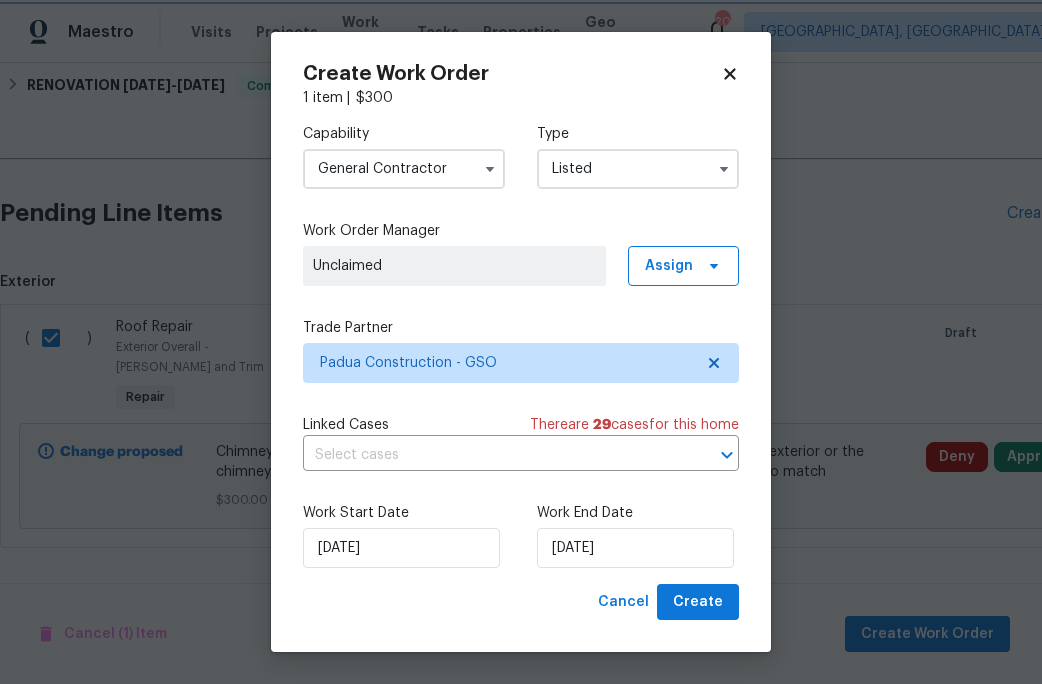 scroll, scrollTop: 0, scrollLeft: 0, axis: both 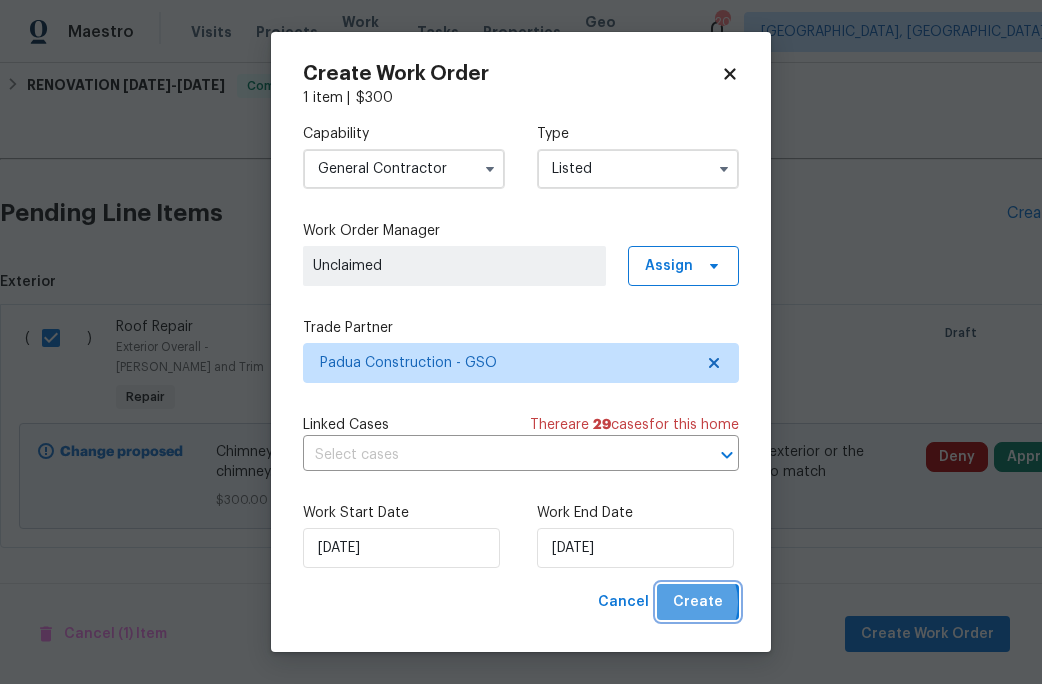click on "Create" at bounding box center (698, 602) 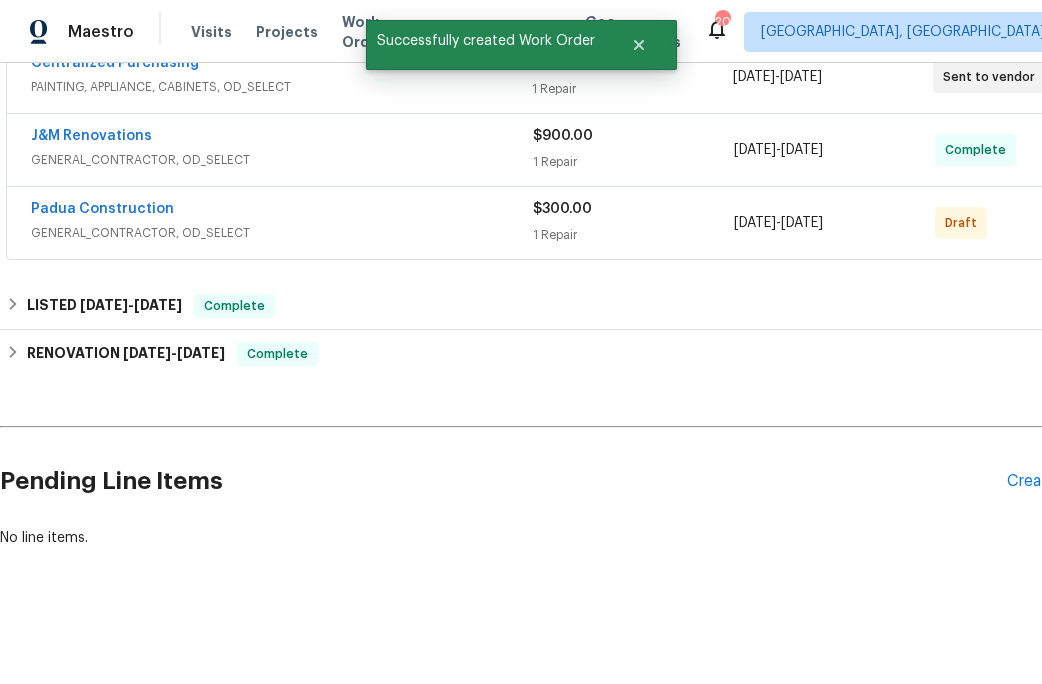 scroll, scrollTop: 479, scrollLeft: 88, axis: both 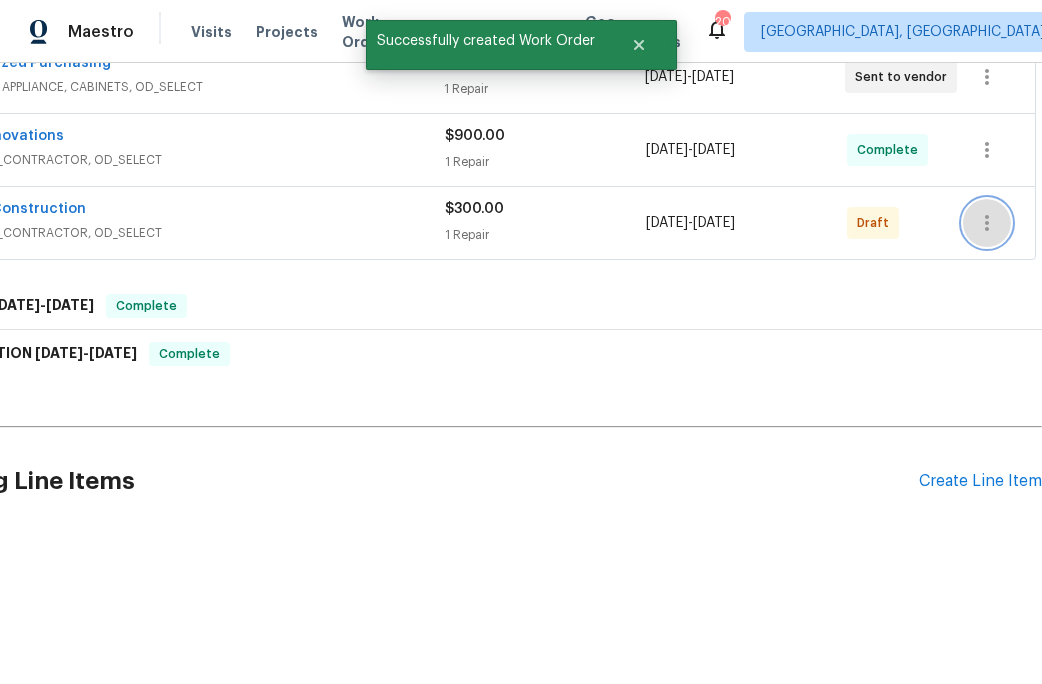 click 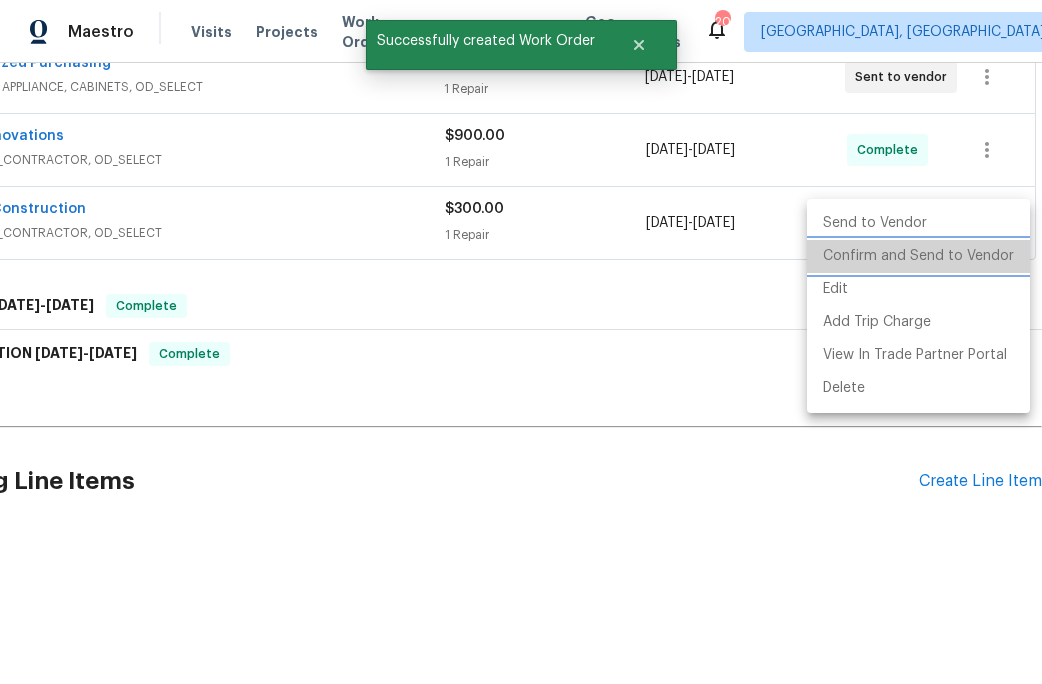click on "Confirm and Send to Vendor" at bounding box center (918, 256) 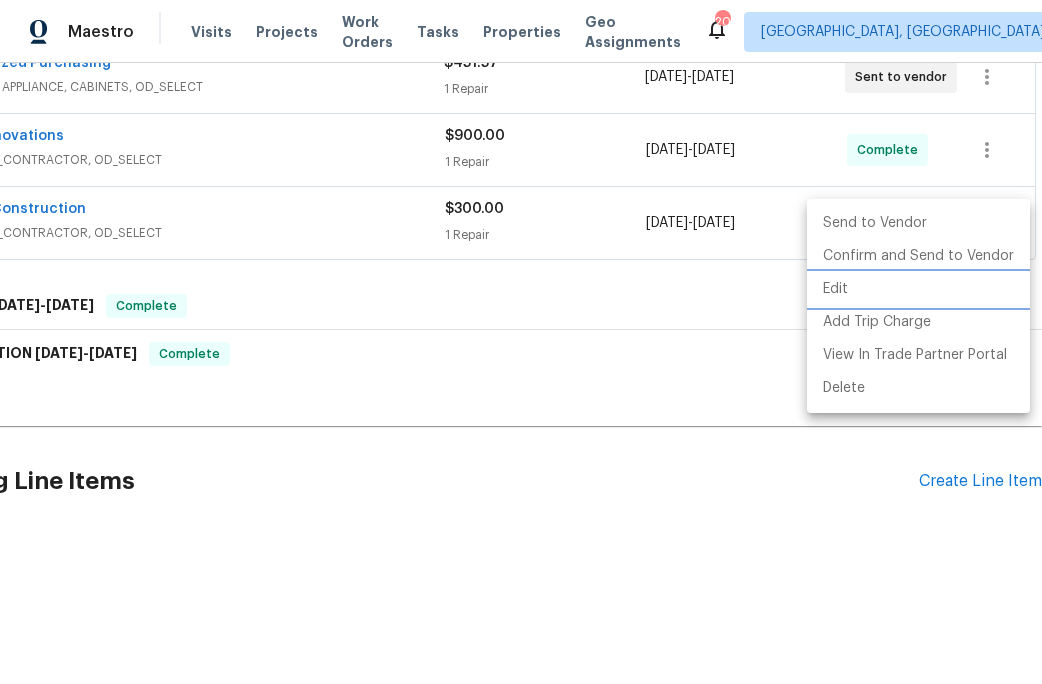 scroll, scrollTop: 333, scrollLeft: 88, axis: both 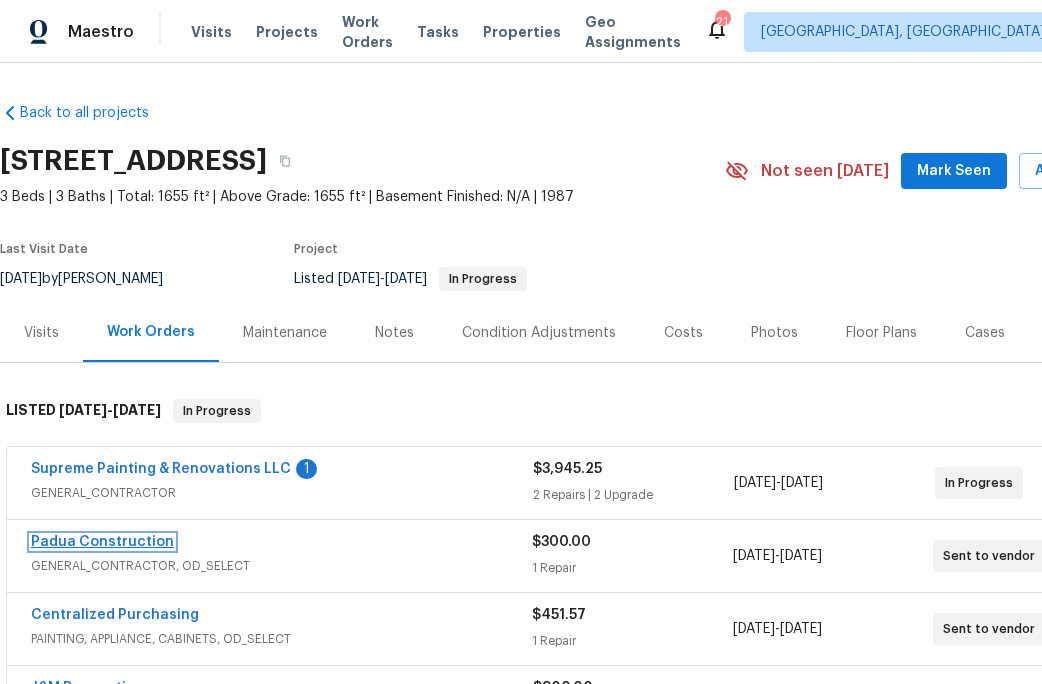 click on "Padua Construction" at bounding box center (102, 542) 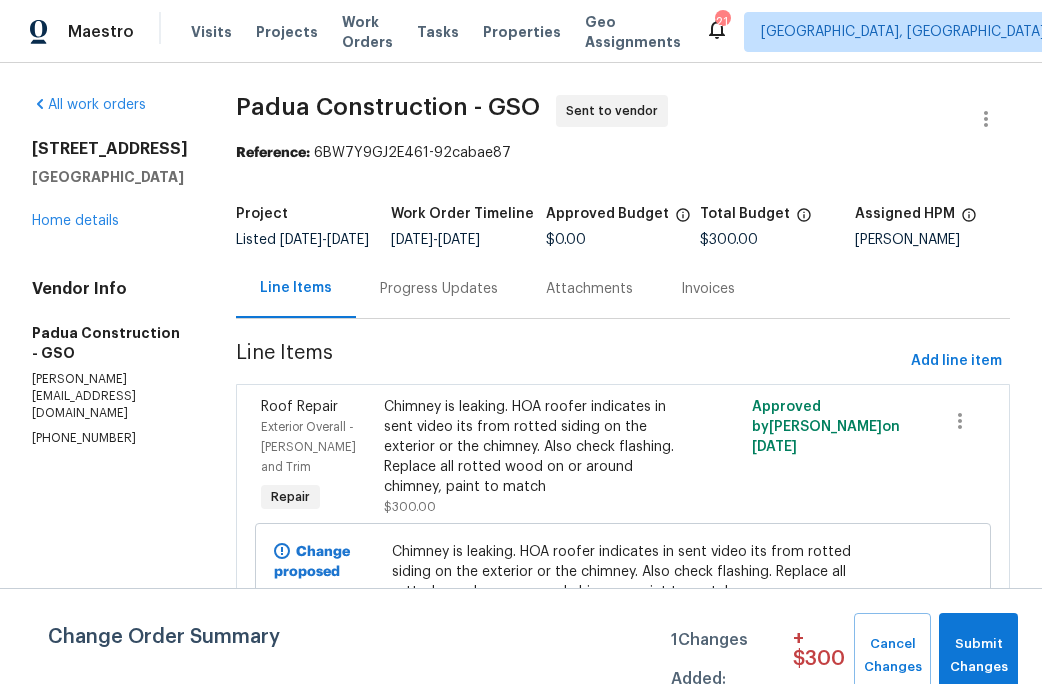 click on "Progress Updates" at bounding box center [439, 289] 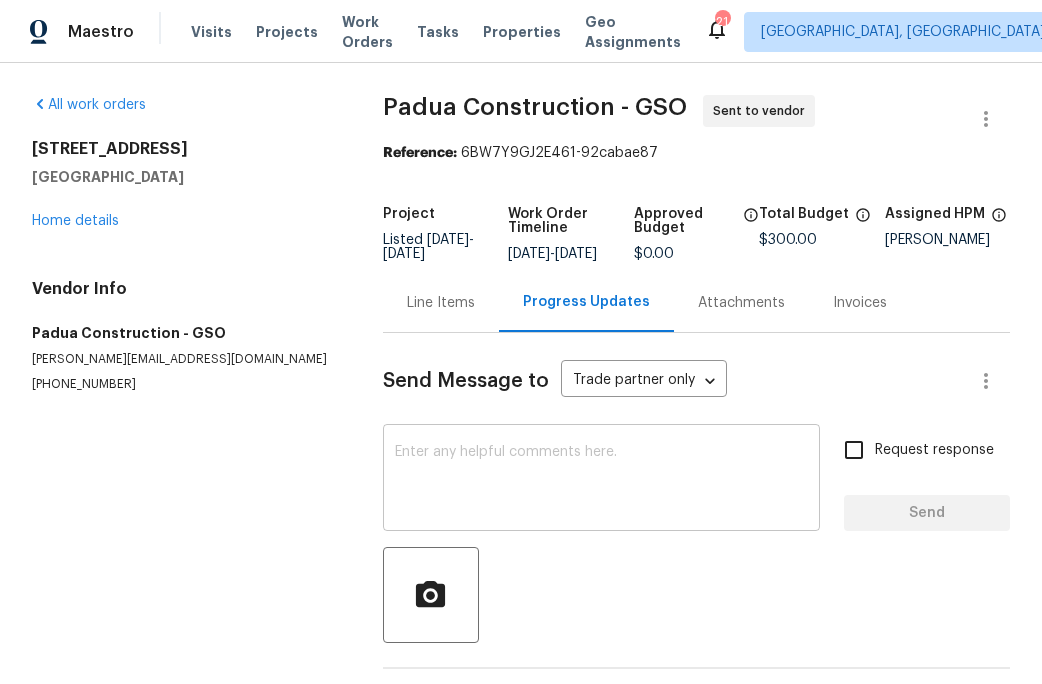 click on "x ​" at bounding box center [601, 480] 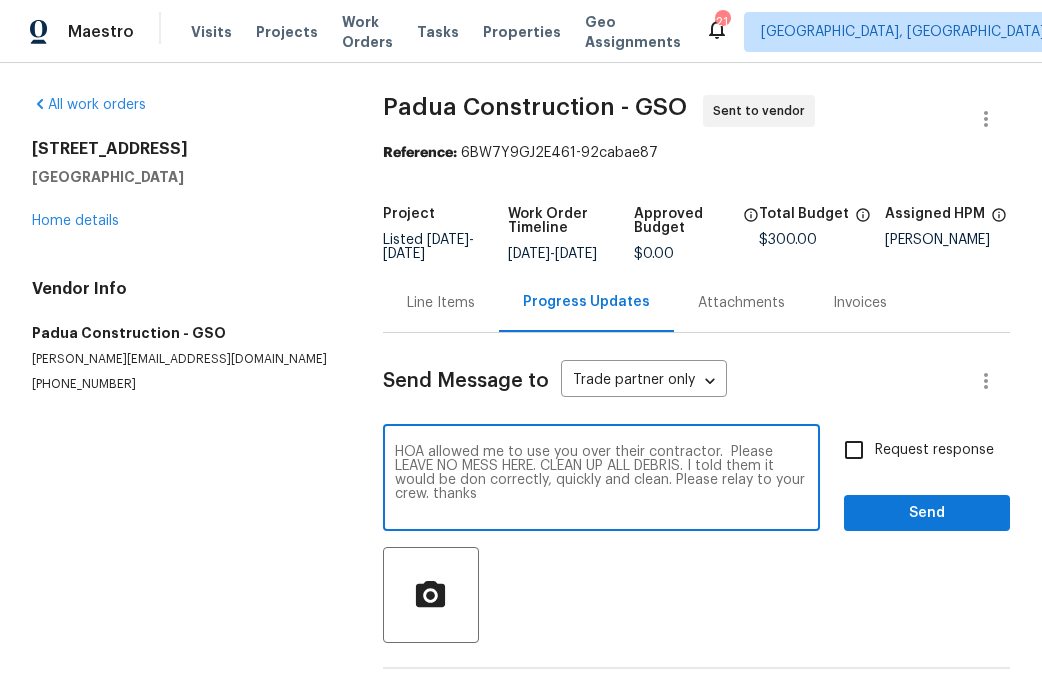 type on "HOA allowed me to use you over their contractor.  Please LEAVE NO MESS HERE. CLEAN UP ALL DEBRIS. I told them it would be don correctly, quickly and clean. Please relay to your crew. thanks" 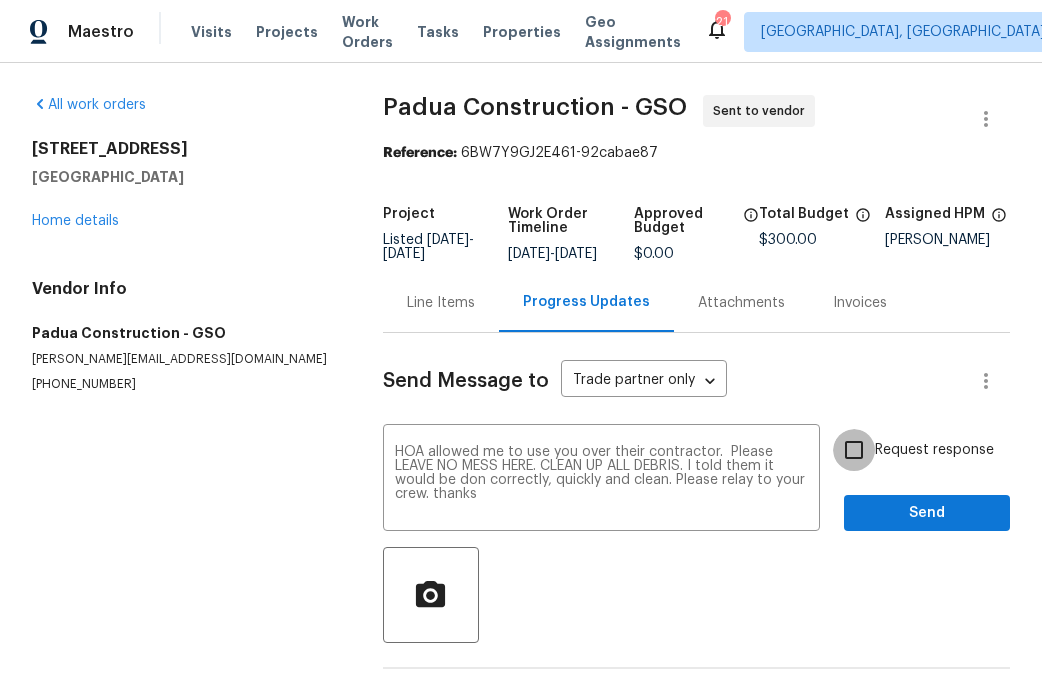 click on "Request response" at bounding box center (854, 450) 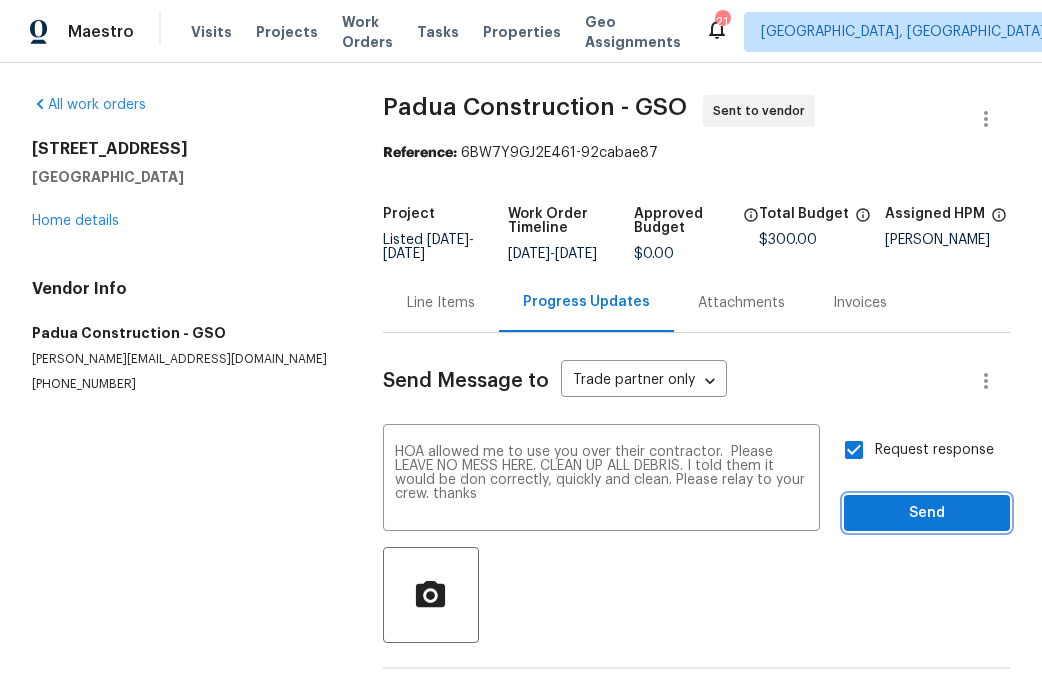 click on "Send" at bounding box center (927, 513) 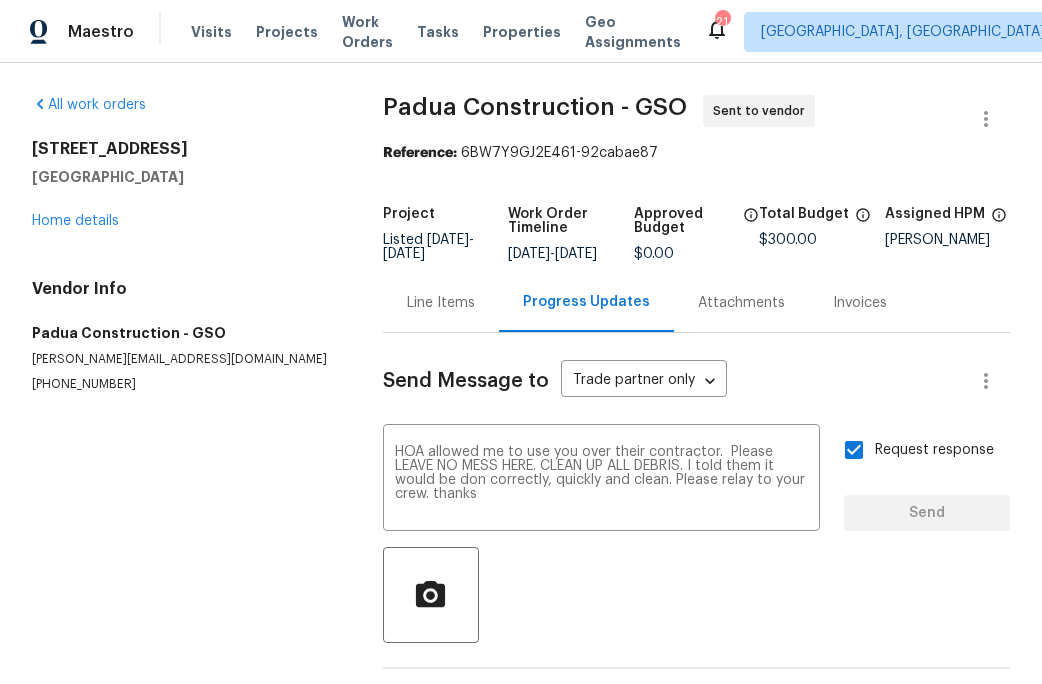 type 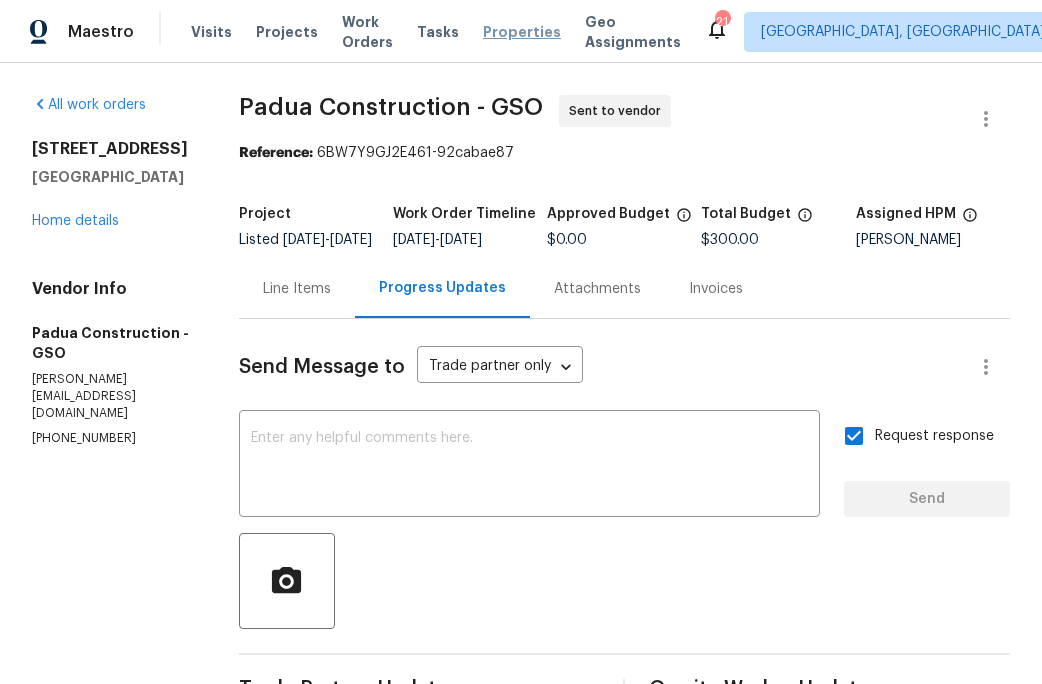 click on "Properties" at bounding box center [522, 32] 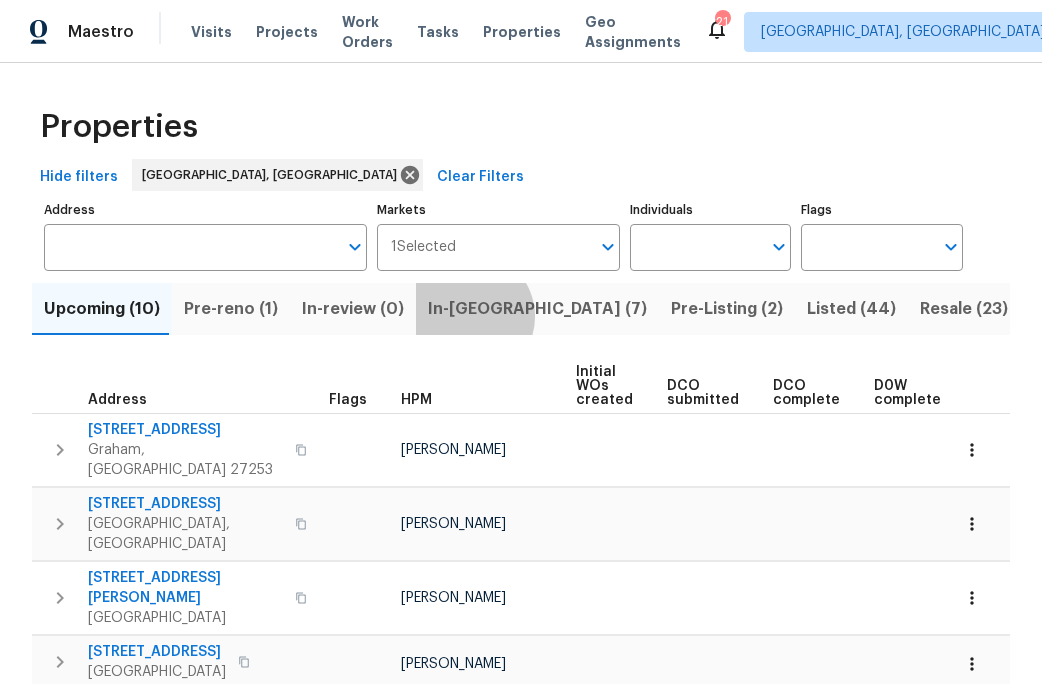 click on "In-reno (7)" at bounding box center [537, 309] 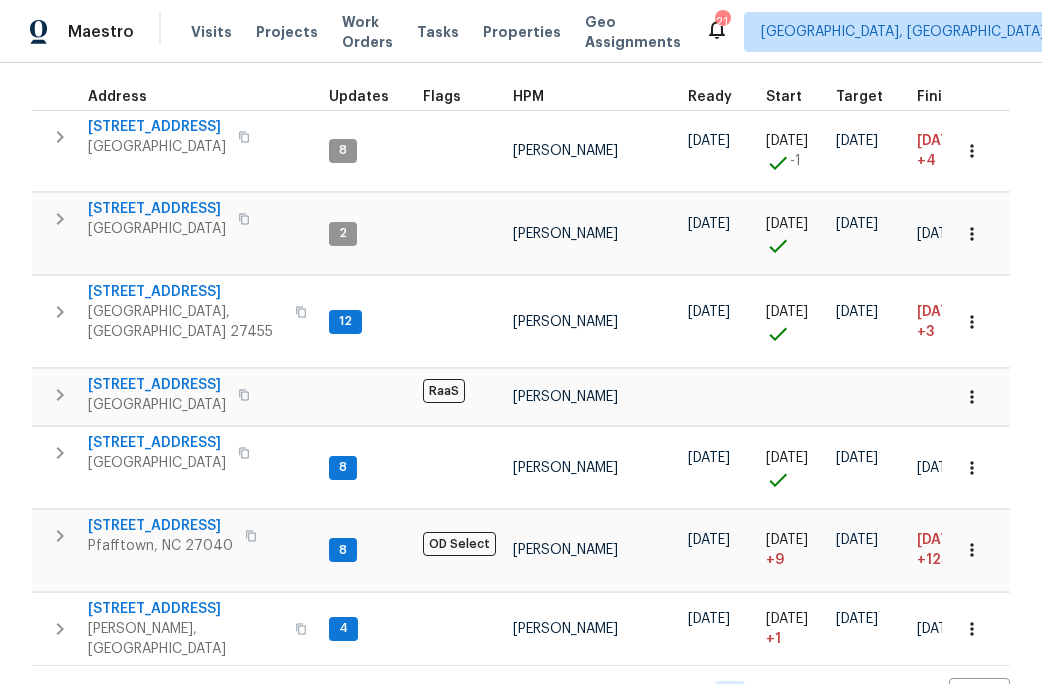 scroll, scrollTop: 294, scrollLeft: 0, axis: vertical 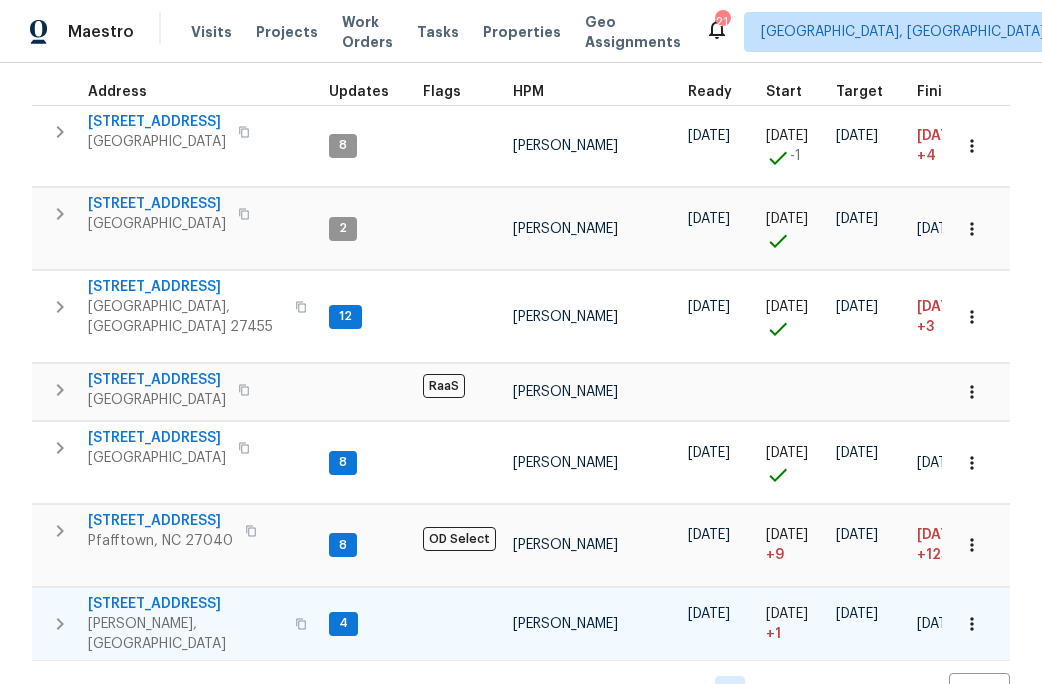 click on "[STREET_ADDRESS]" at bounding box center (185, 604) 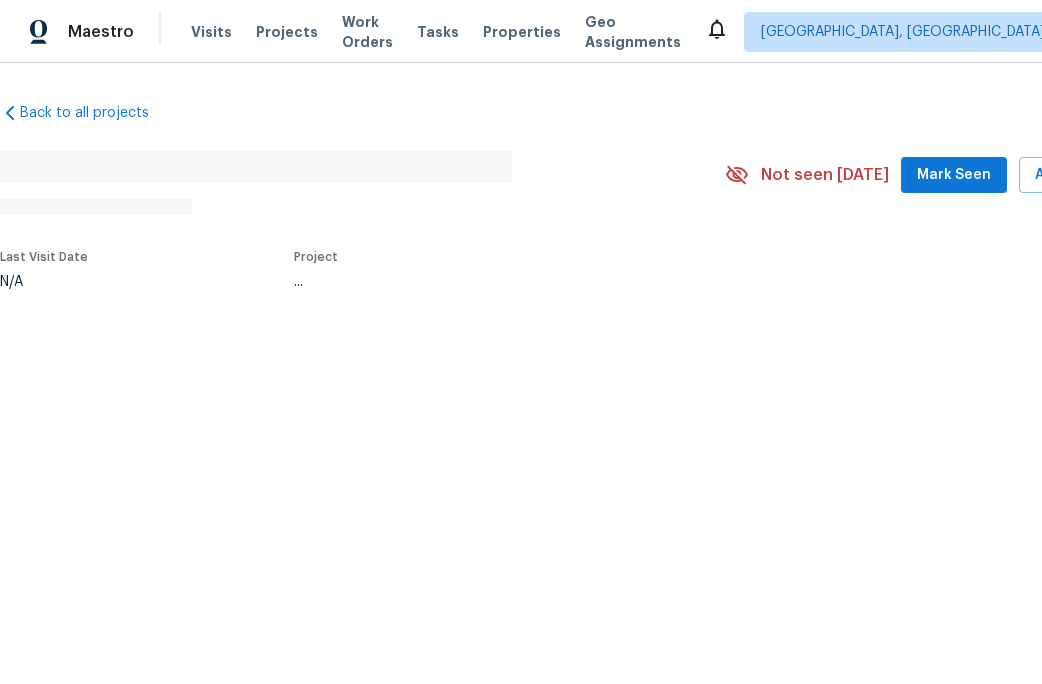 scroll, scrollTop: 0, scrollLeft: 0, axis: both 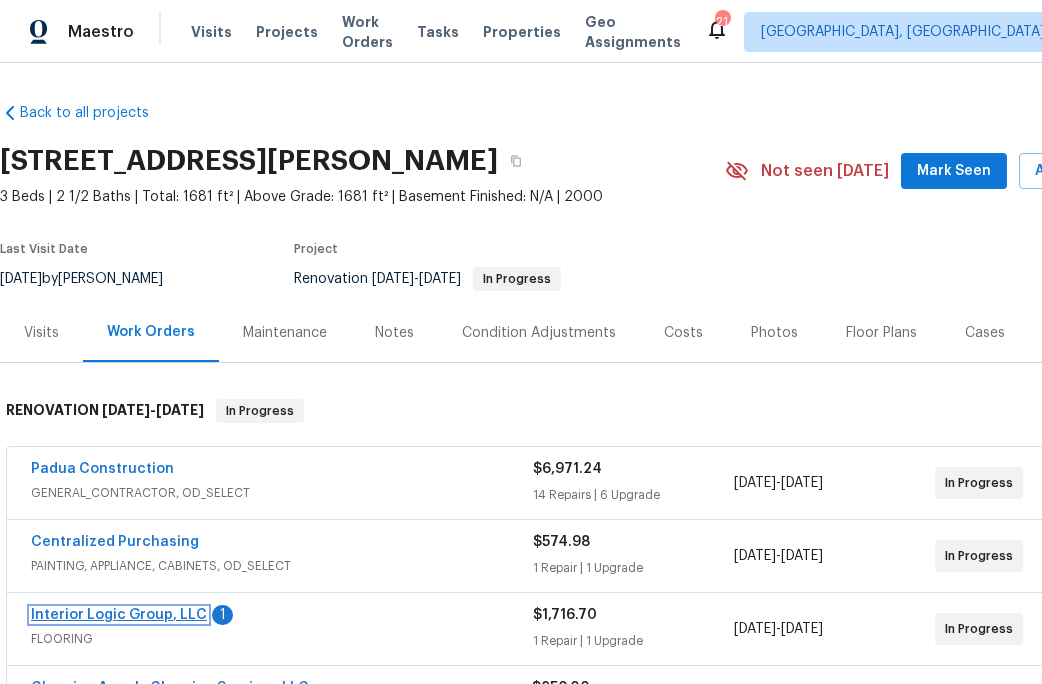 click on "Interior Logic Group, LLC" at bounding box center [119, 615] 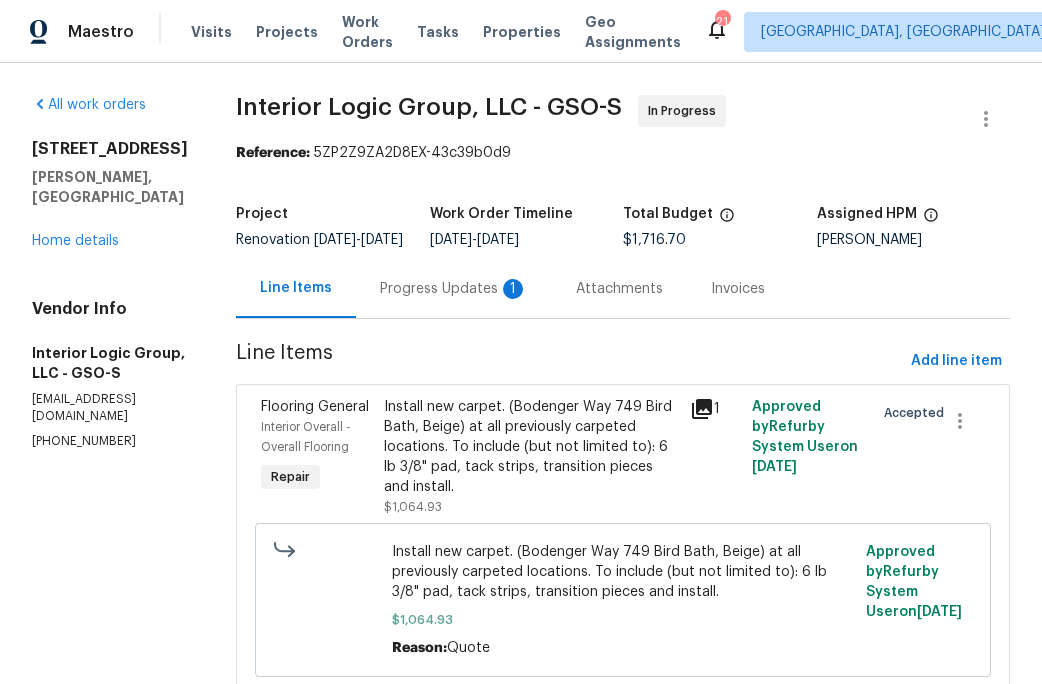 click on "Progress Updates 1" at bounding box center (454, 289) 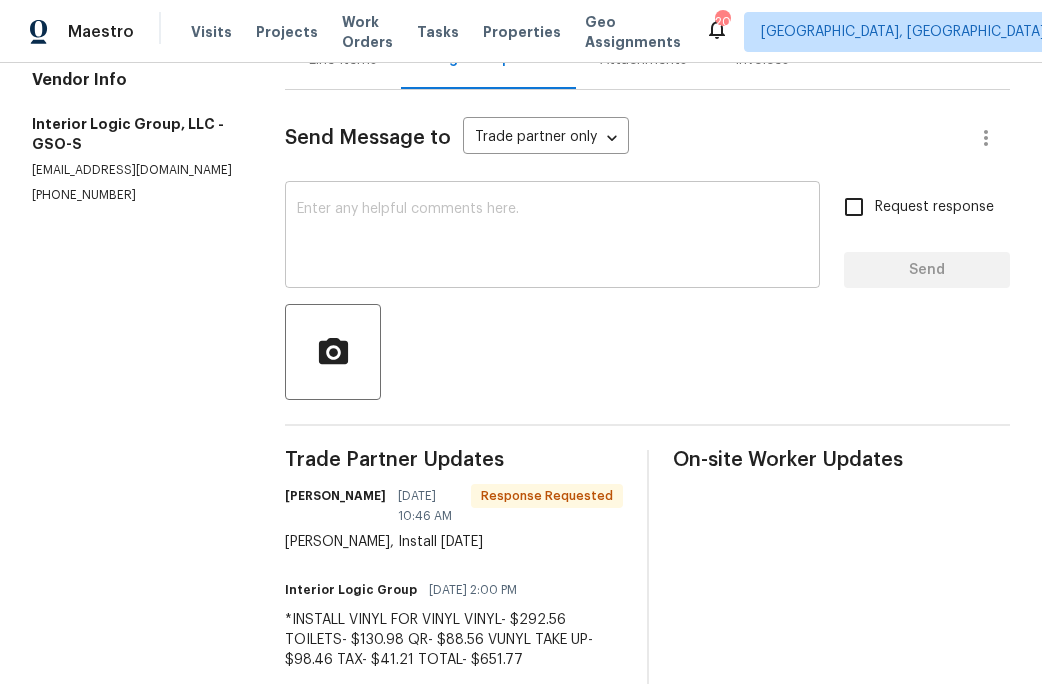 scroll, scrollTop: 252, scrollLeft: 0, axis: vertical 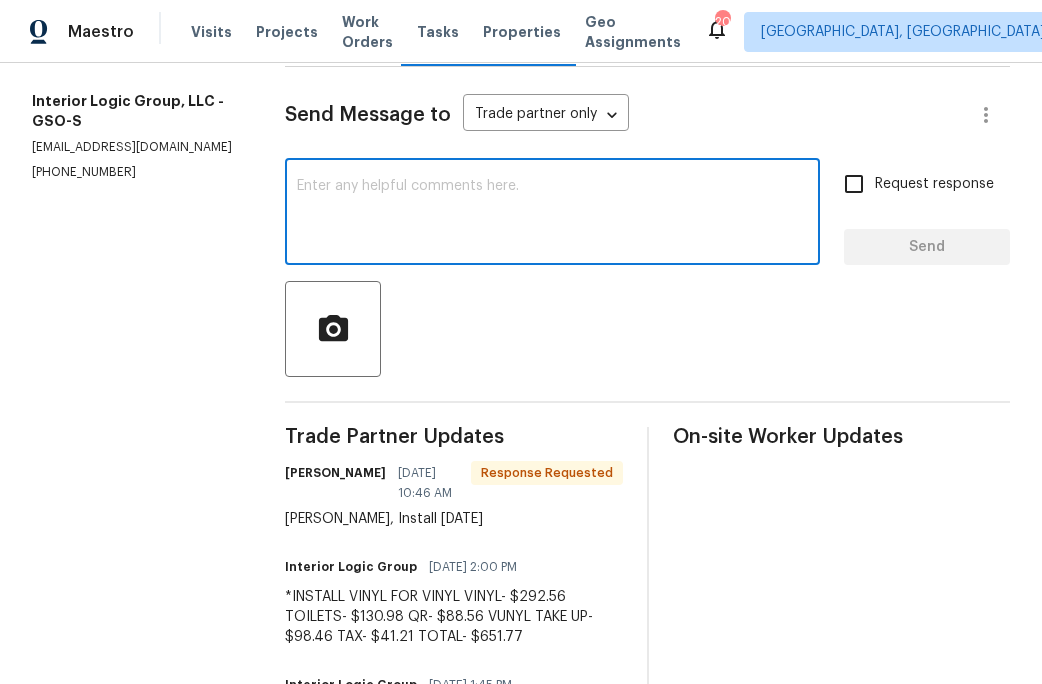 click at bounding box center [552, 214] 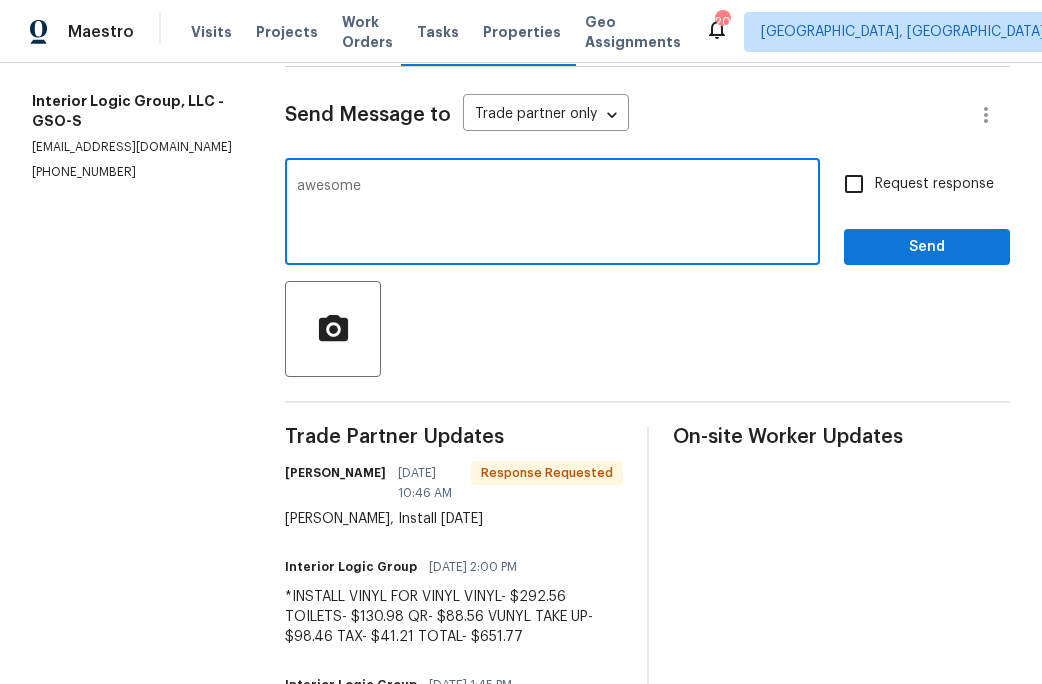 type on "awesome" 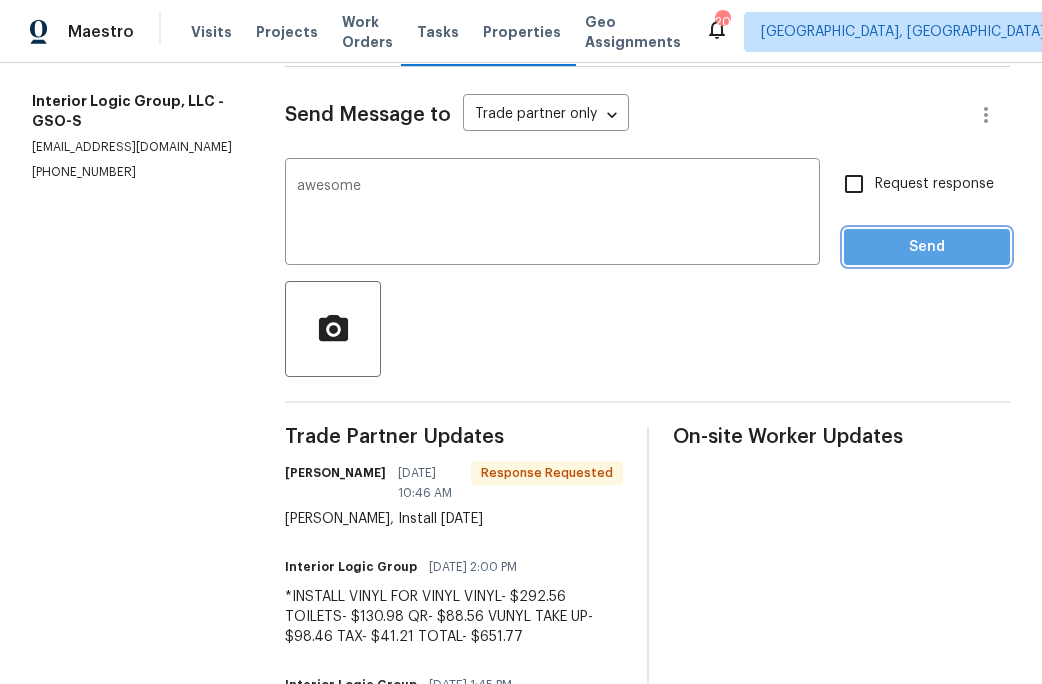 click on "Send" at bounding box center [927, 247] 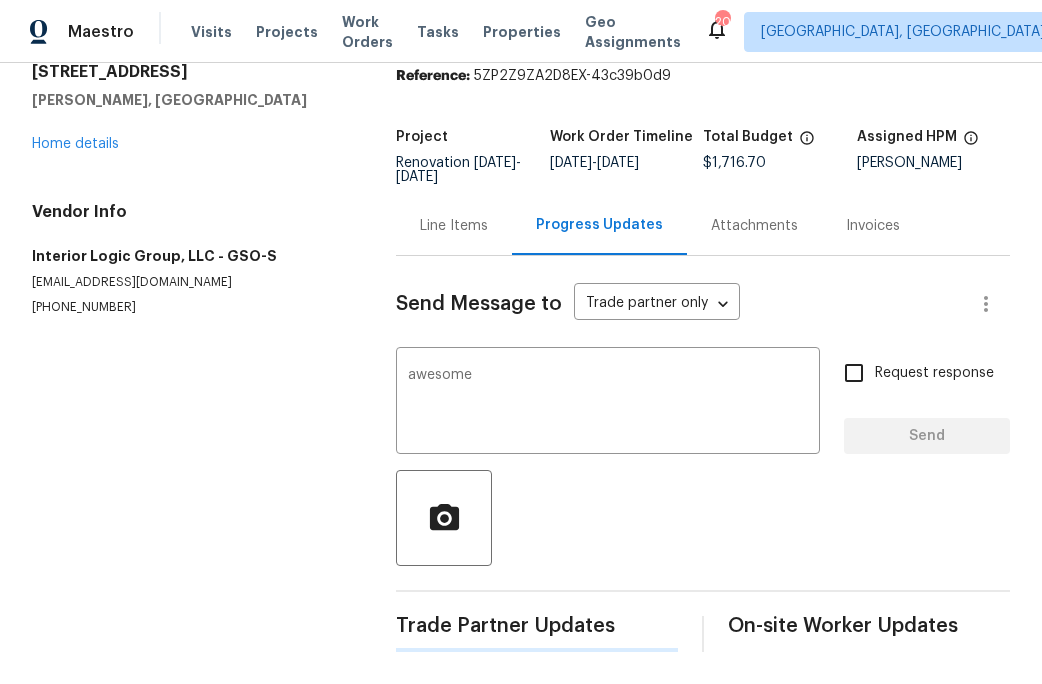 type 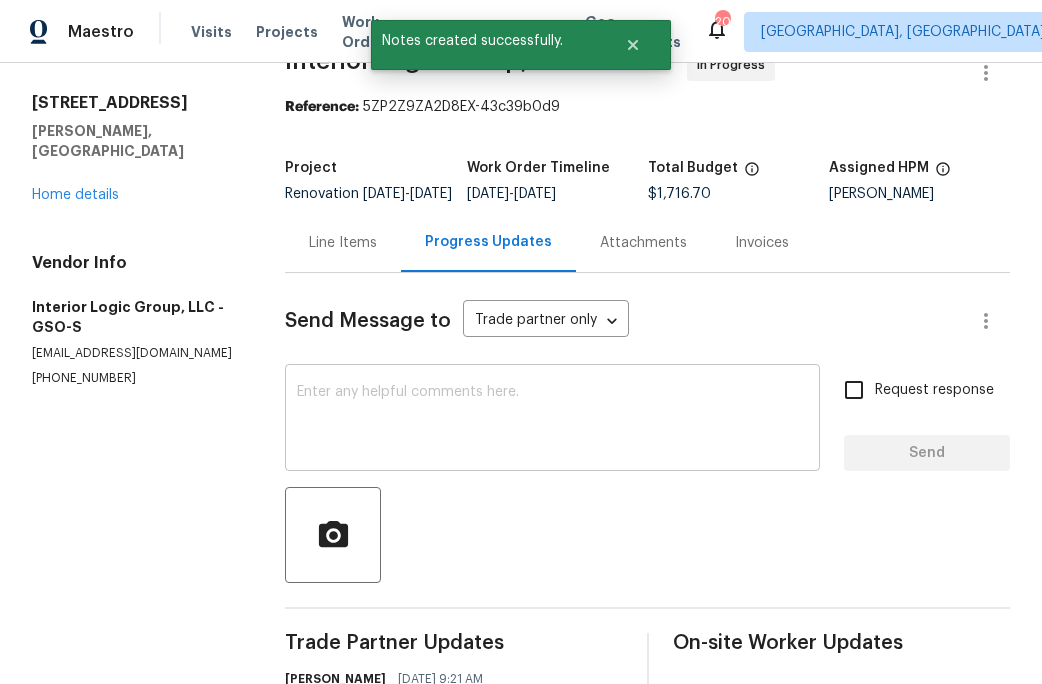 scroll, scrollTop: 0, scrollLeft: 0, axis: both 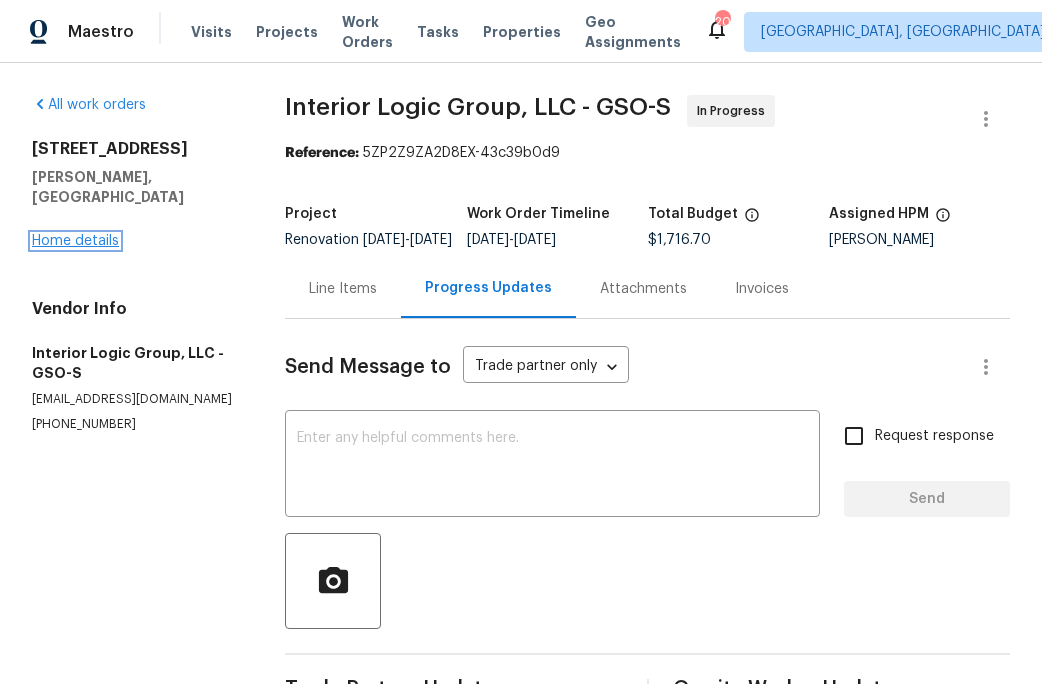 click on "Home details" at bounding box center (75, 241) 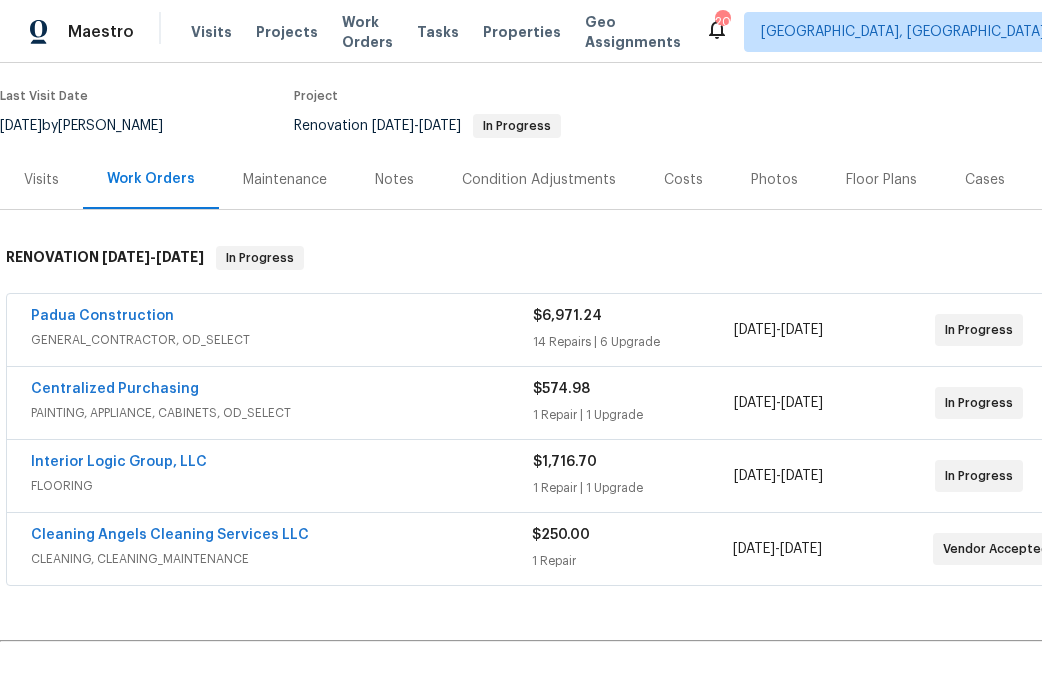 scroll, scrollTop: 157, scrollLeft: 0, axis: vertical 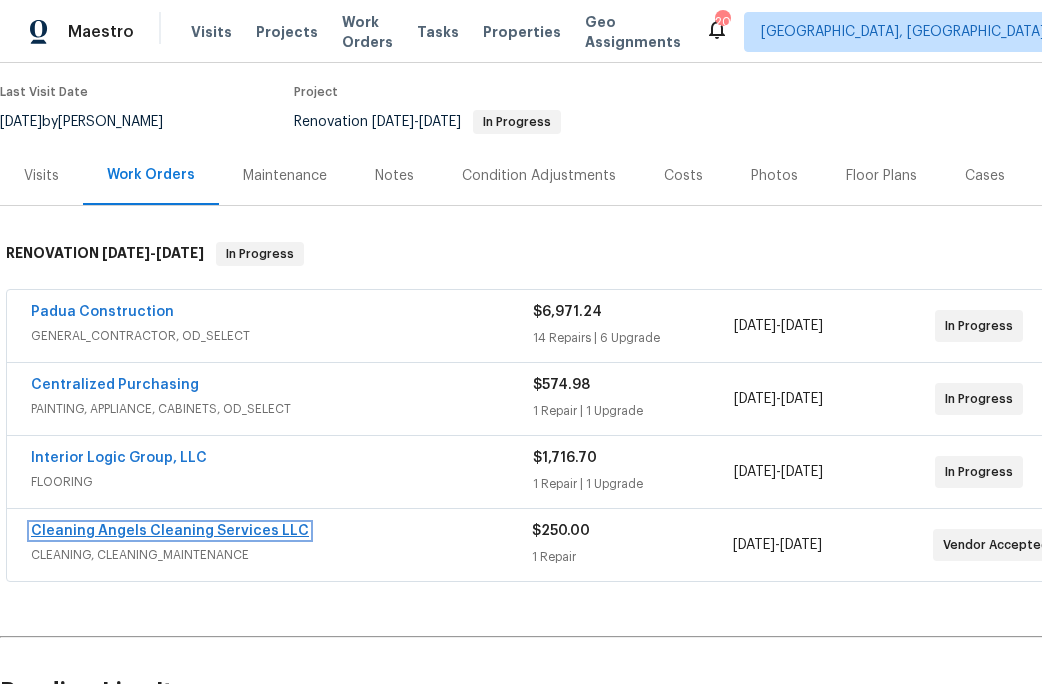 click on "Cleaning Angels Cleaning Services LLC" at bounding box center [170, 531] 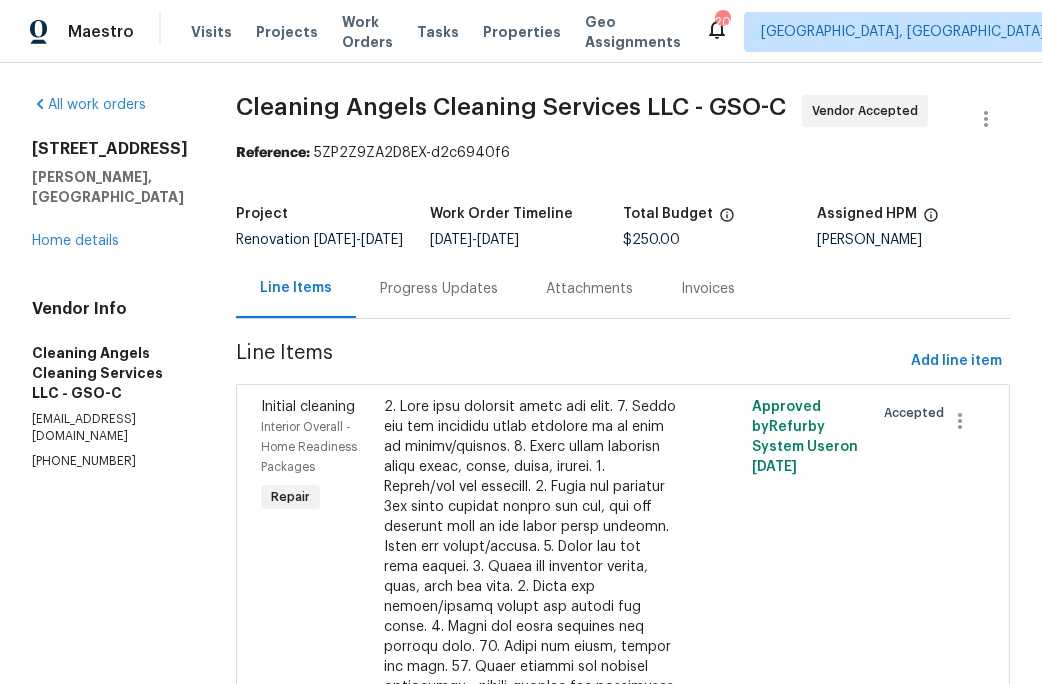 click on "Progress Updates" at bounding box center [439, 289] 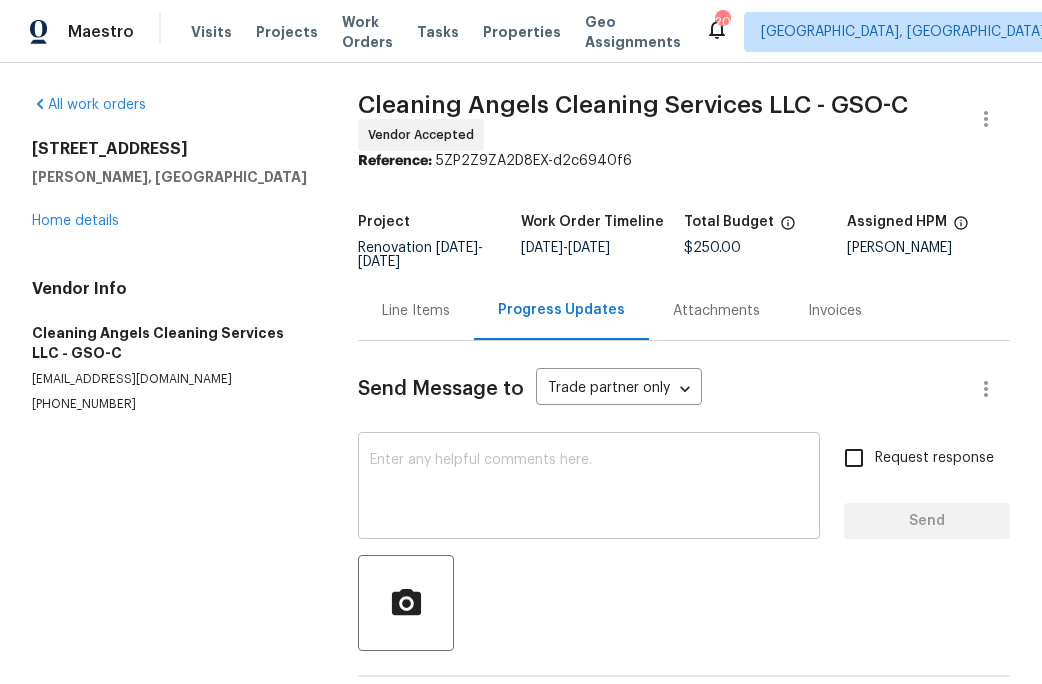 click on "x ​" at bounding box center (589, 488) 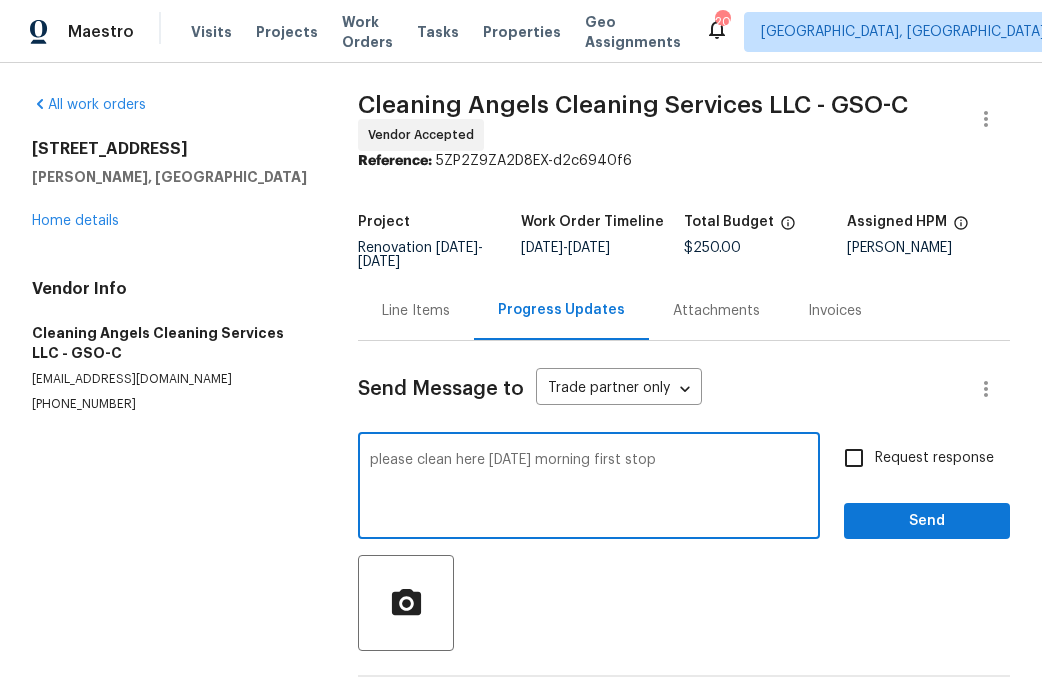 type on "please clean here [DATE] morning first stop" 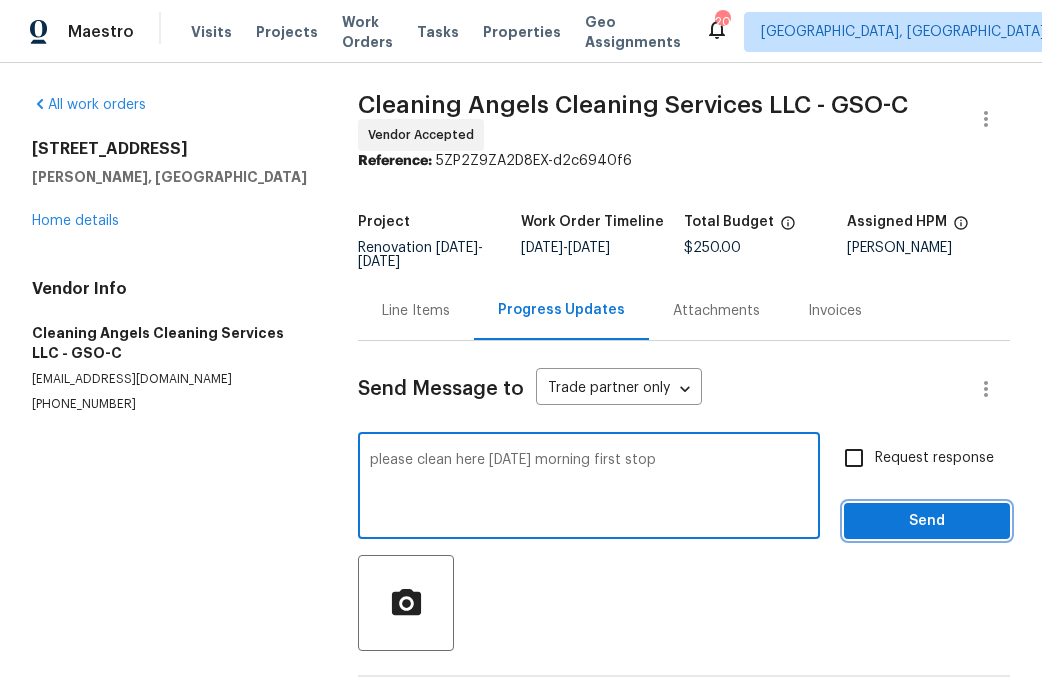 click on "Send" at bounding box center [927, 521] 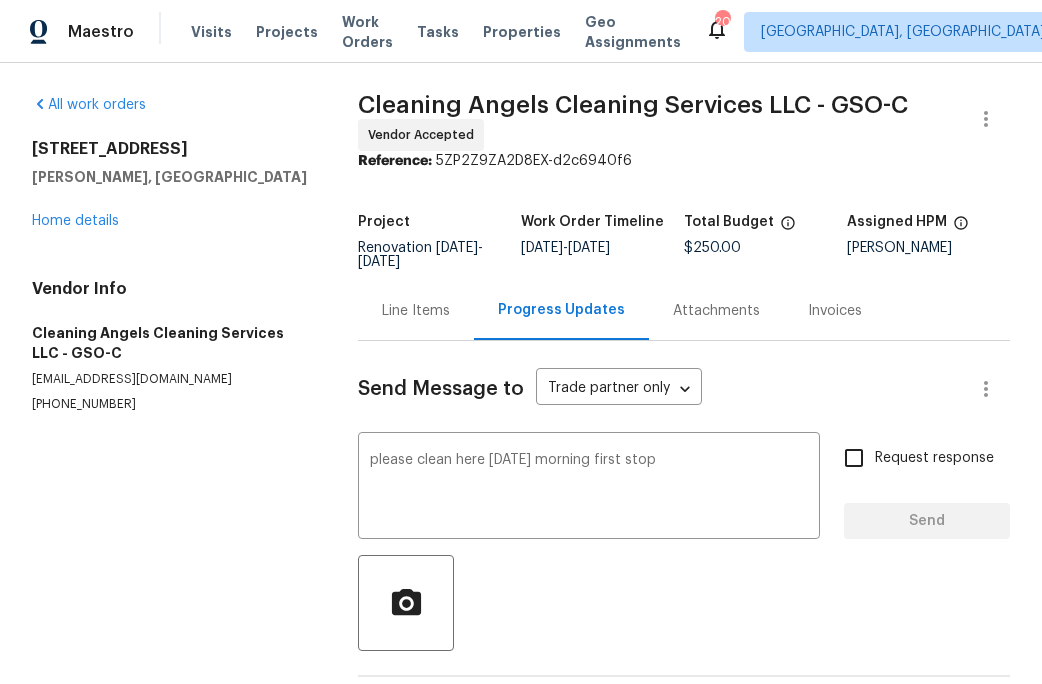 type 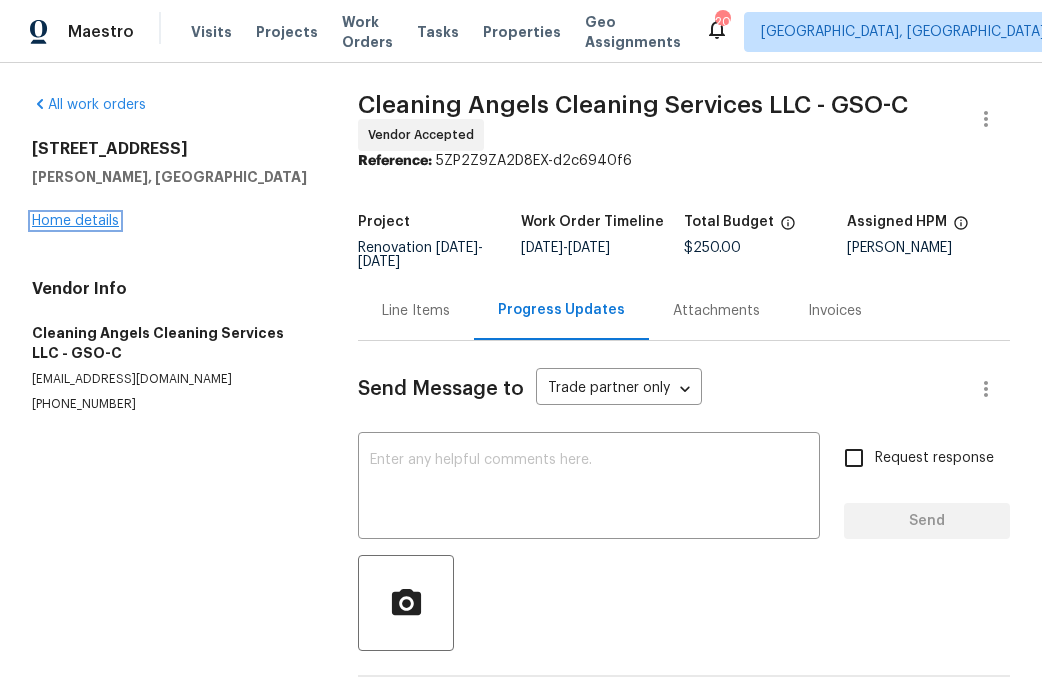 click on "Home details" at bounding box center [75, 221] 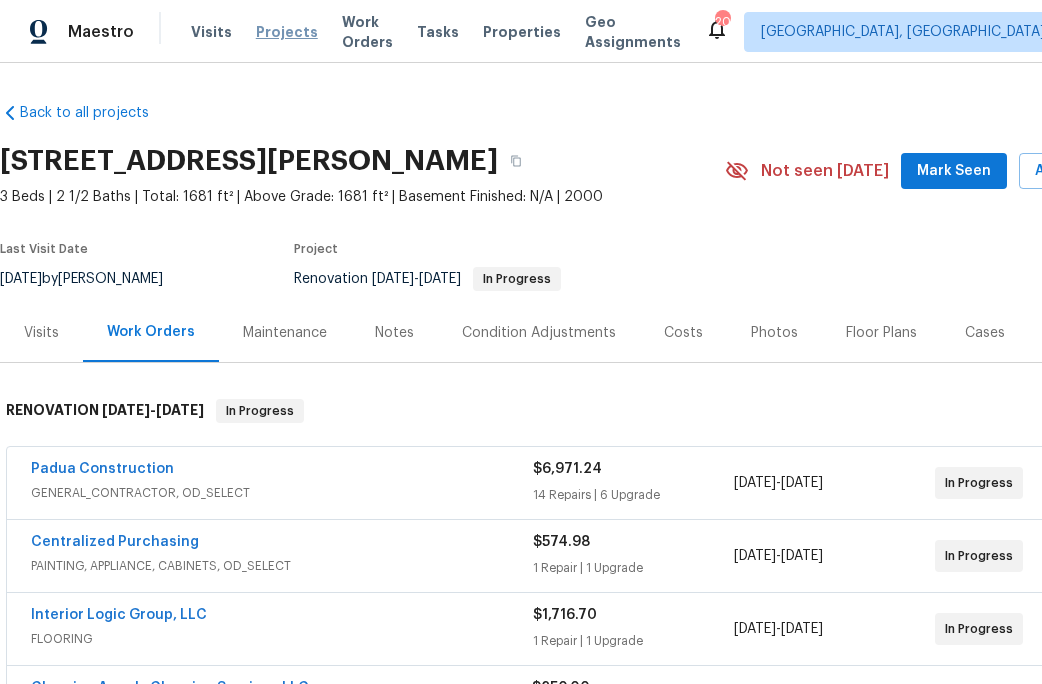 click on "Projects" at bounding box center (287, 32) 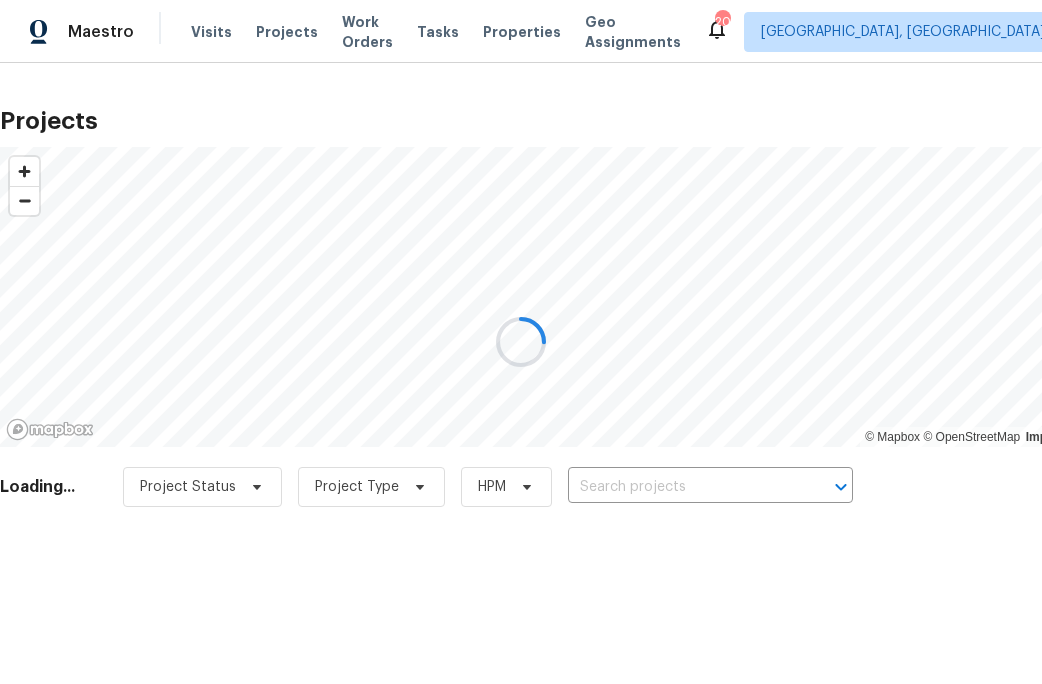 click at bounding box center (521, 342) 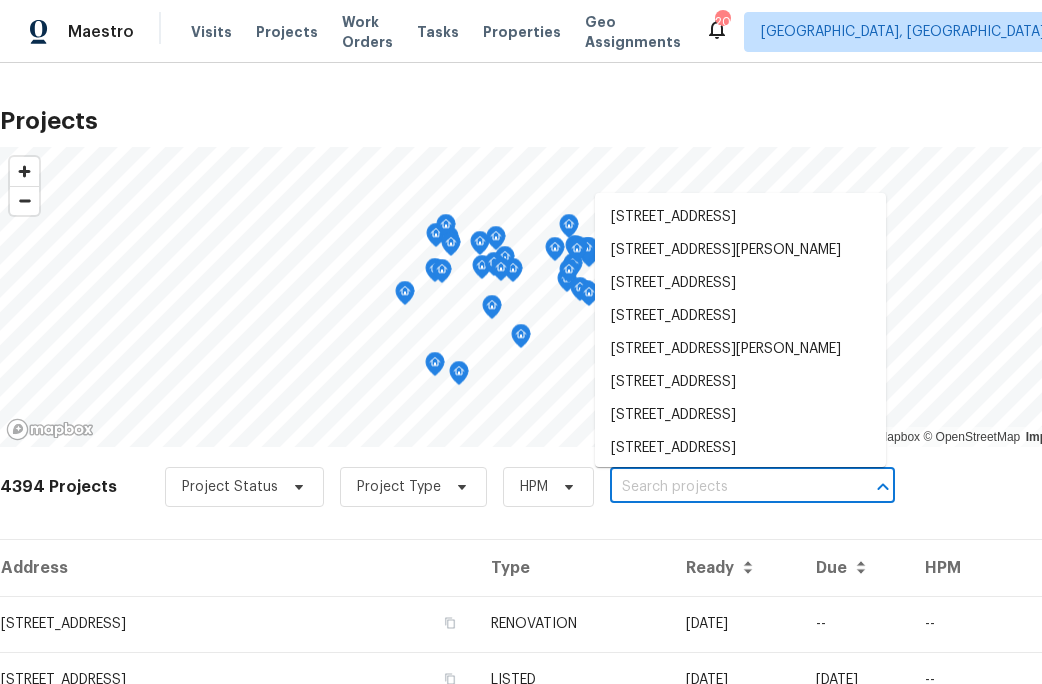 click at bounding box center (724, 487) 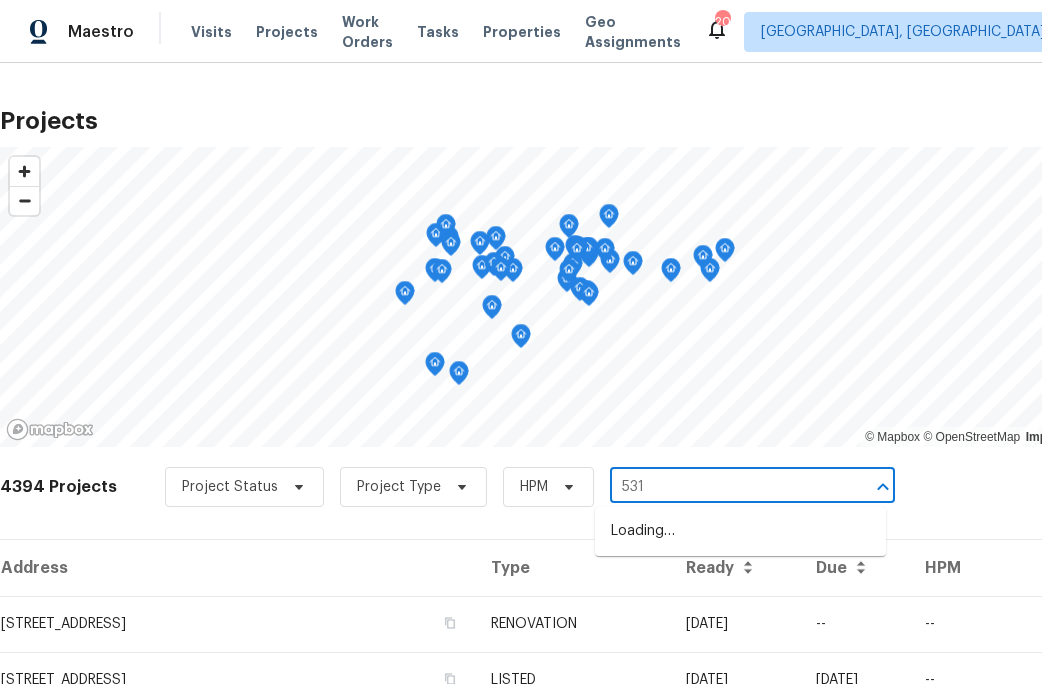 type on "5311" 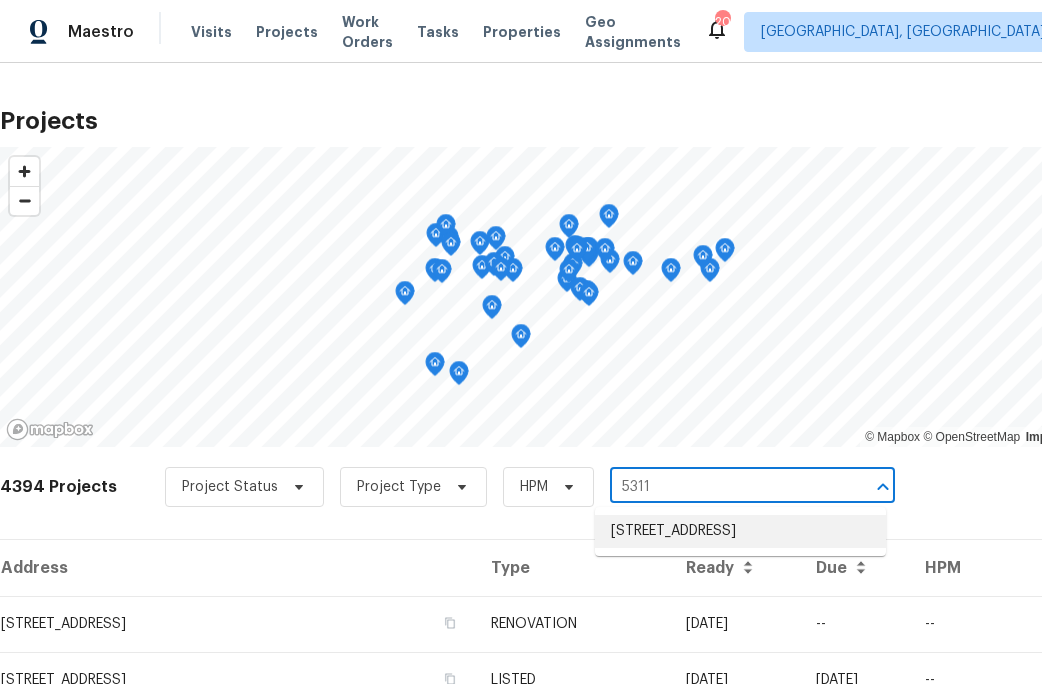 click on "[STREET_ADDRESS]" at bounding box center (740, 531) 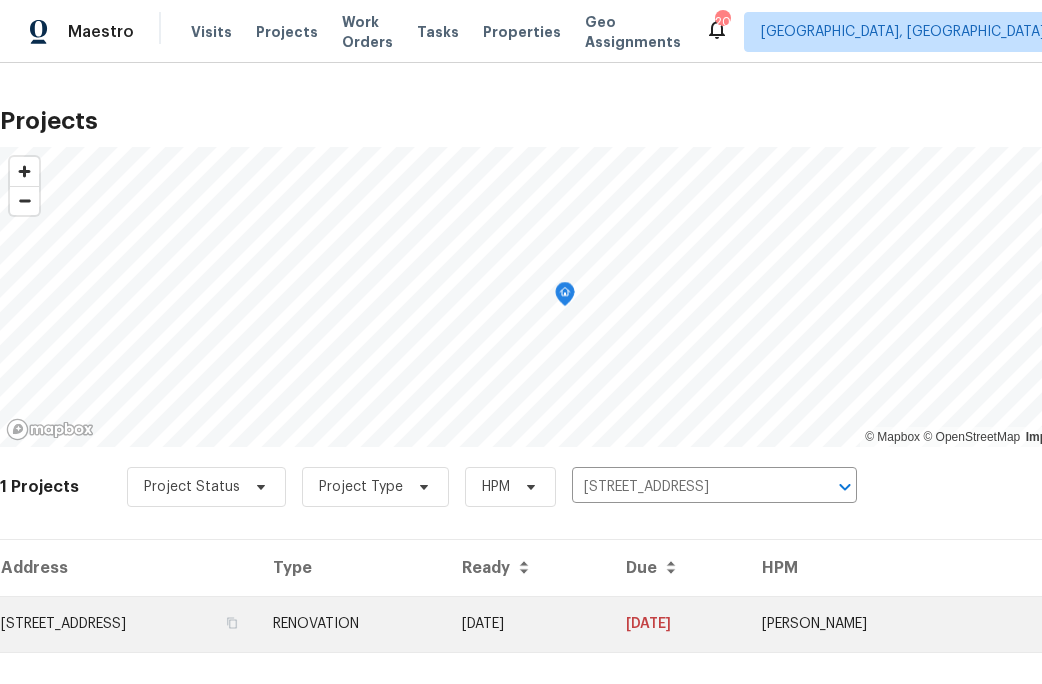 click on "RENOVATION" at bounding box center (351, 624) 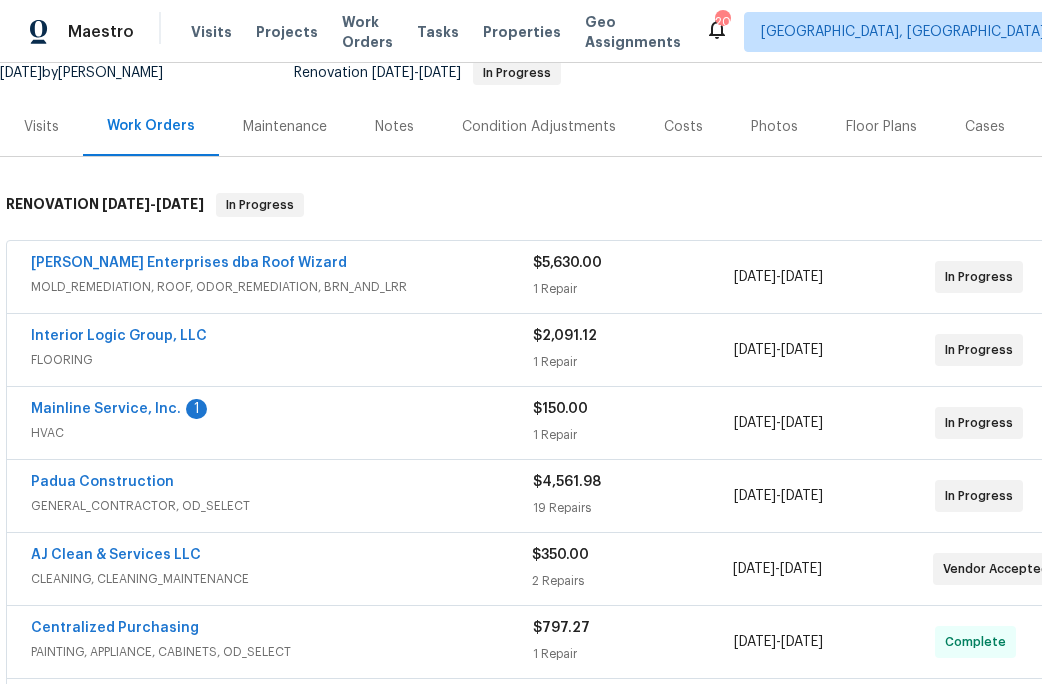 scroll, scrollTop: 211, scrollLeft: 0, axis: vertical 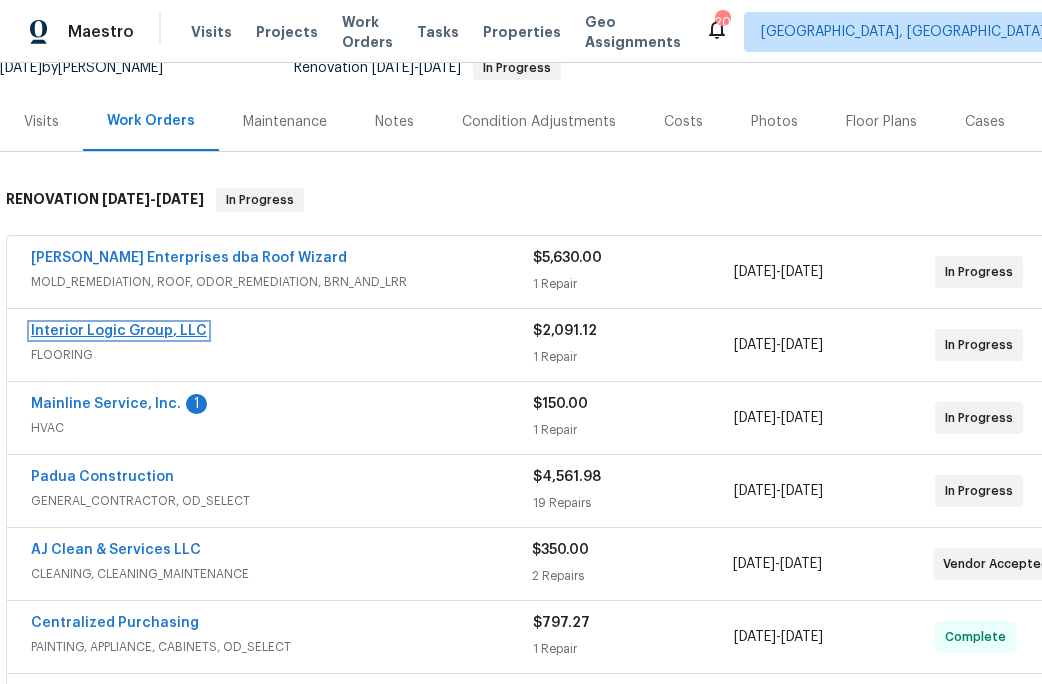 click on "Interior Logic Group, LLC" at bounding box center [119, 331] 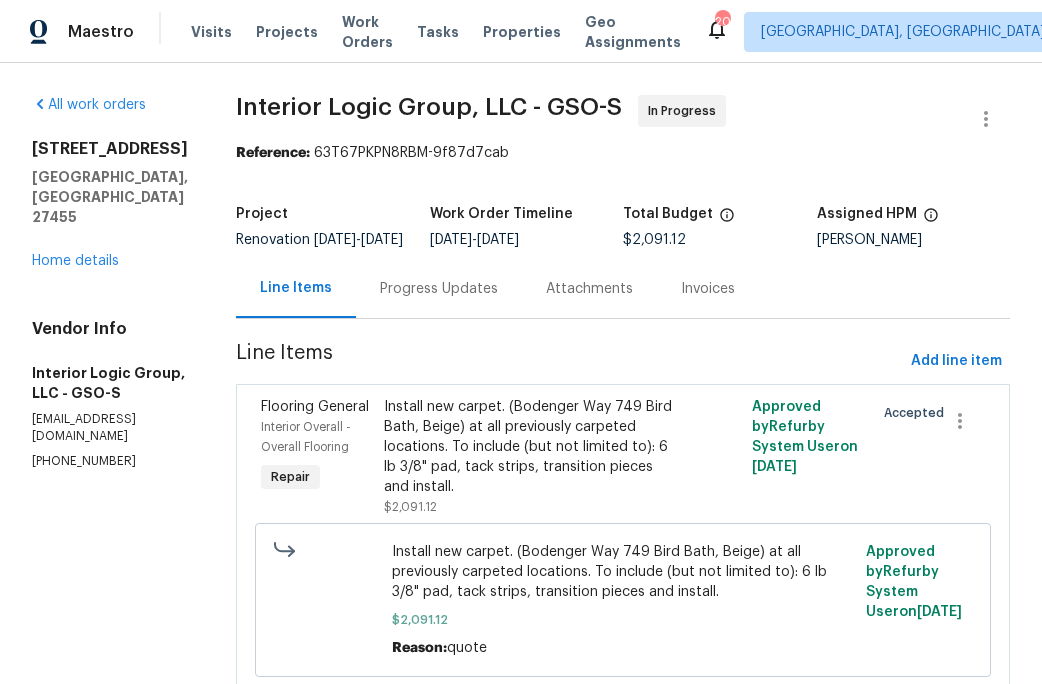 click on "Progress Updates" at bounding box center [439, 289] 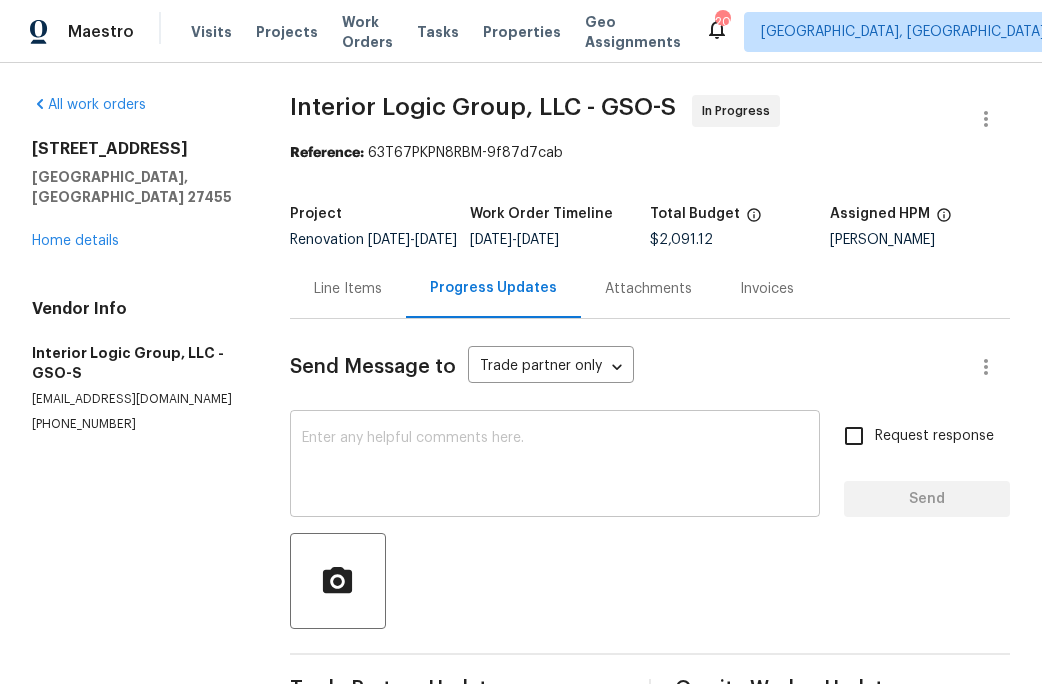 click at bounding box center (555, 466) 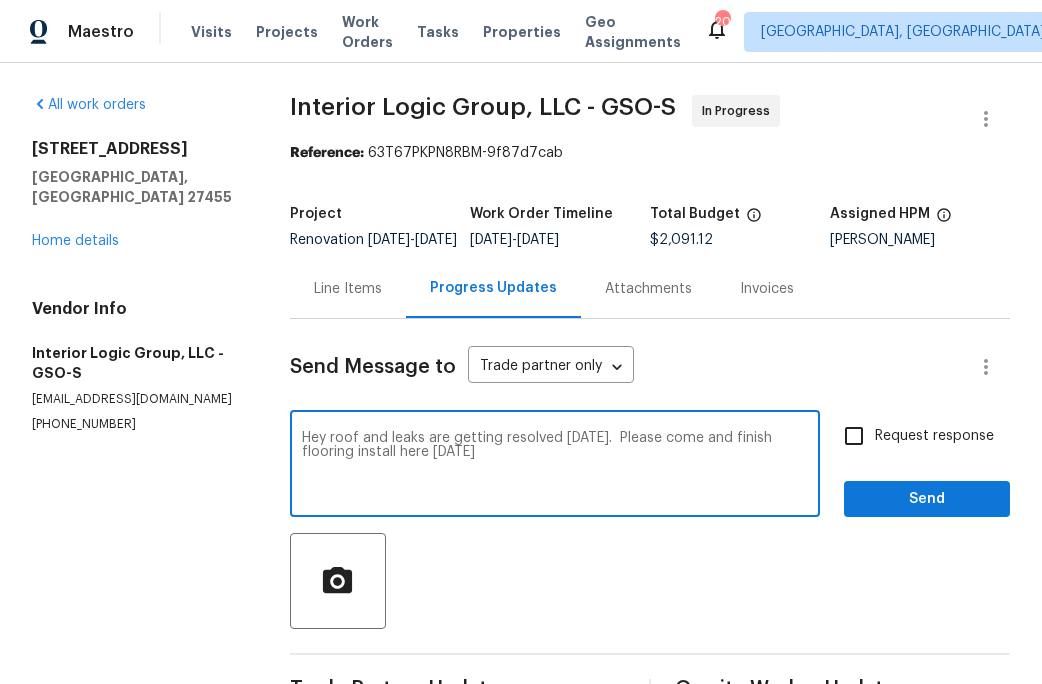 type on "Hey roof and leaks are getting resolved [DATE].  Please come and finish flooring install here [DATE]" 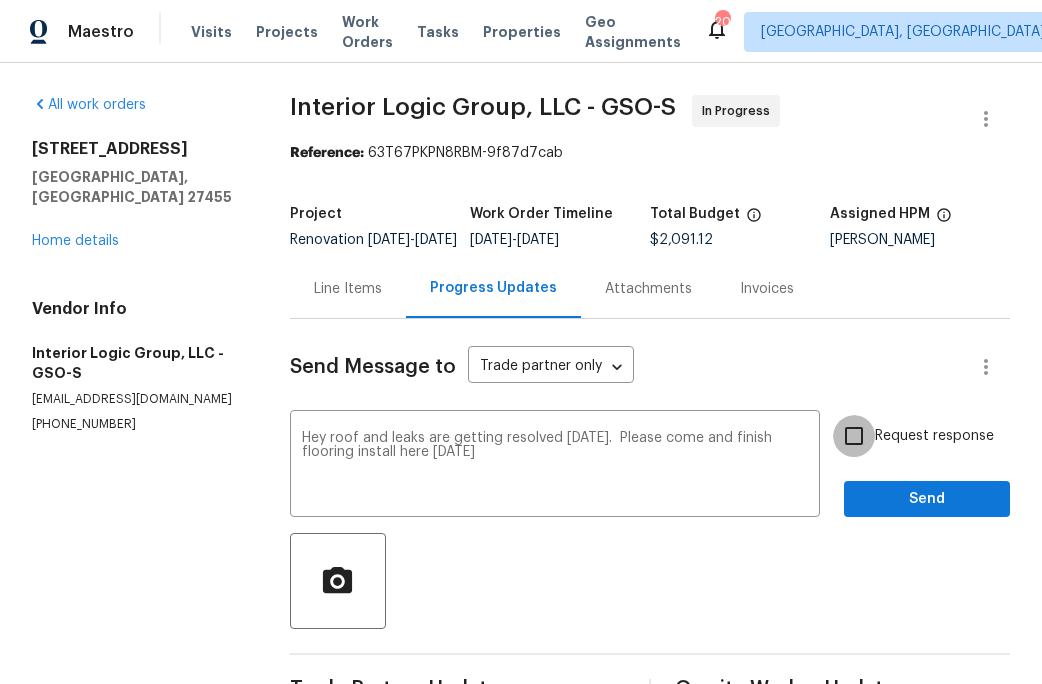 click on "Request response" at bounding box center [854, 436] 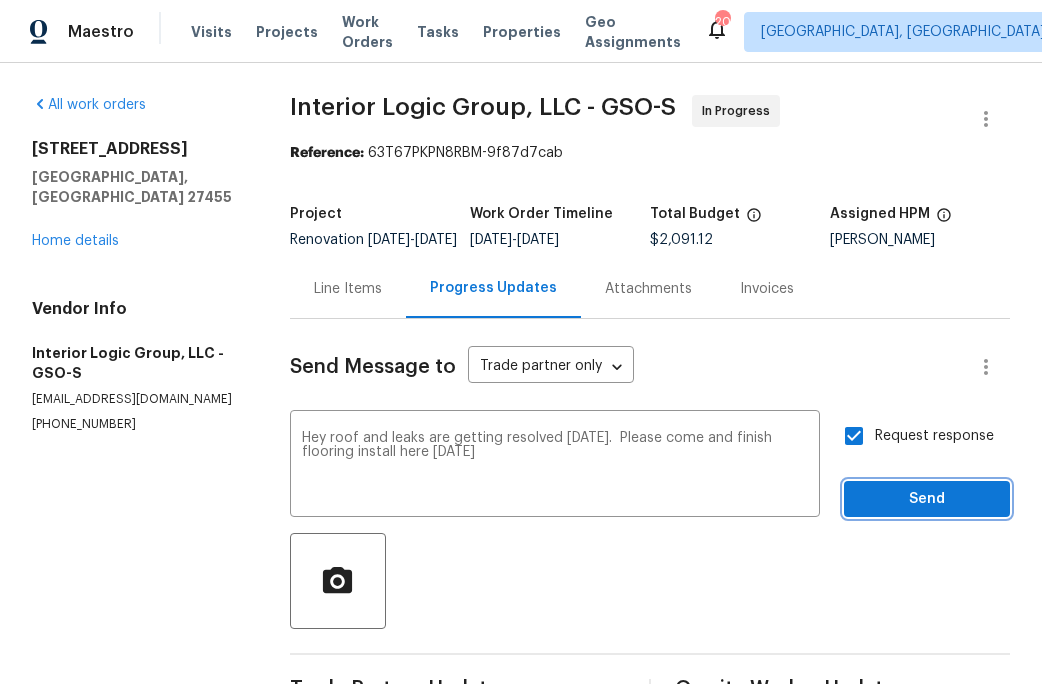 click on "Send" at bounding box center (927, 499) 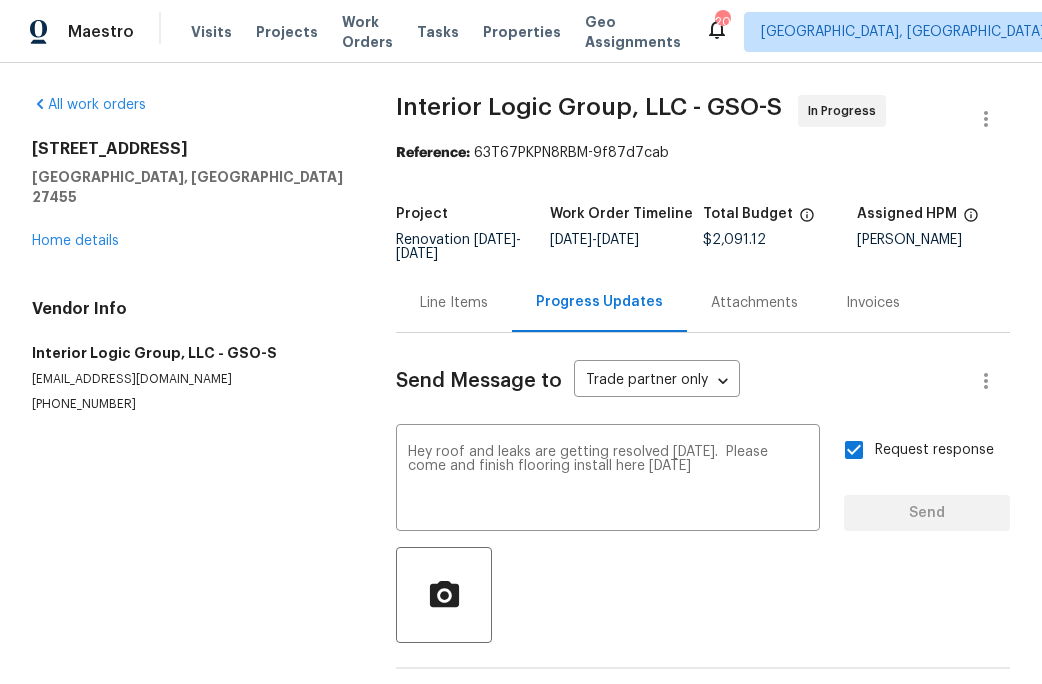 type 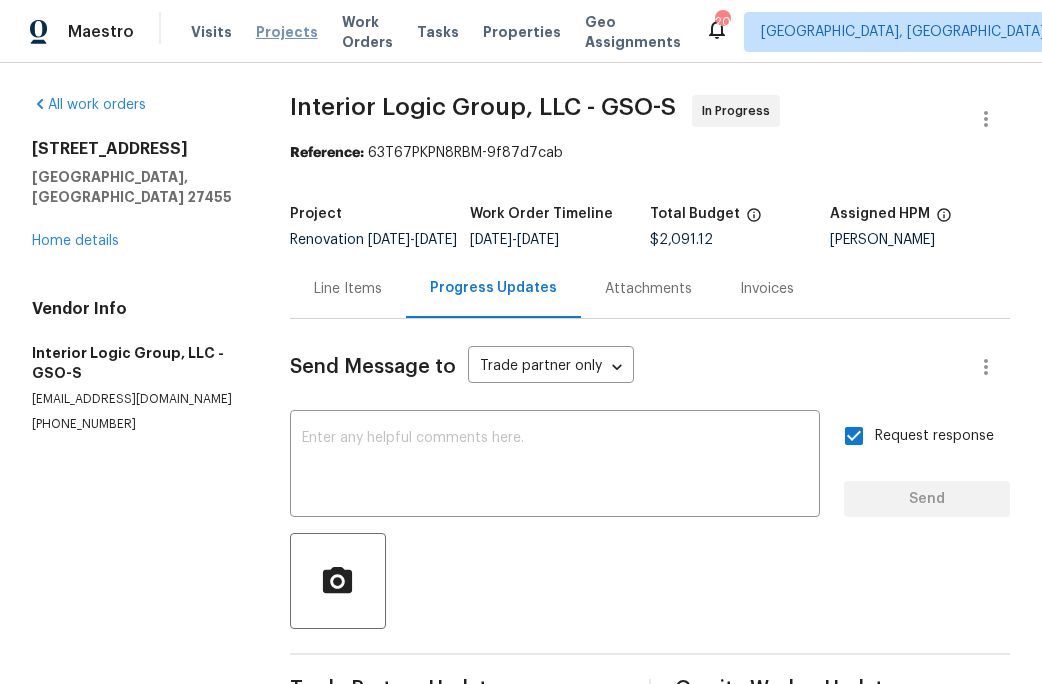 click on "Projects" at bounding box center [287, 32] 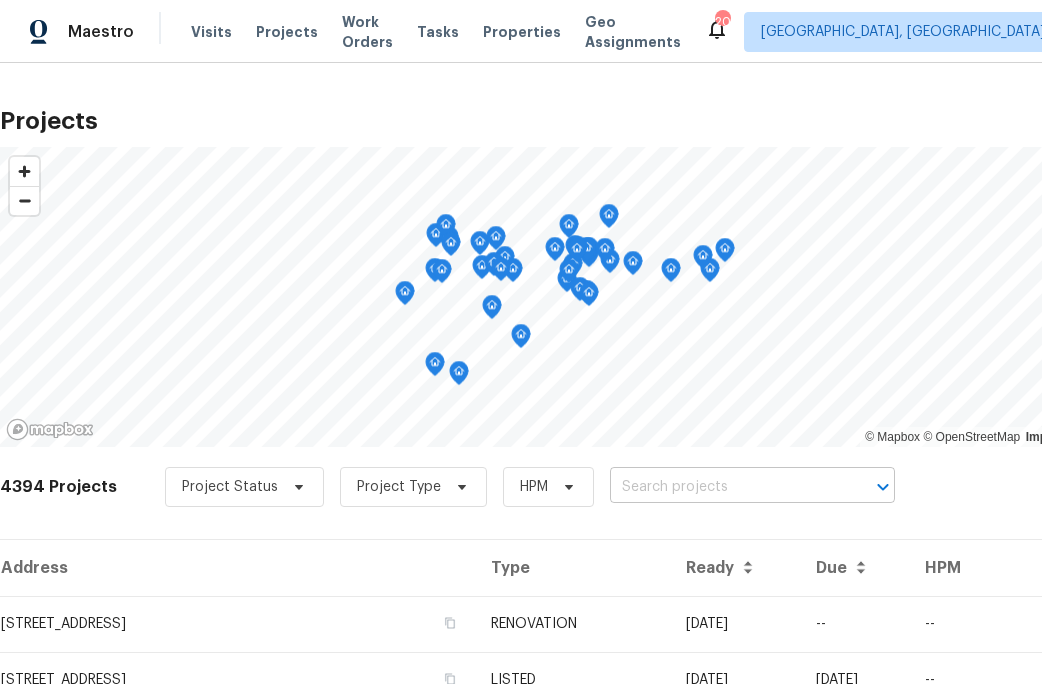 click at bounding box center [724, 487] 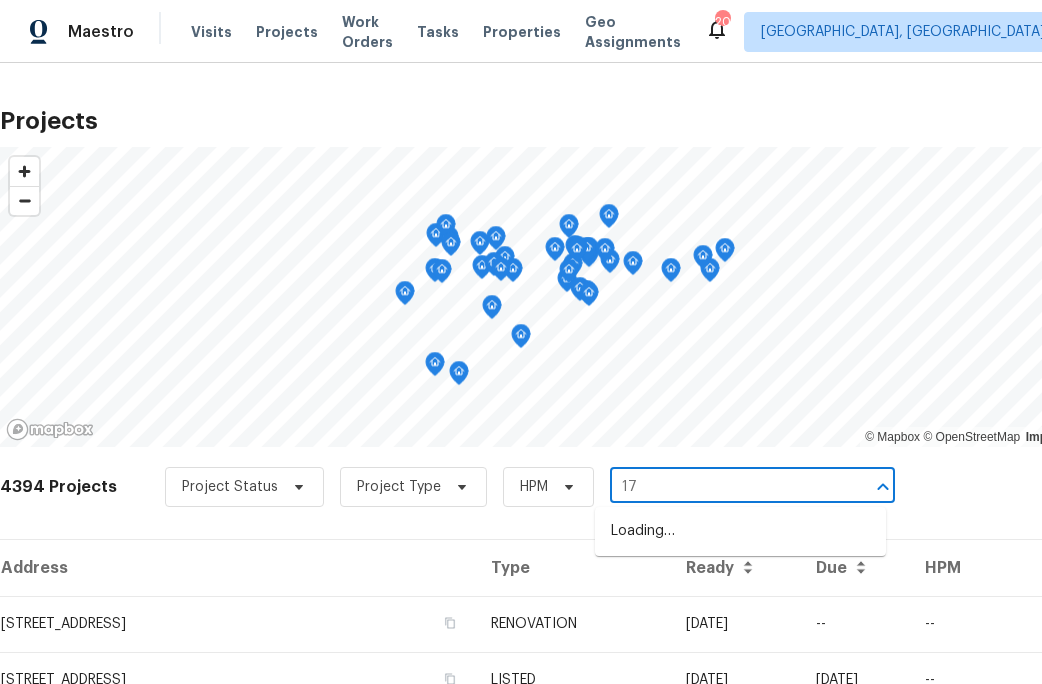 type on "17 a" 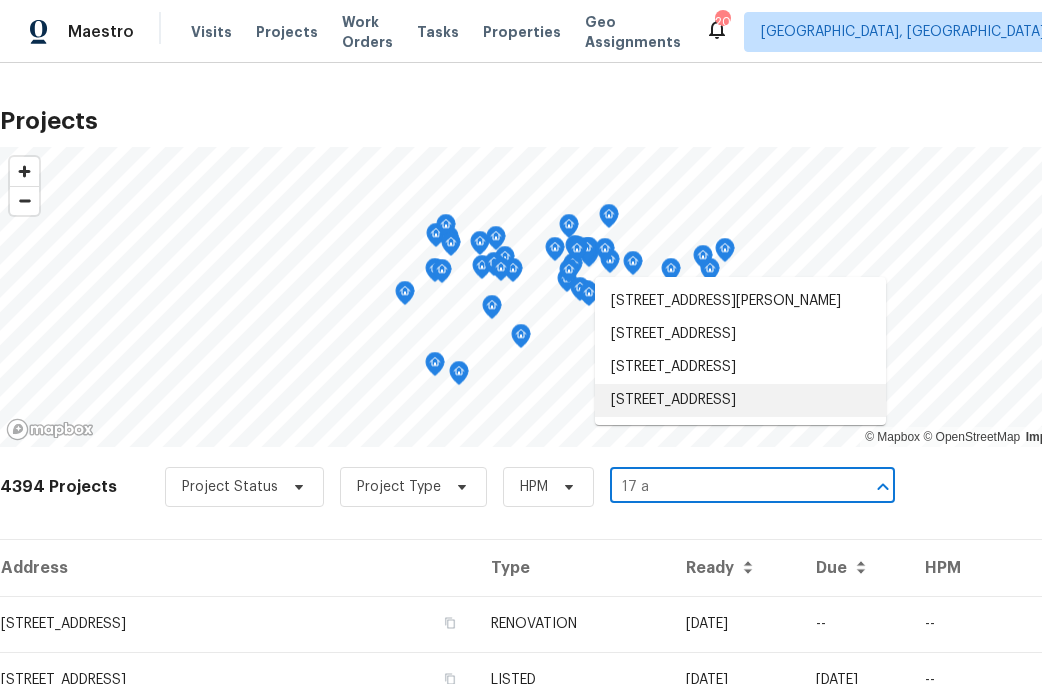 click on "[STREET_ADDRESS]" at bounding box center (740, 400) 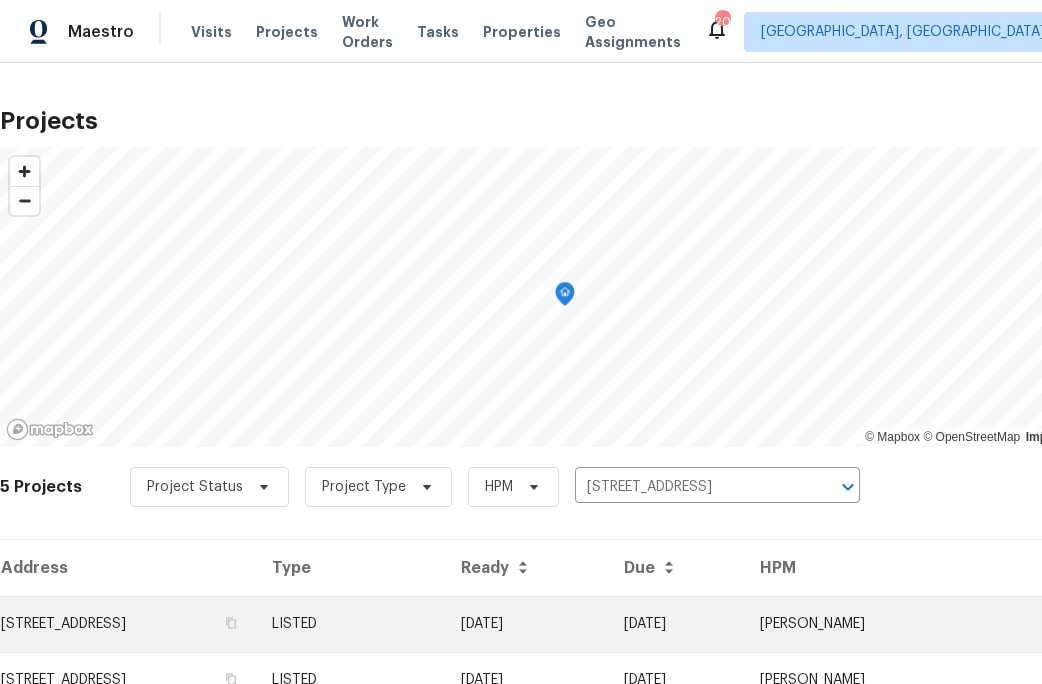 click on "[STREET_ADDRESS]" at bounding box center [128, 624] 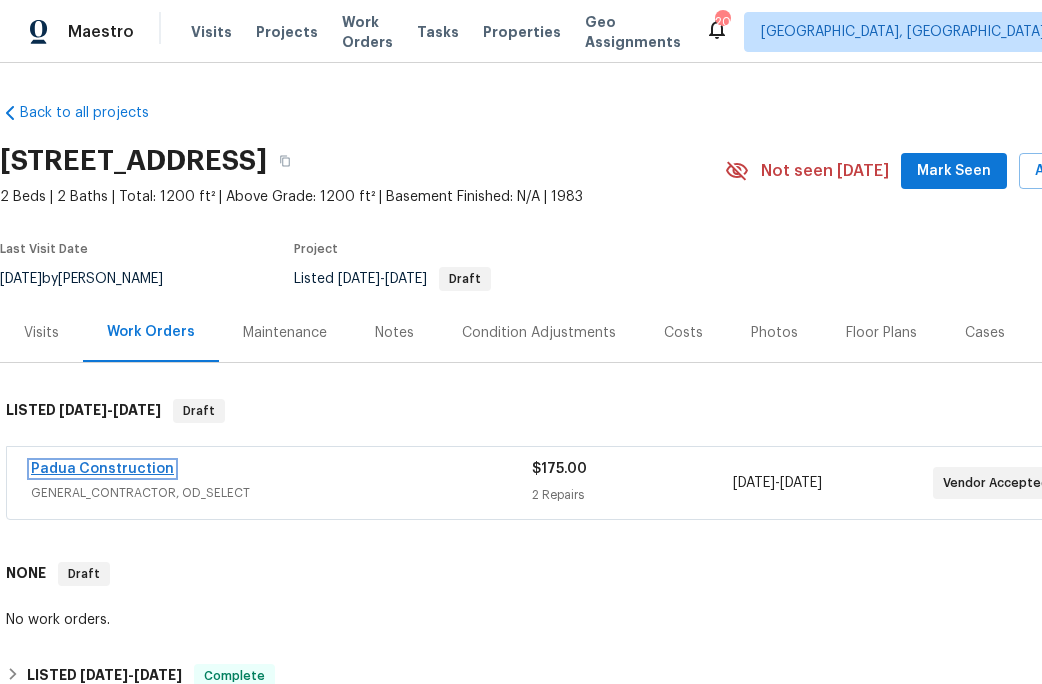 click on "Padua Construction" at bounding box center (102, 469) 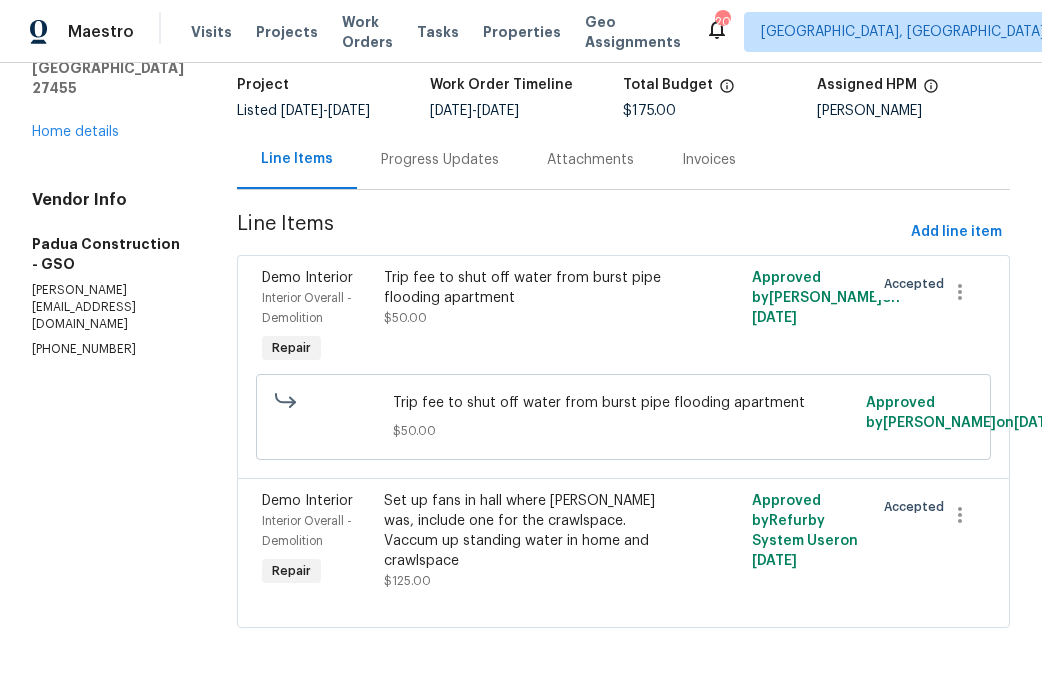 scroll, scrollTop: 0, scrollLeft: 0, axis: both 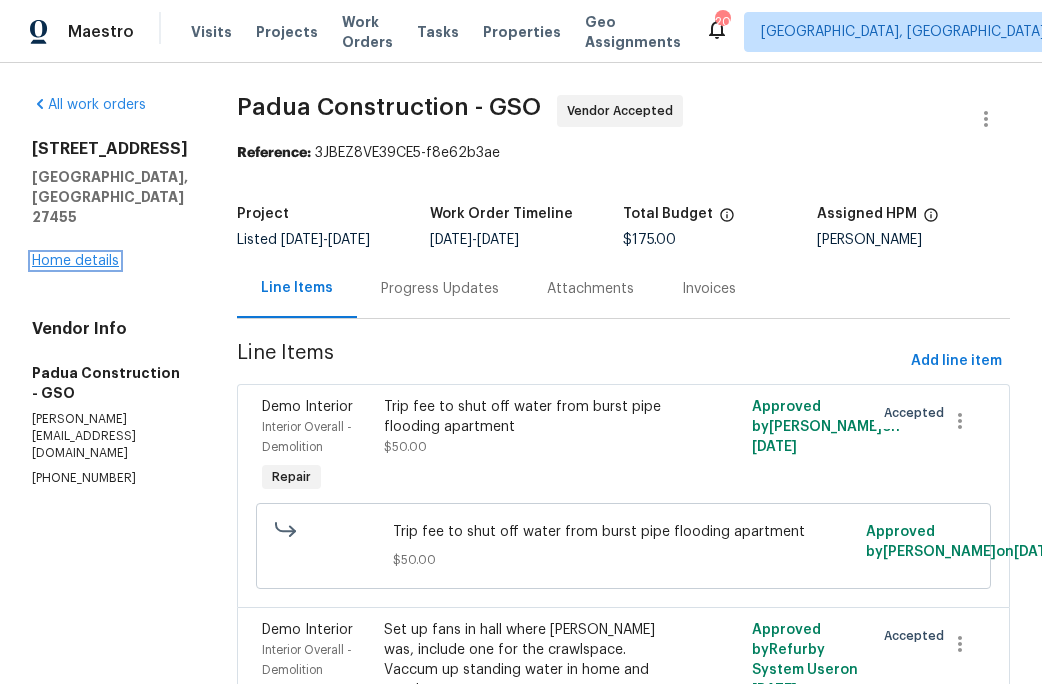 click on "Home details" at bounding box center (75, 261) 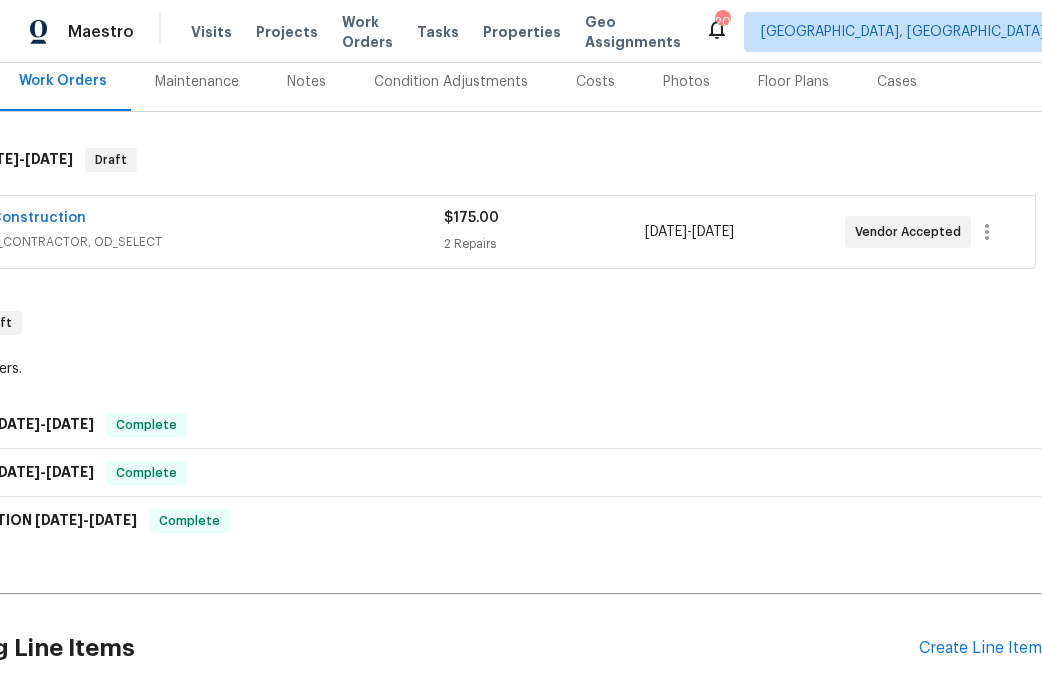 scroll, scrollTop: 284, scrollLeft: 88, axis: both 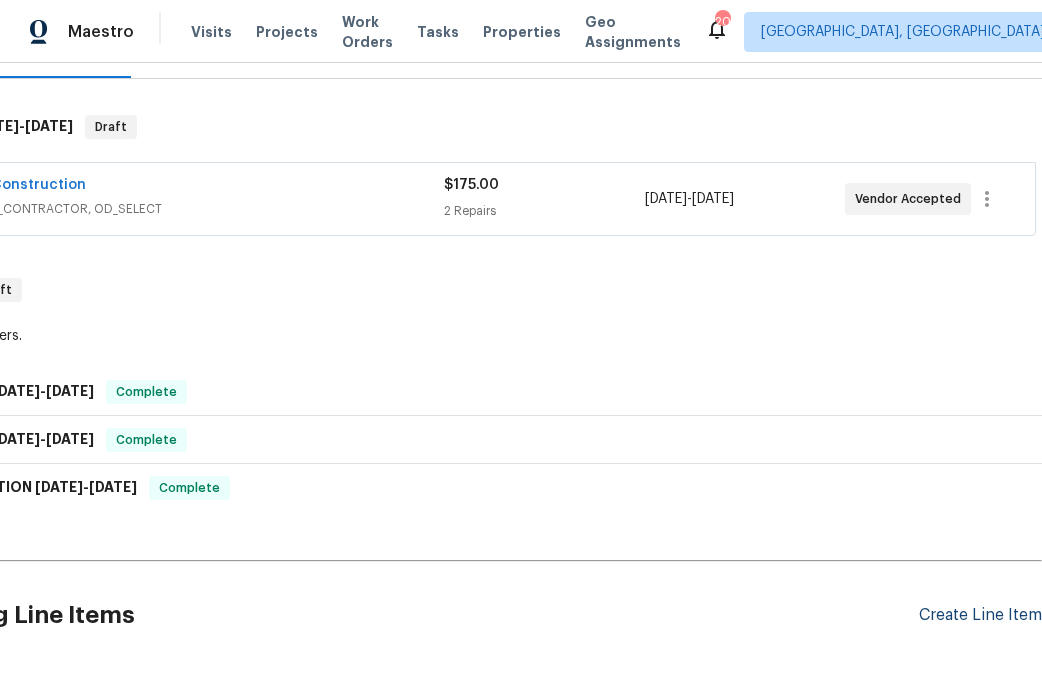 click on "Create Line Item" at bounding box center (980, 615) 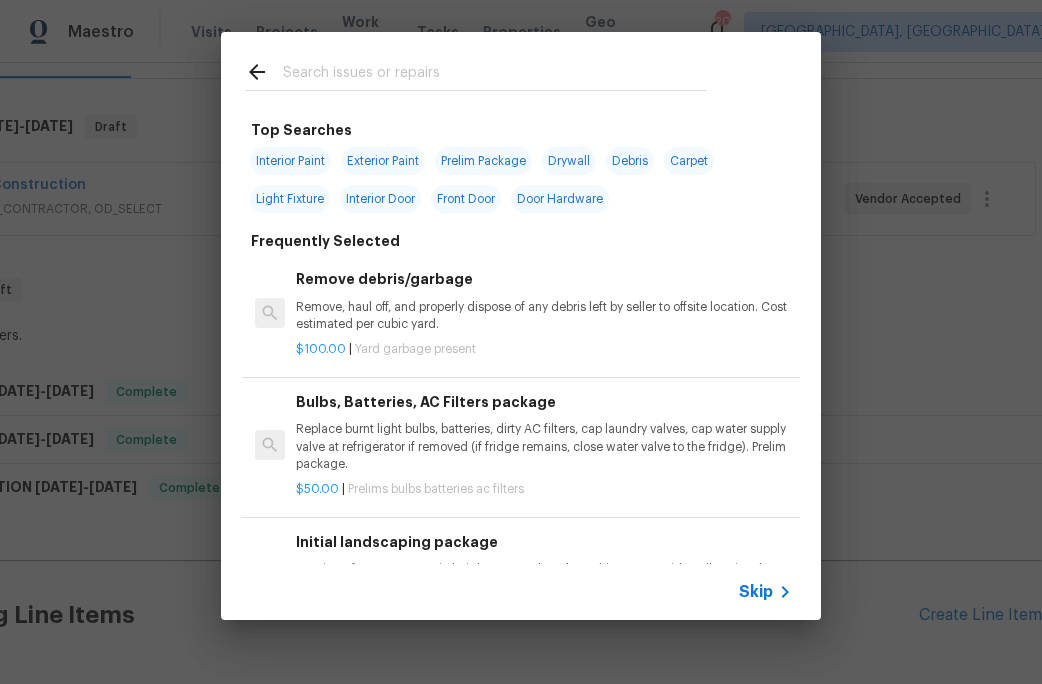 click at bounding box center (495, 75) 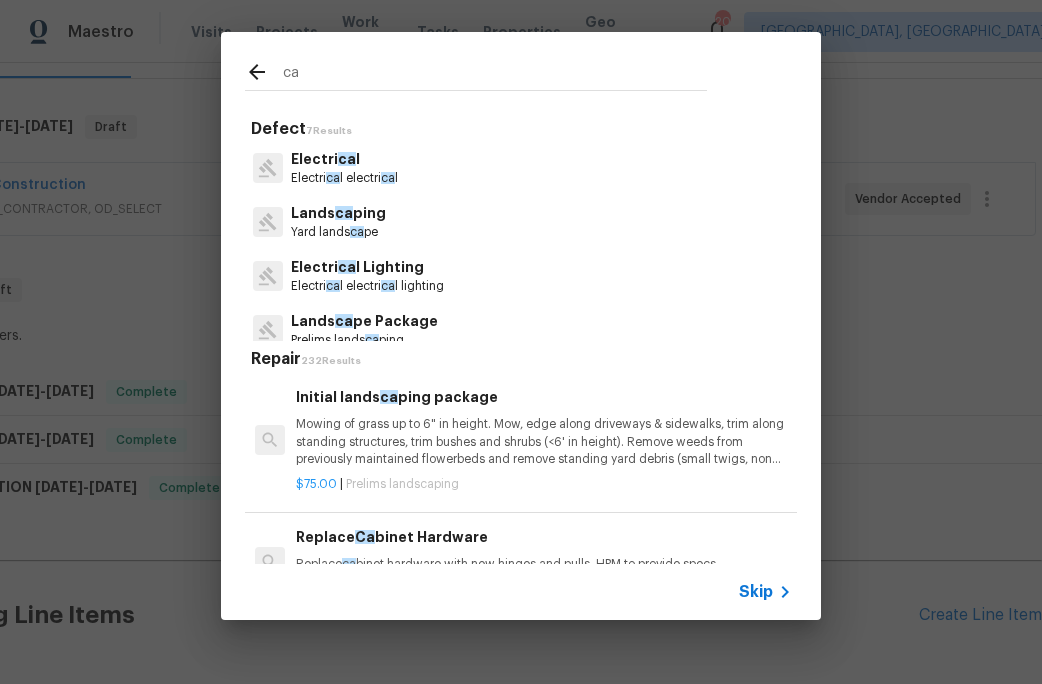 type on "c" 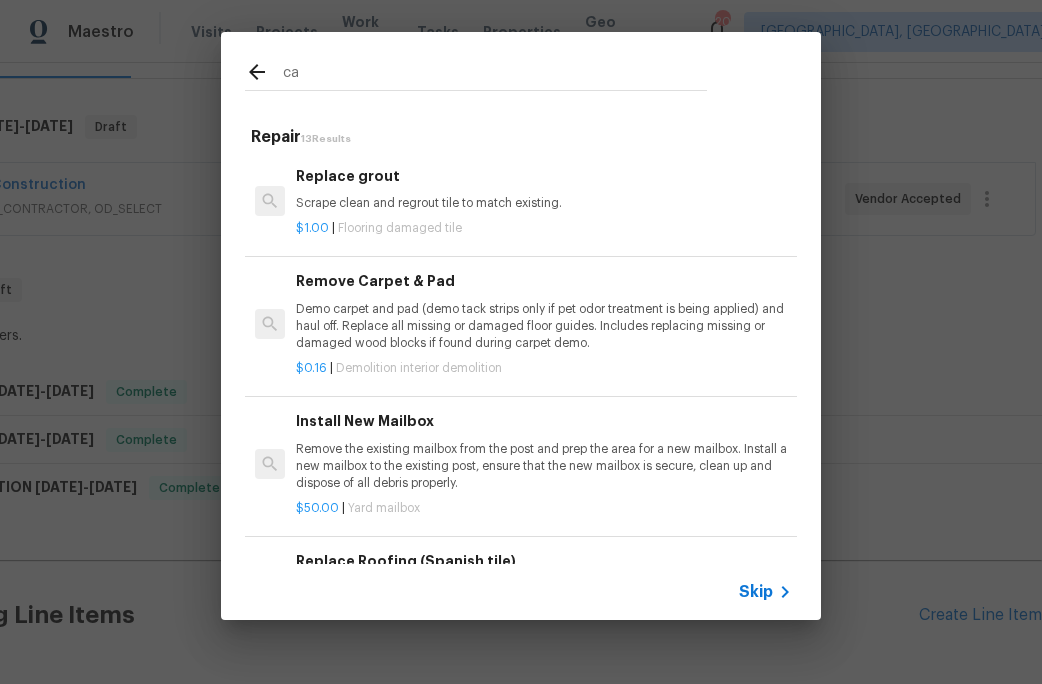 type on "c" 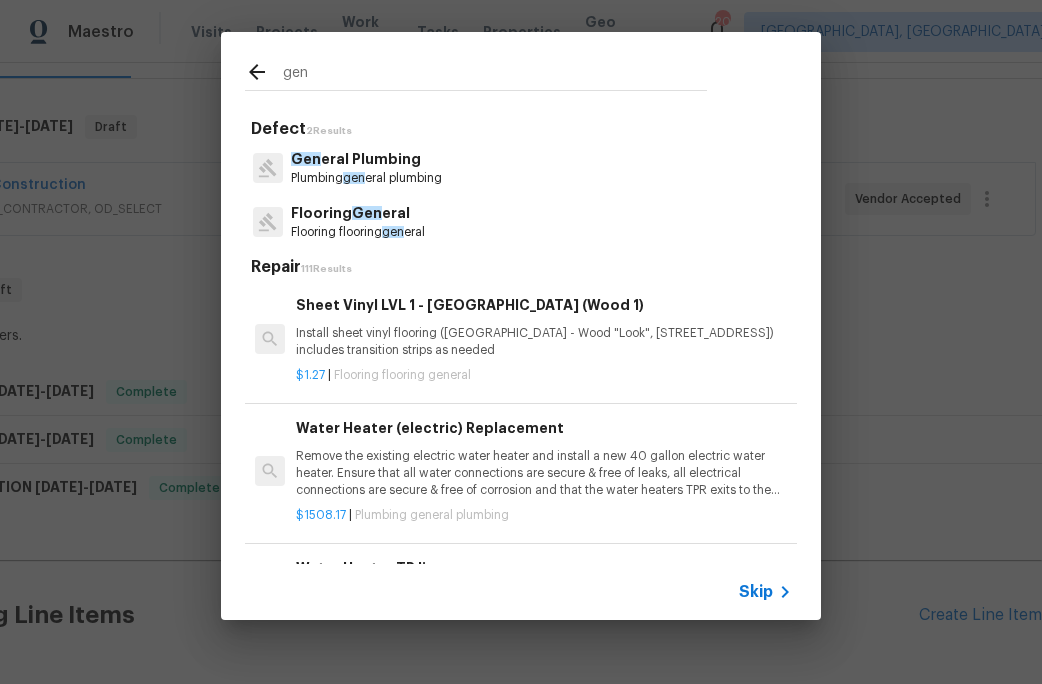type on "gen" 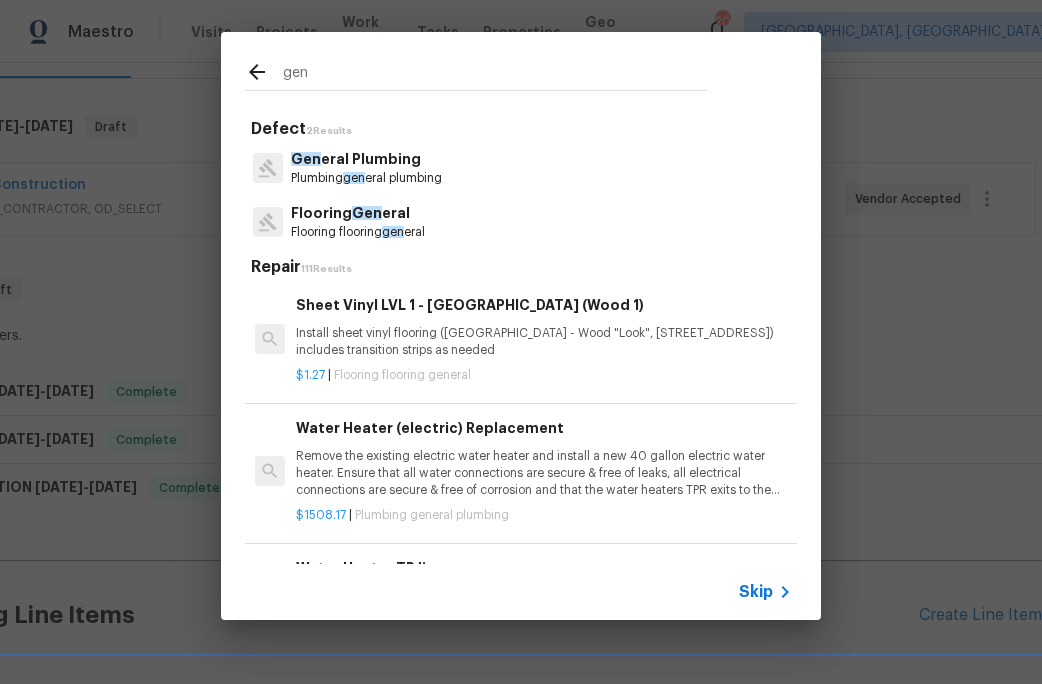 click on "Flooring flooring  gen eral" at bounding box center [358, 232] 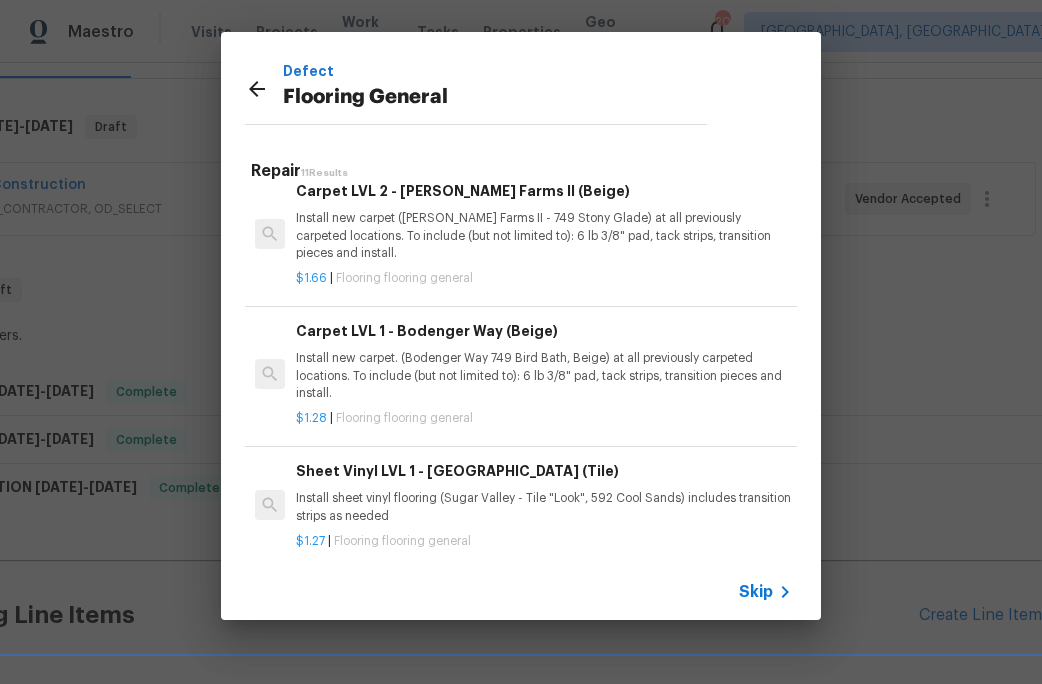 scroll, scrollTop: 906, scrollLeft: 0, axis: vertical 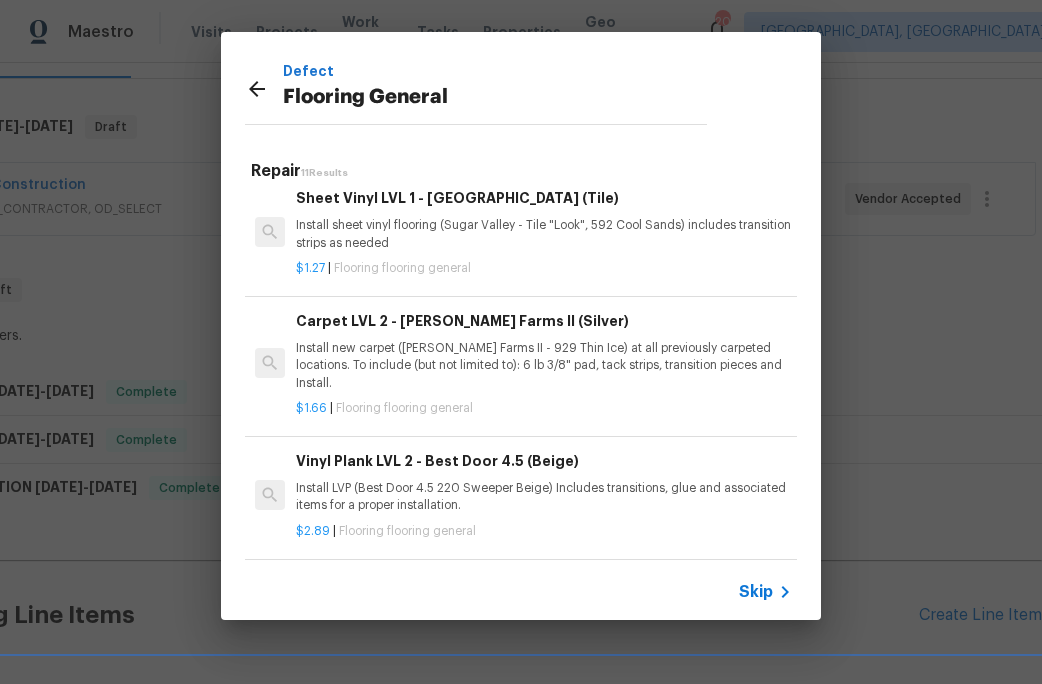 click on "Skip" at bounding box center (756, 592) 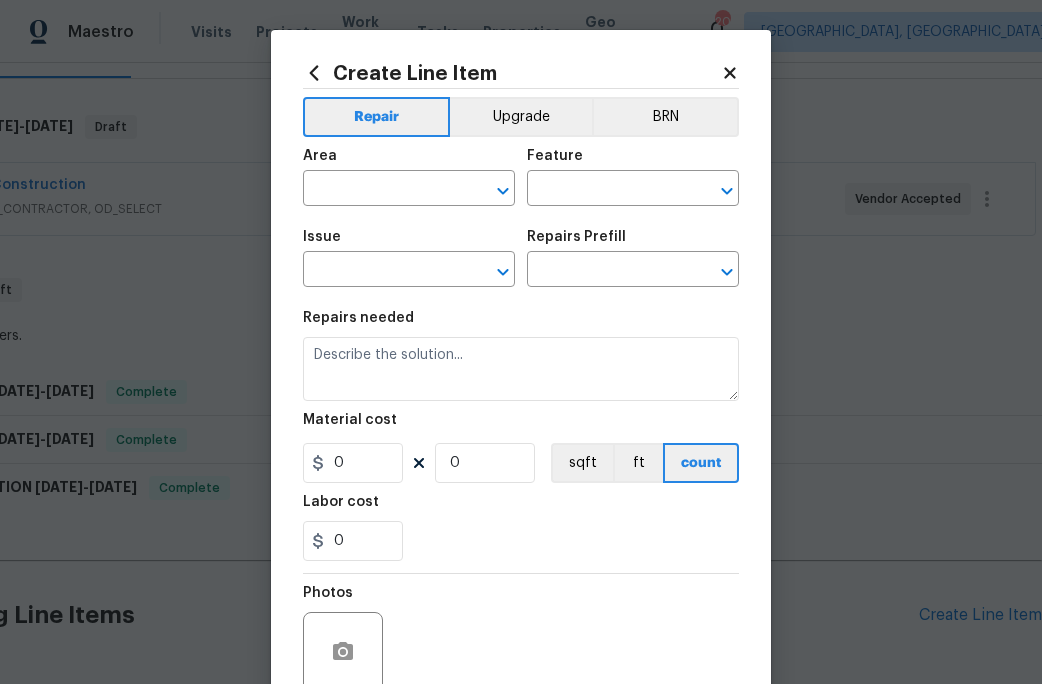 click on "Area" at bounding box center (409, 162) 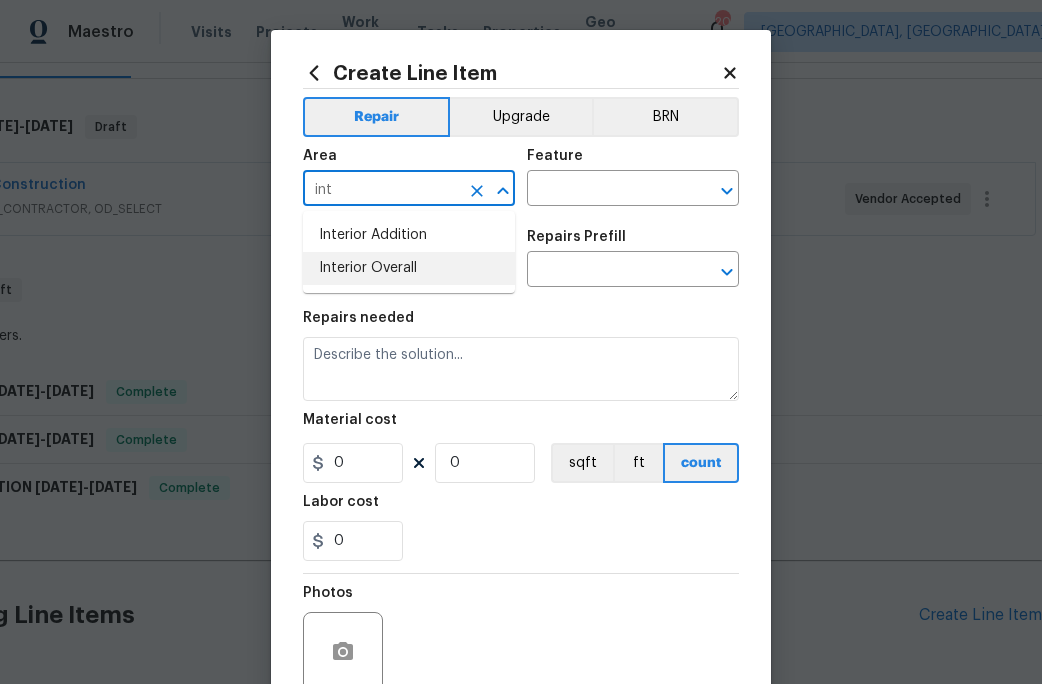click on "Interior Overall" at bounding box center [409, 268] 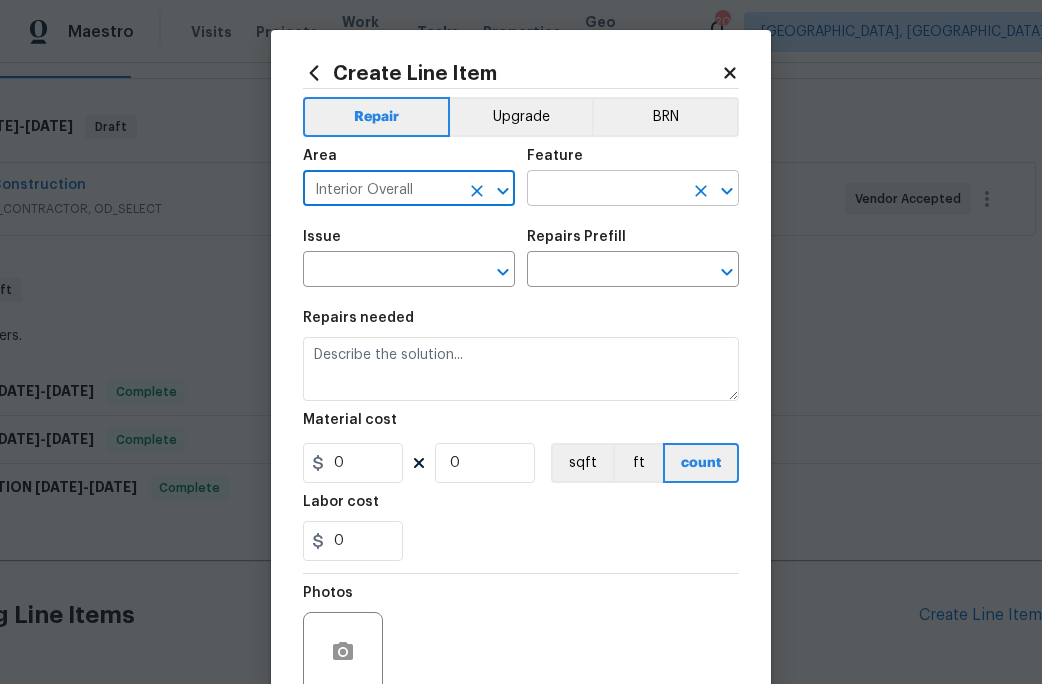 type on "Interior Overall" 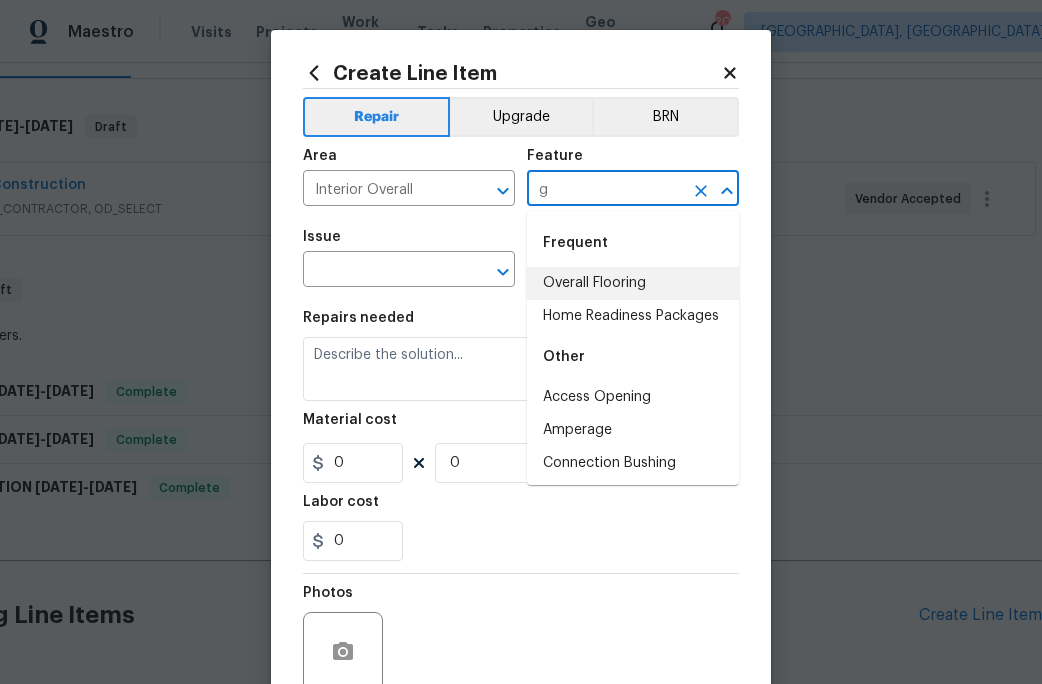 click on "Overall Flooring" at bounding box center (633, 283) 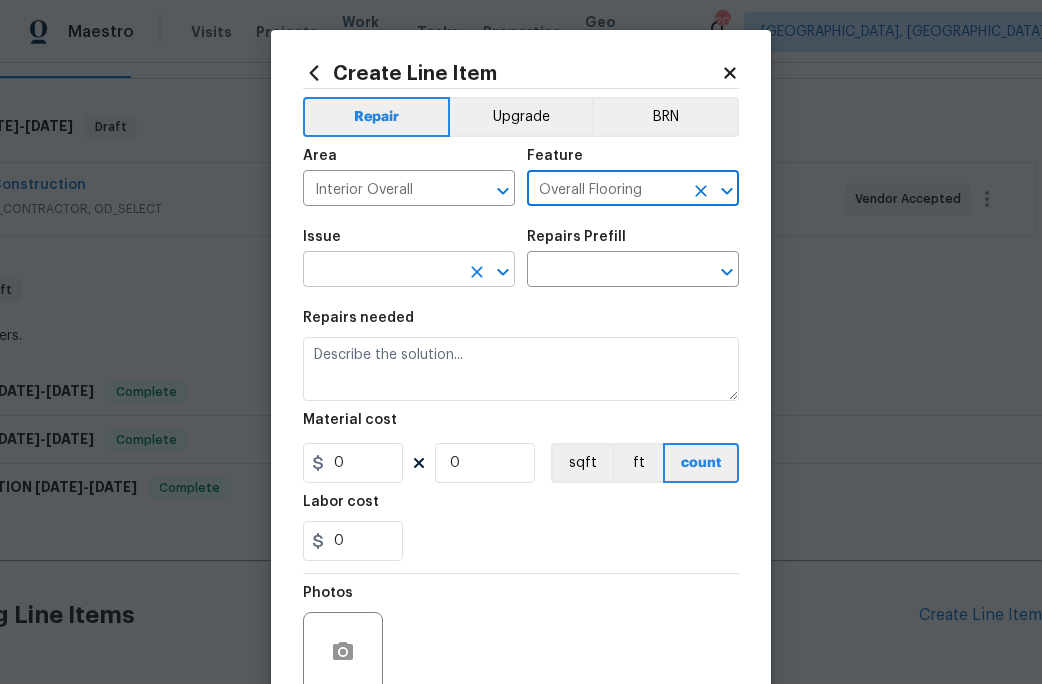 type on "Overall Flooring" 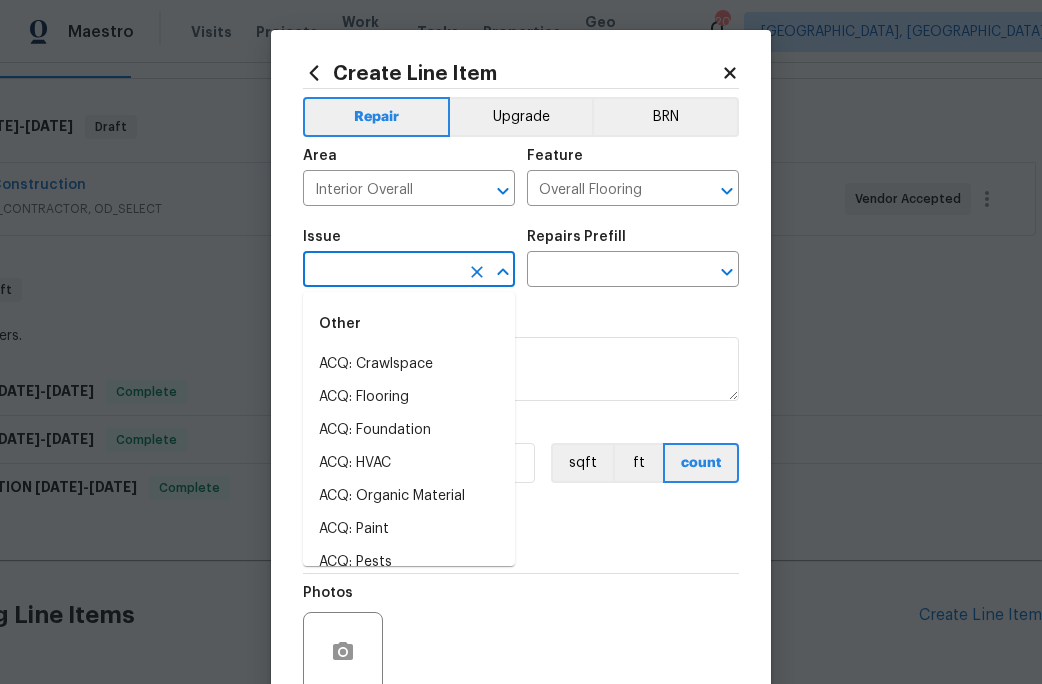 click at bounding box center [381, 271] 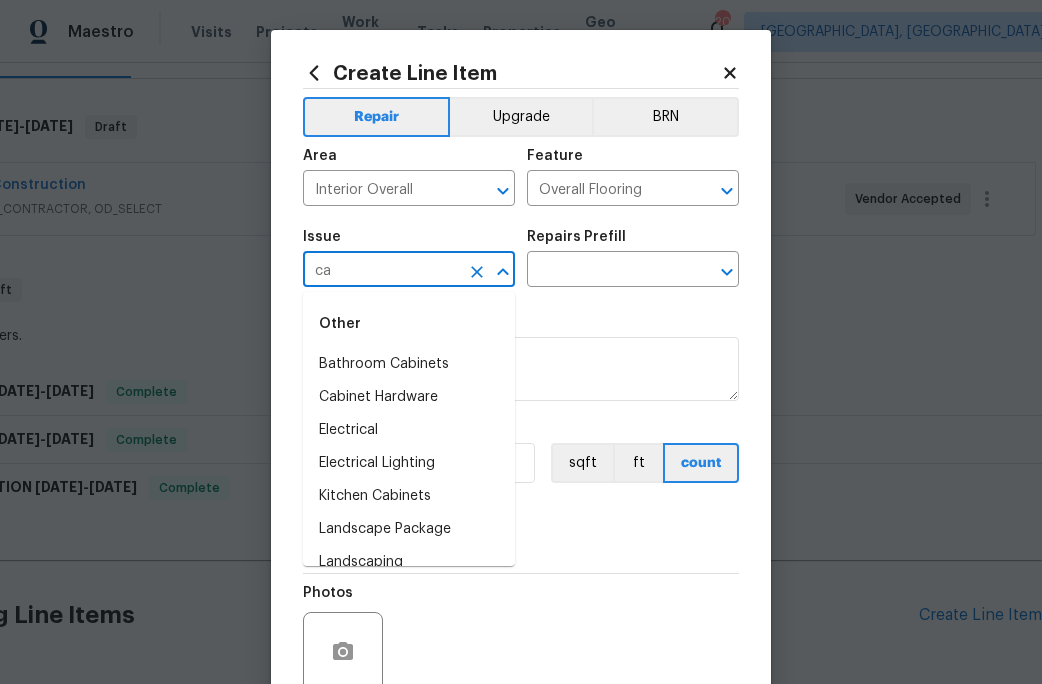 type on "c" 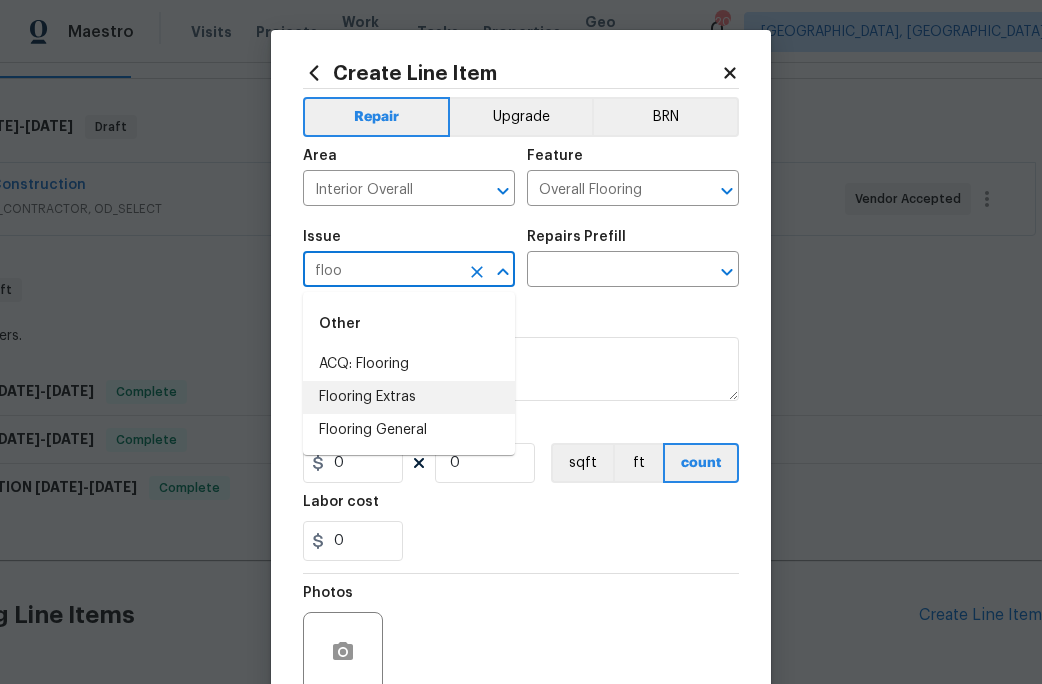 click on "Flooring Extras" at bounding box center (409, 397) 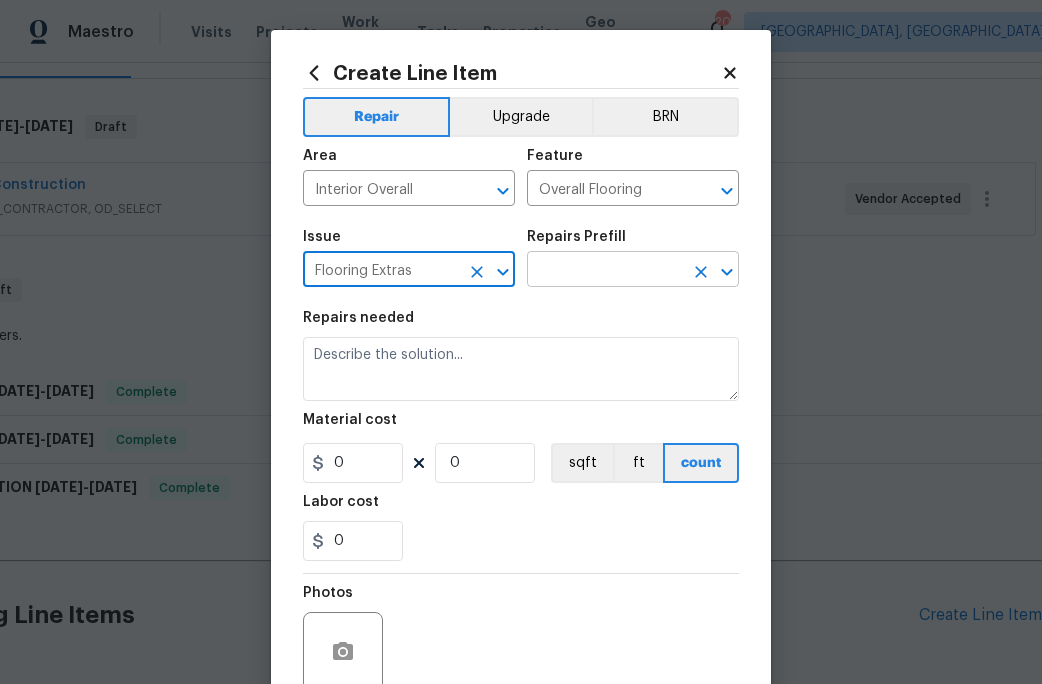 type on "Flooring Extras" 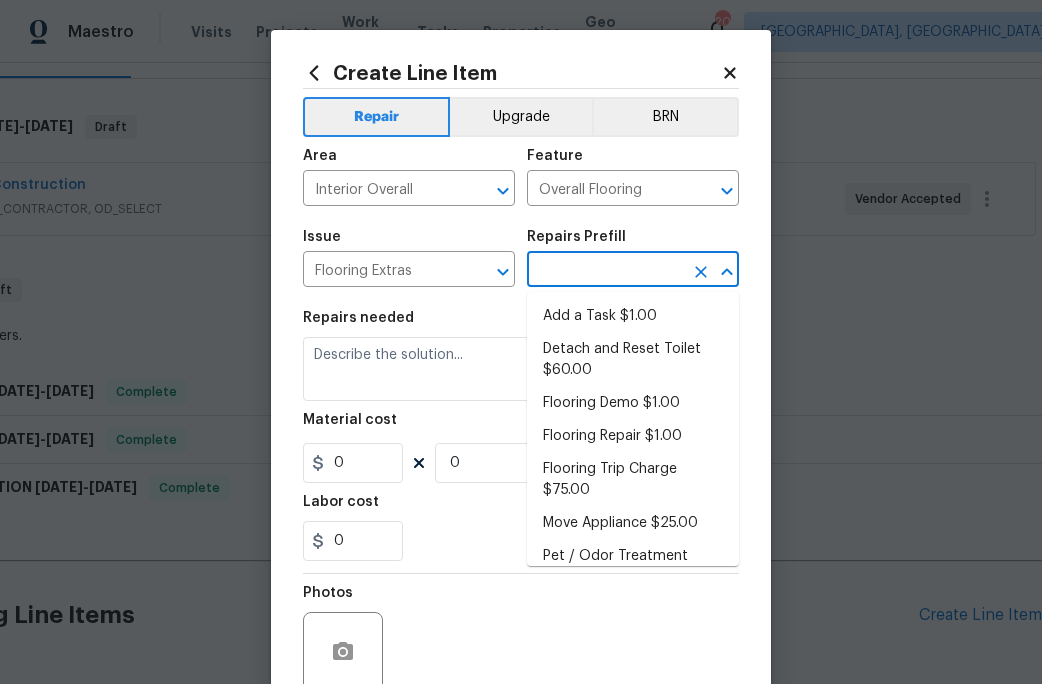 click at bounding box center (605, 271) 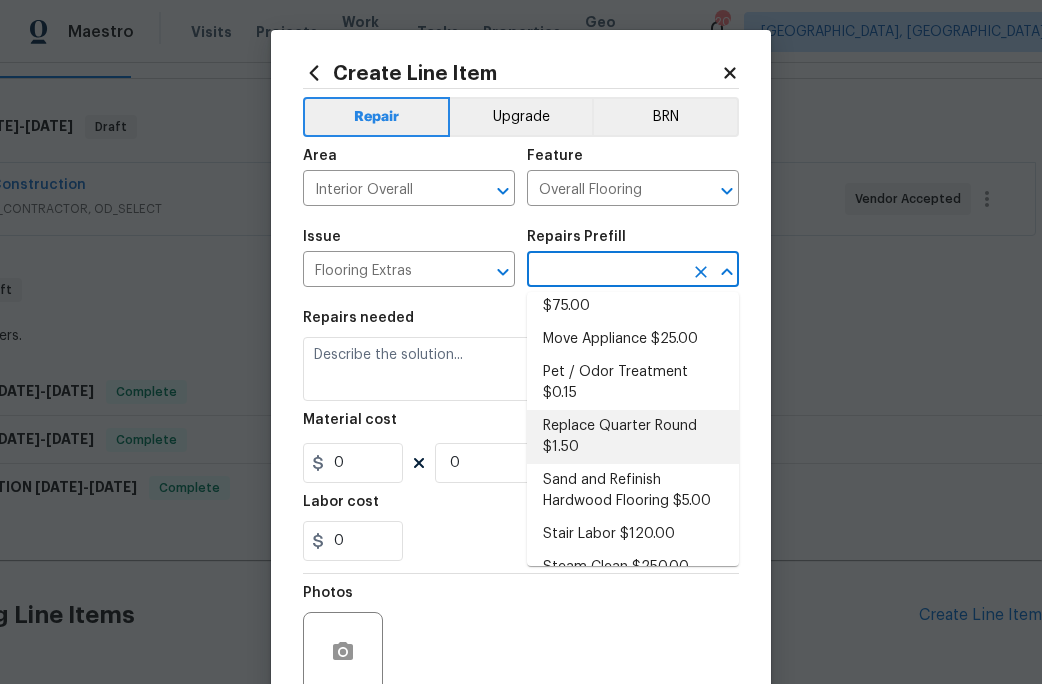 scroll, scrollTop: 189, scrollLeft: 0, axis: vertical 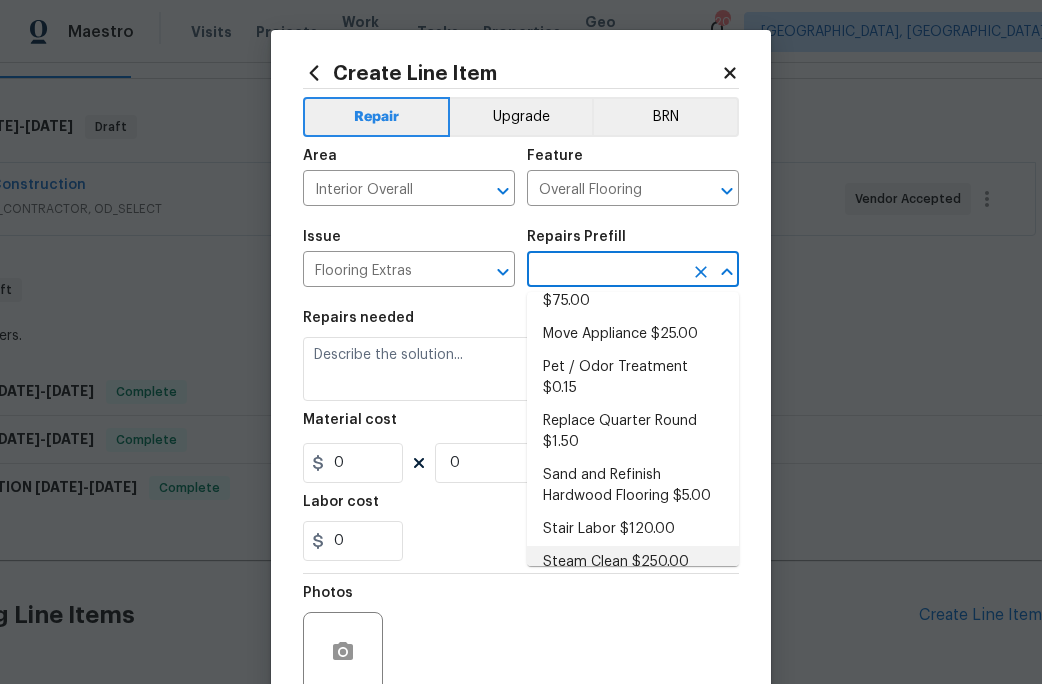 click on "Steam Clean $250.00" at bounding box center [633, 562] 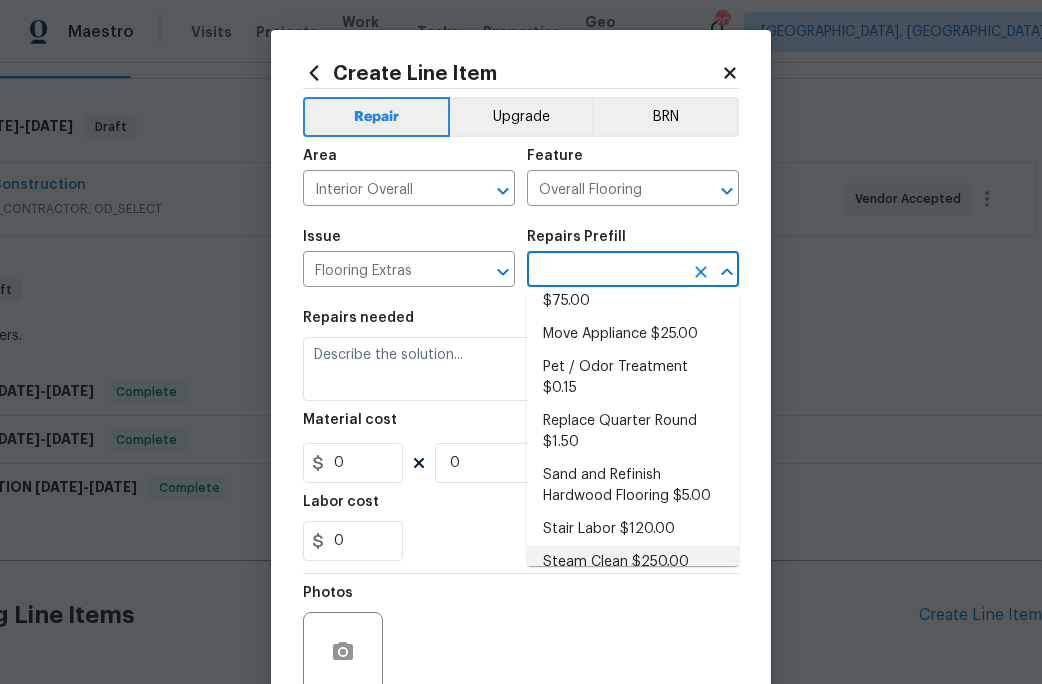 type on "Steam clean floors" 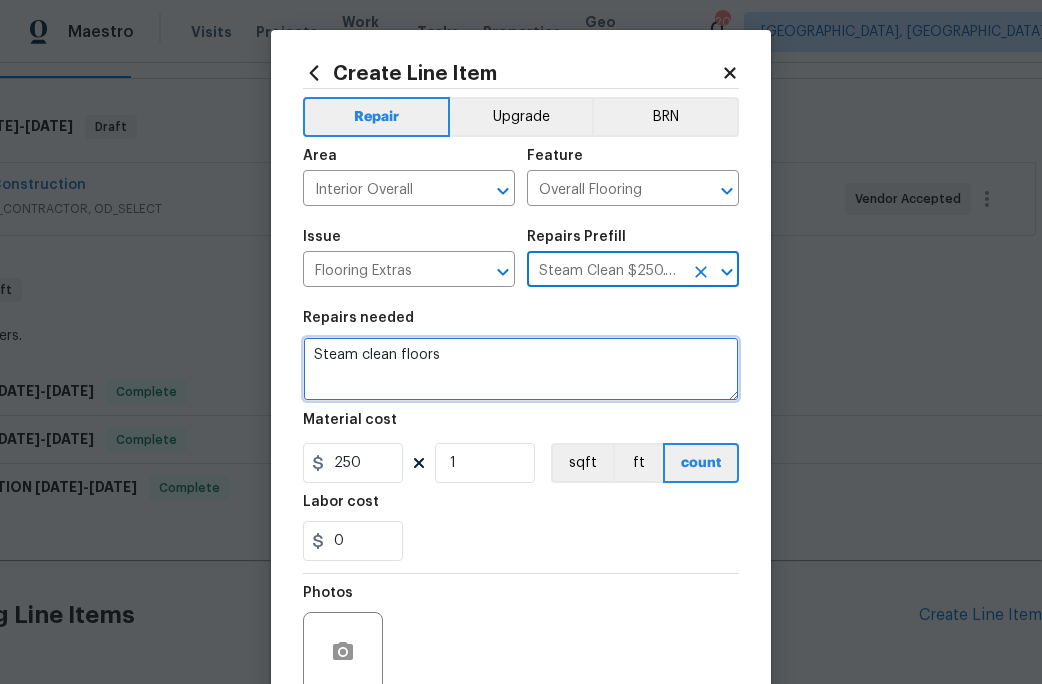 click on "Steam clean floors" at bounding box center [521, 369] 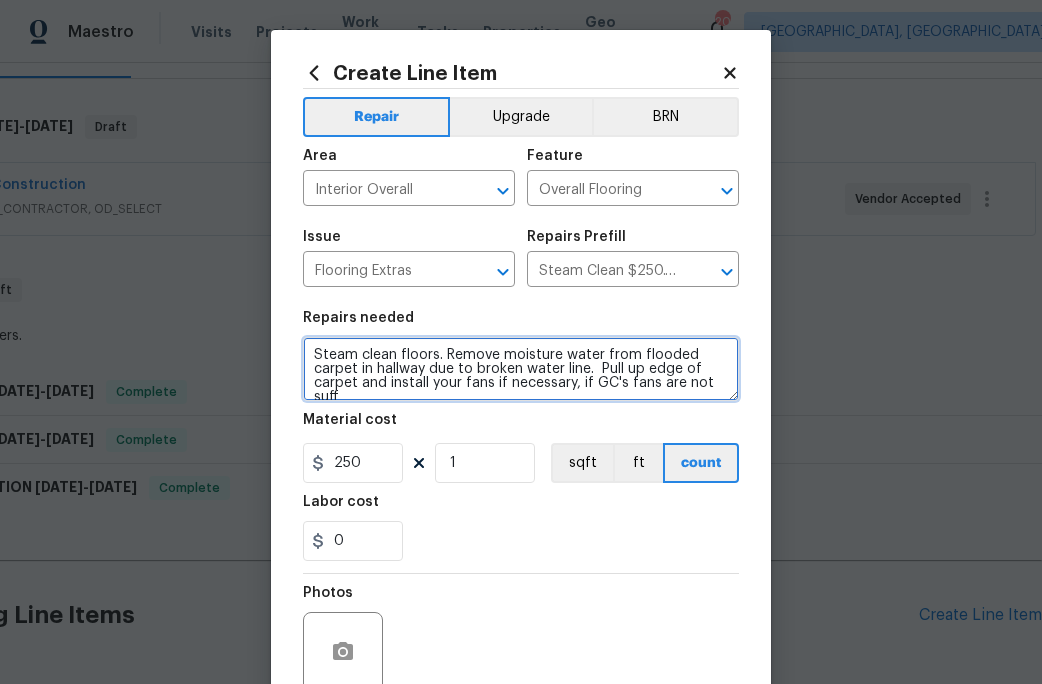scroll, scrollTop: 4, scrollLeft: 0, axis: vertical 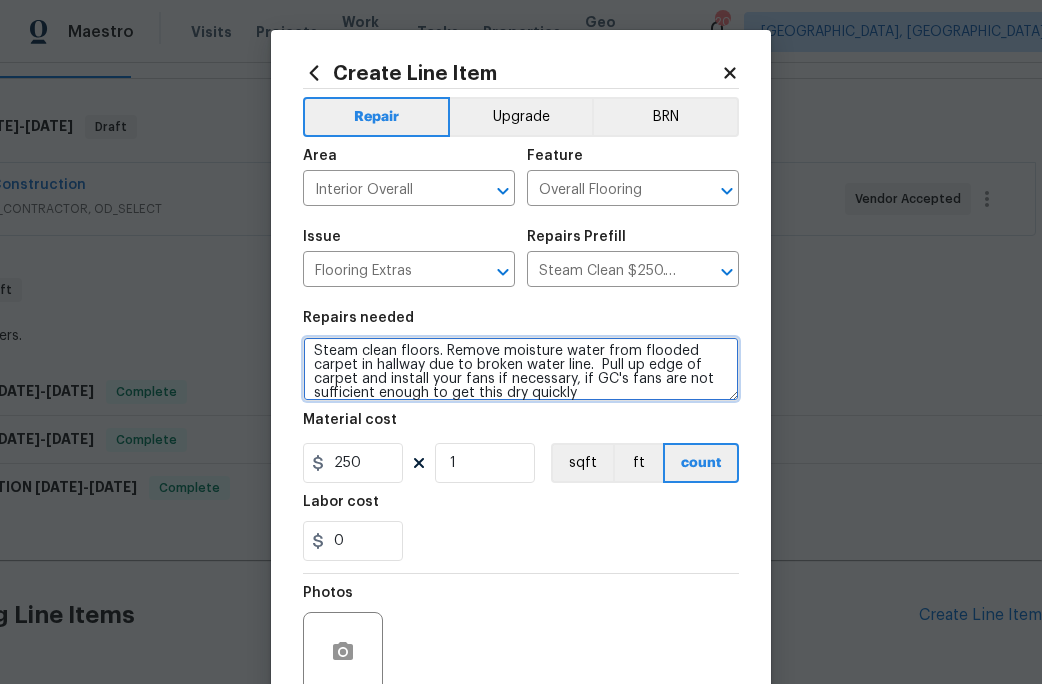 type on "Steam clean floors. Remove moisture water from flooded carpet in hallway due to broken water line.  Pull up edge of carpet and install your fans if necessary, if GC's fans are not sufficient enough to get this dry quickly" 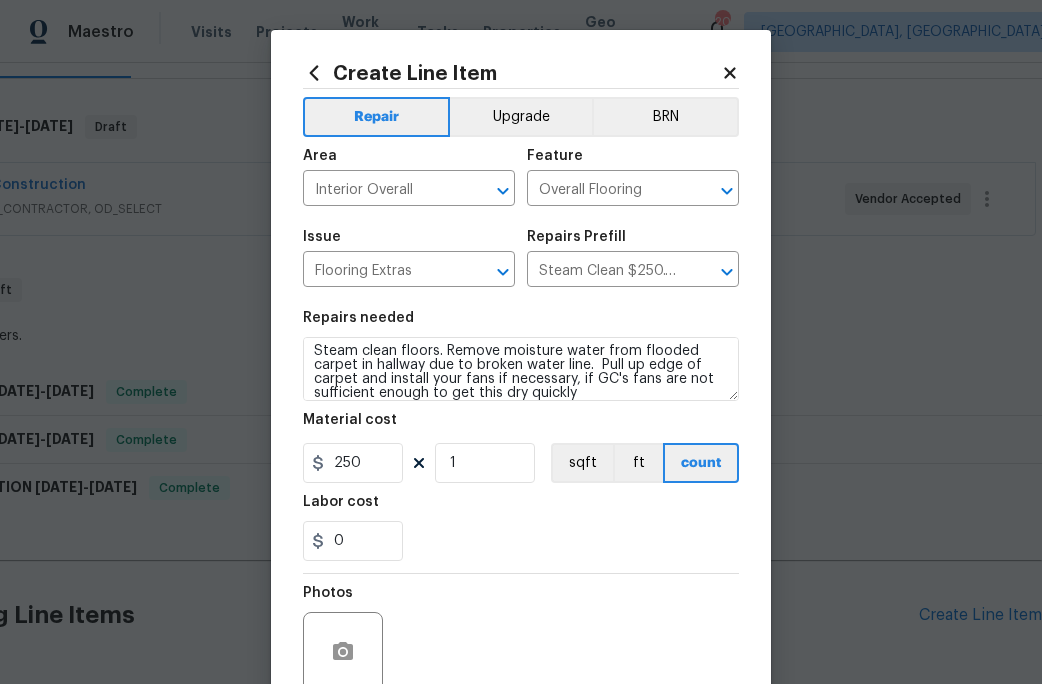 click on "0" at bounding box center [521, 541] 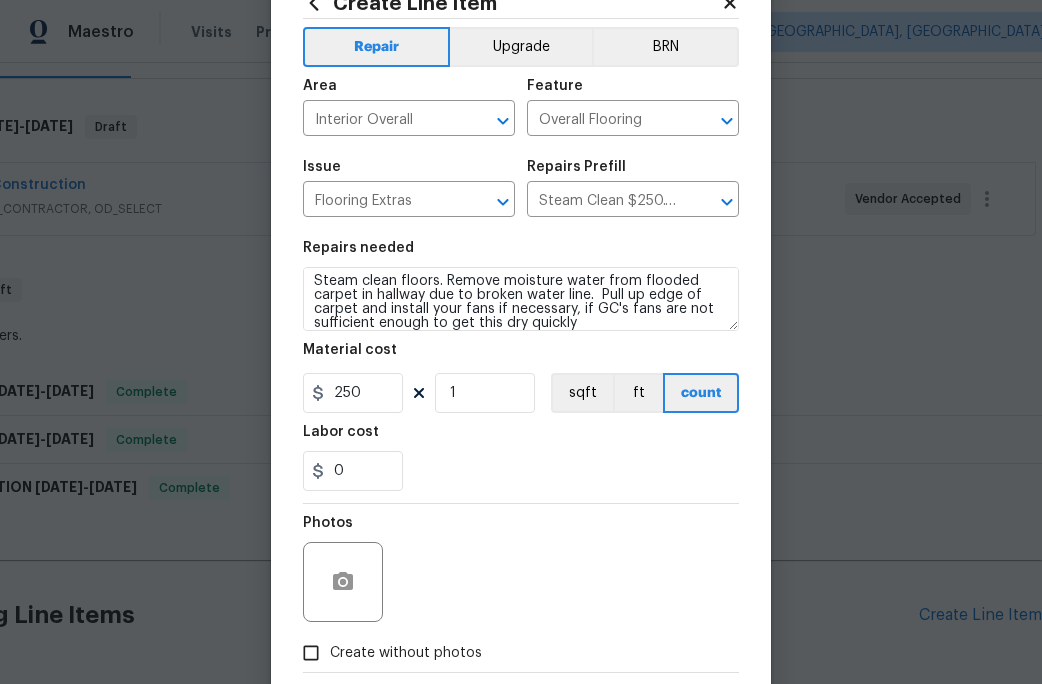 scroll, scrollTop: 178, scrollLeft: 0, axis: vertical 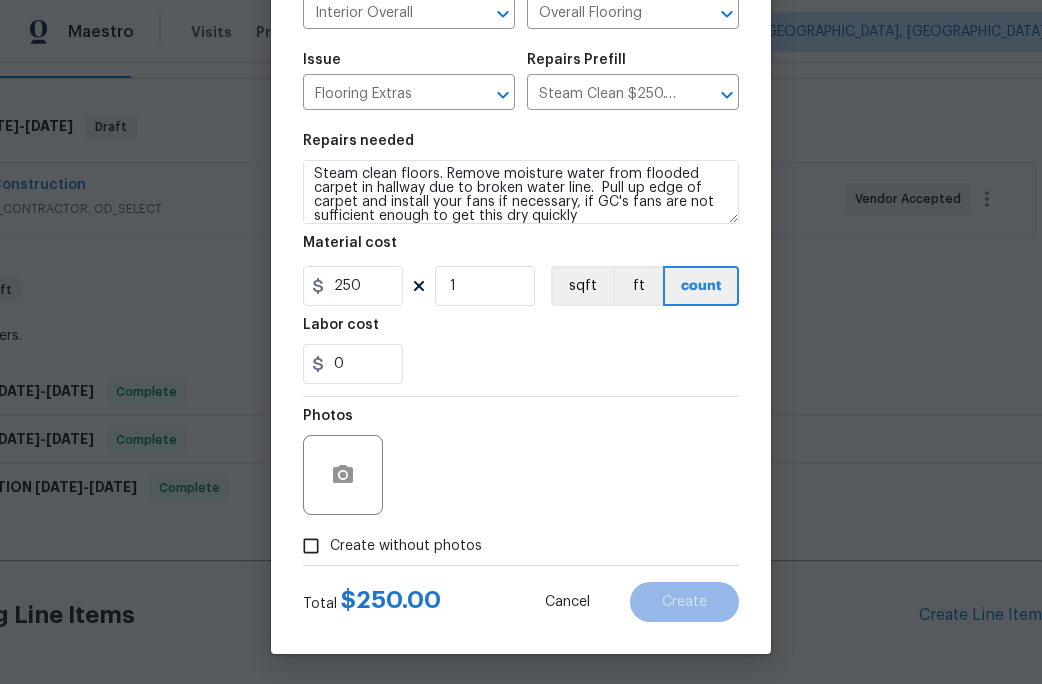 click on "Create without photos" at bounding box center (406, 546) 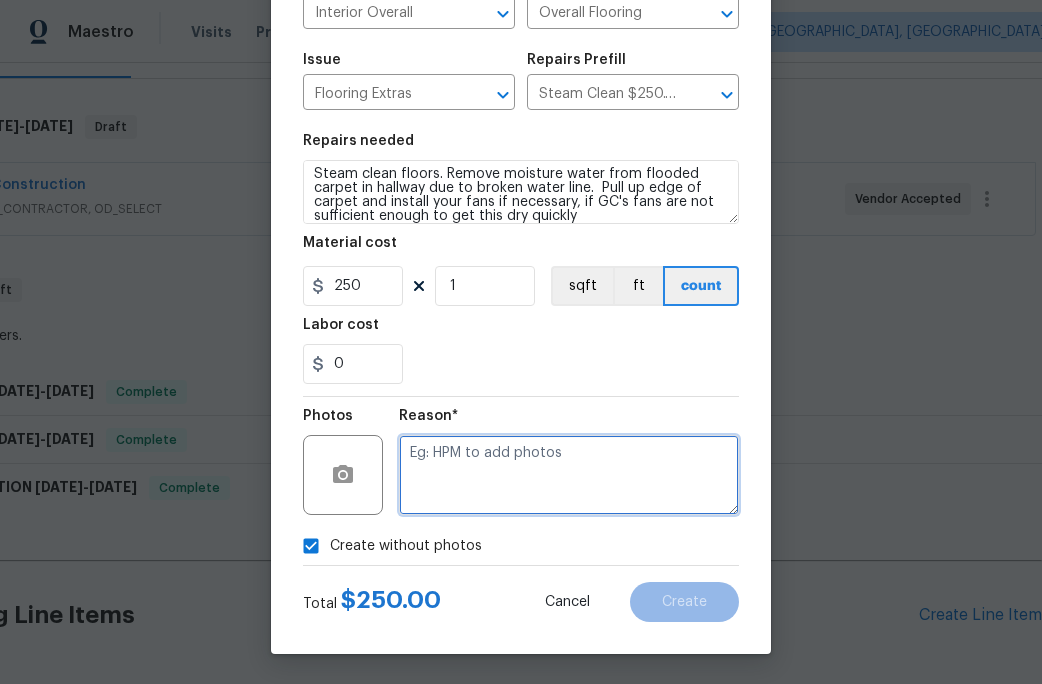 click at bounding box center (569, 475) 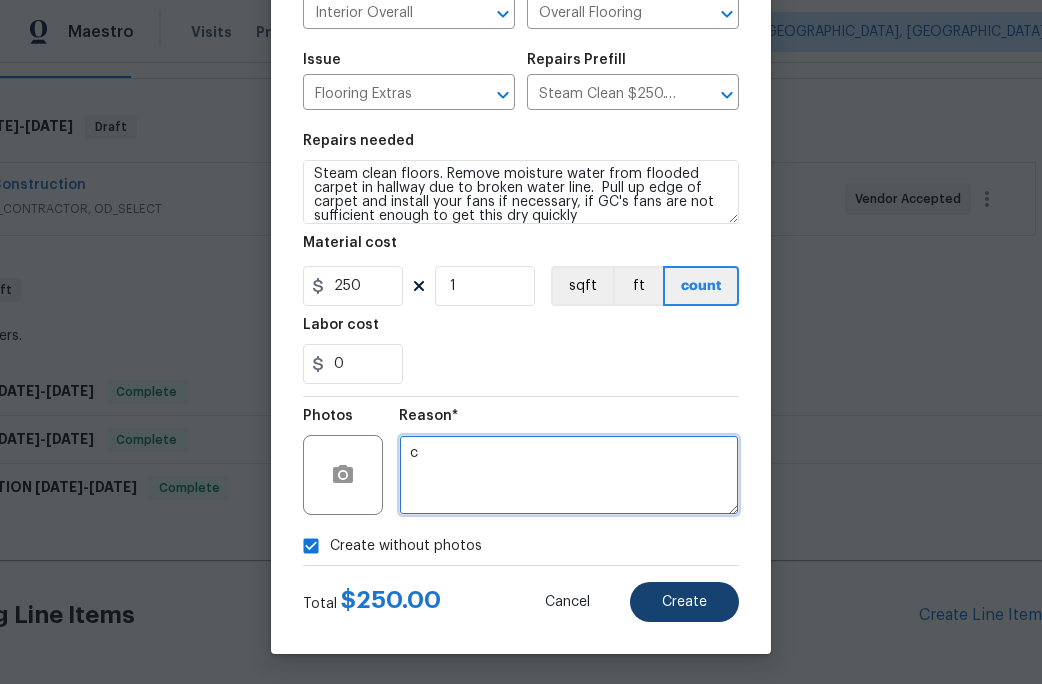 type on "c" 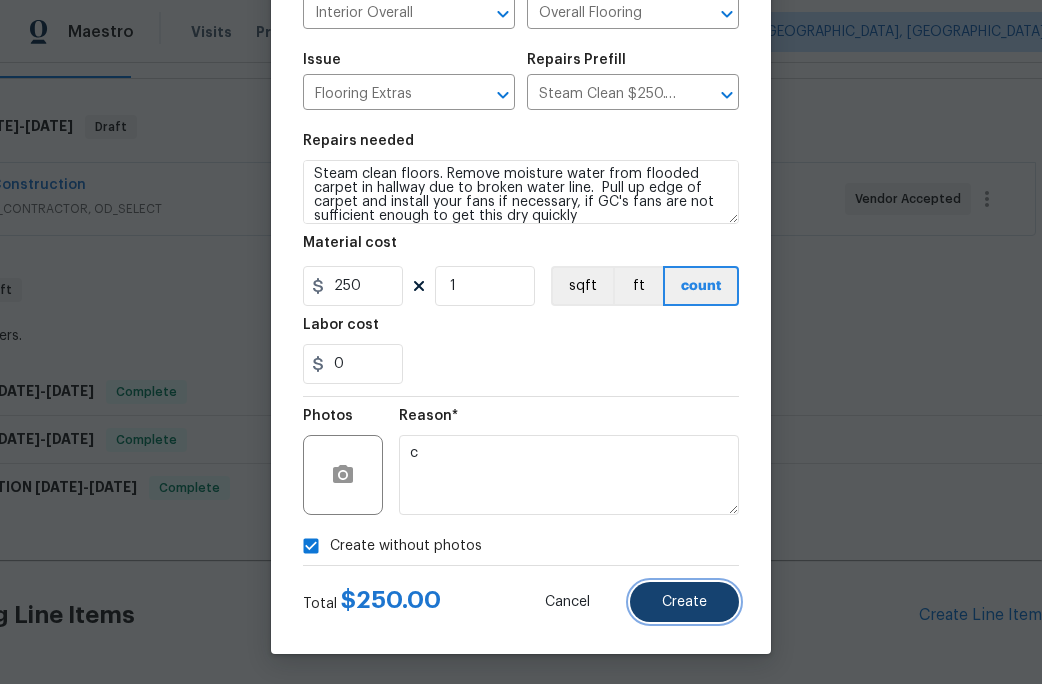 click on "Create" at bounding box center (684, 602) 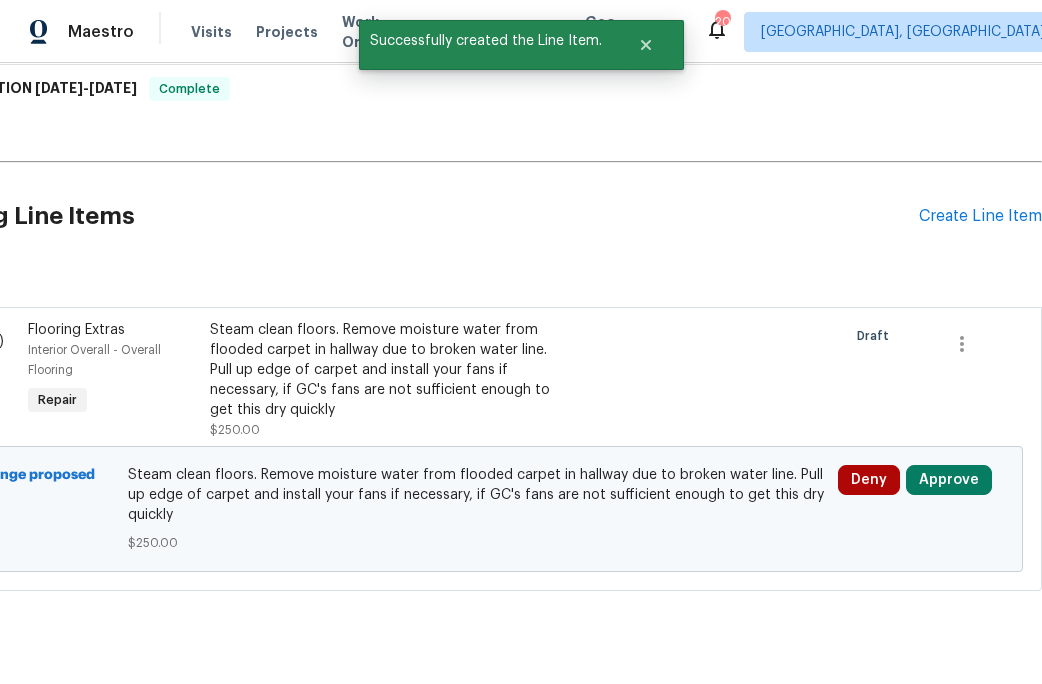 scroll, scrollTop: 683, scrollLeft: 0, axis: vertical 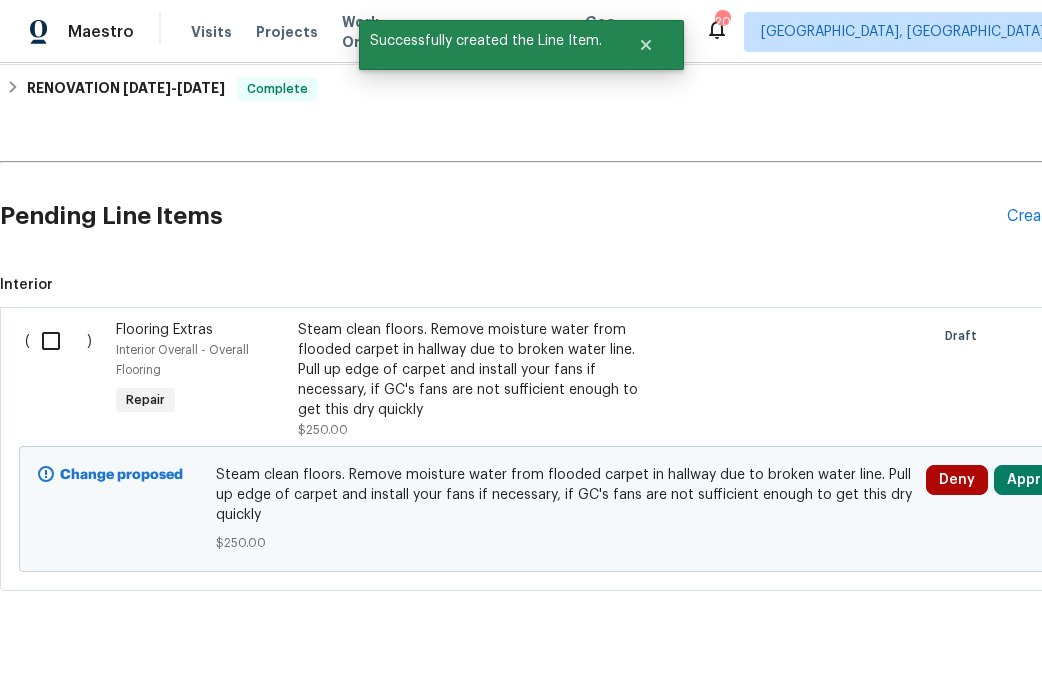 click at bounding box center (58, 341) 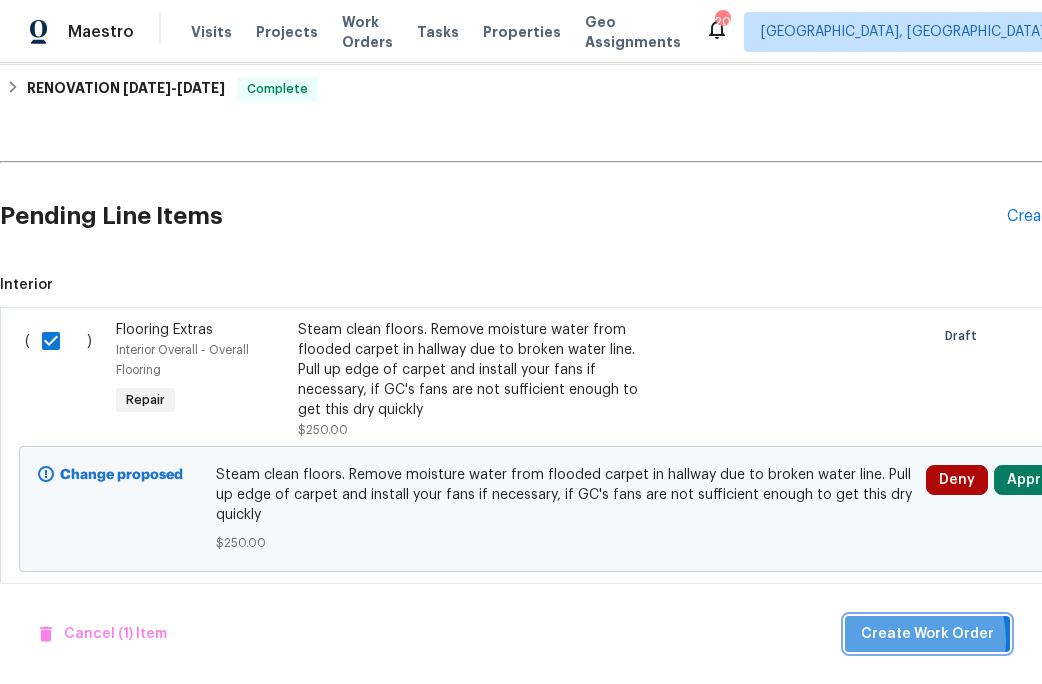 click on "Create Work Order" at bounding box center [927, 634] 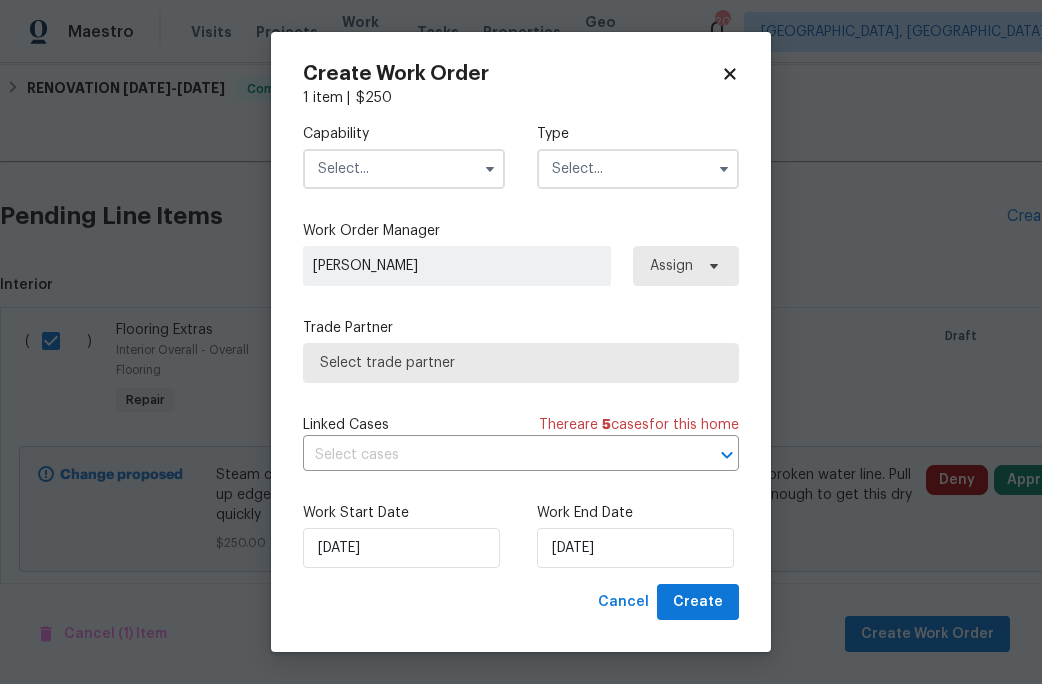 click at bounding box center [404, 169] 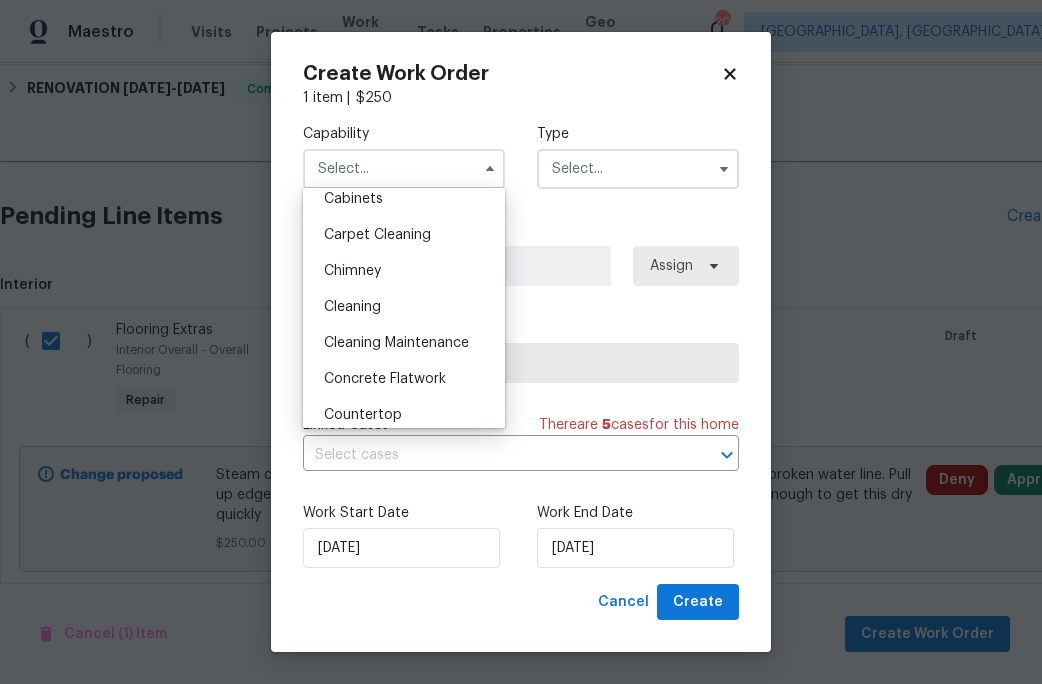 scroll, scrollTop: 191, scrollLeft: 0, axis: vertical 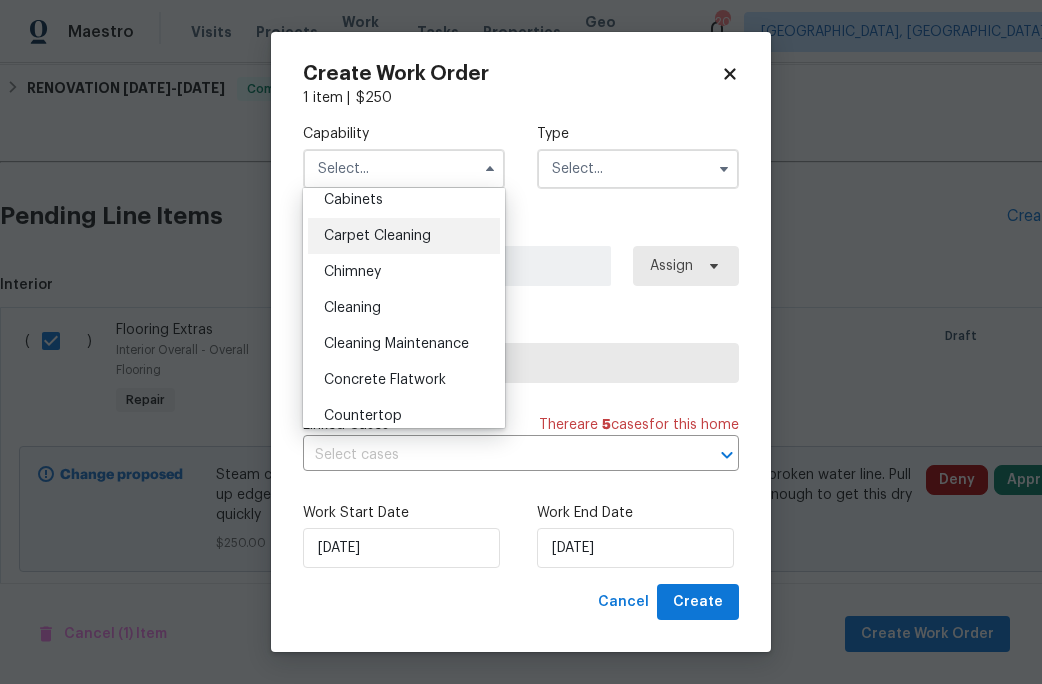 click on "Carpet Cleaning" at bounding box center [377, 236] 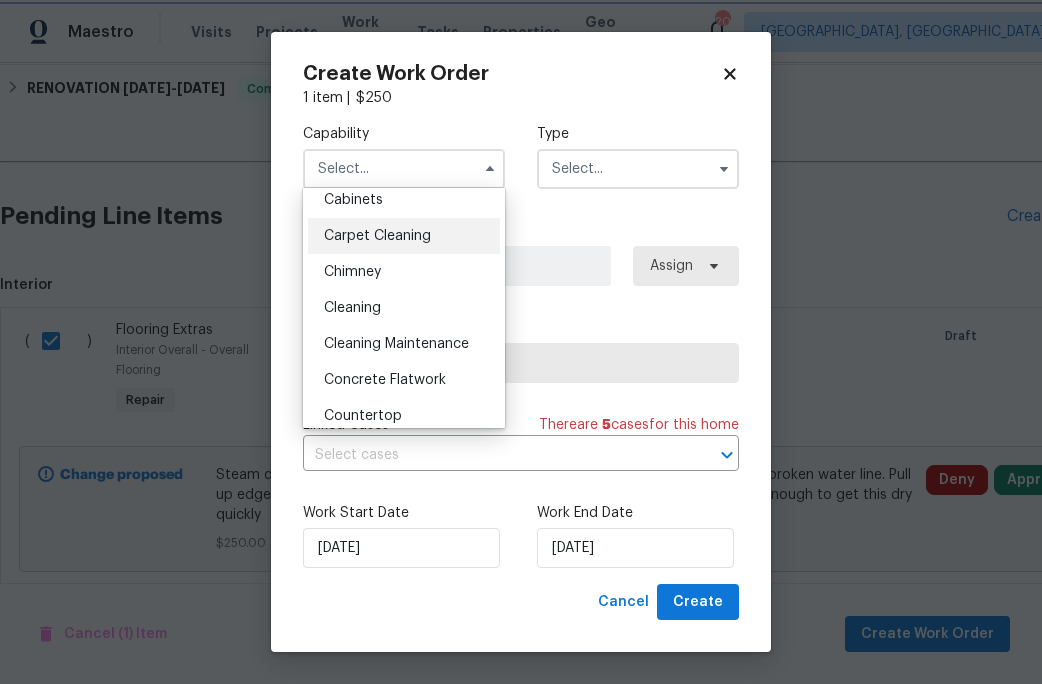 type on "Carpet Cleaning" 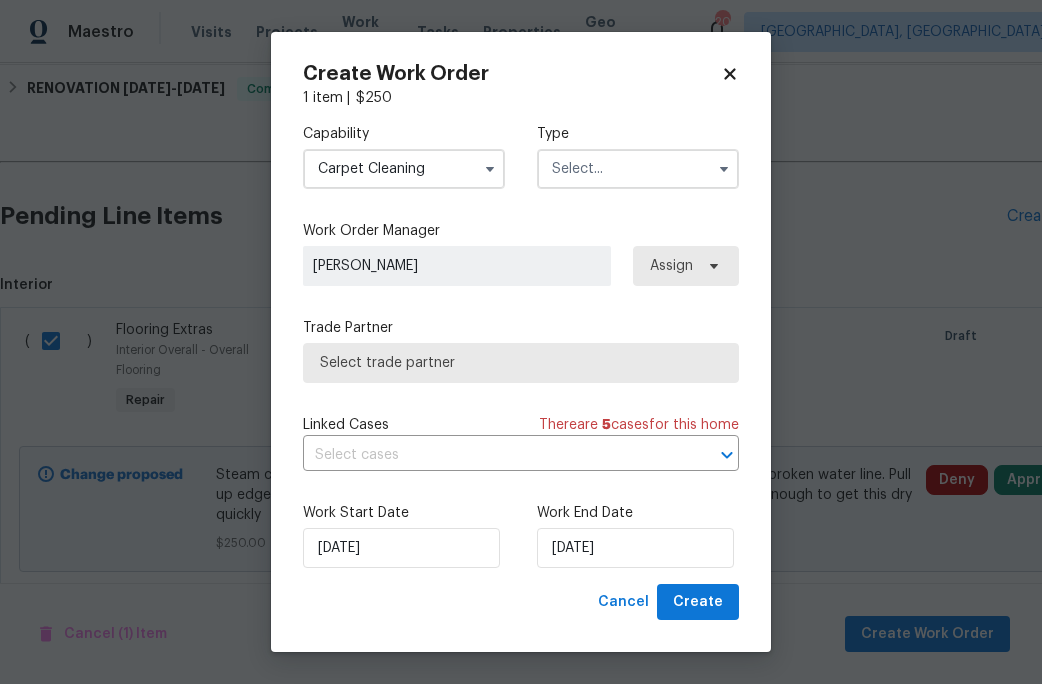 click at bounding box center (638, 169) 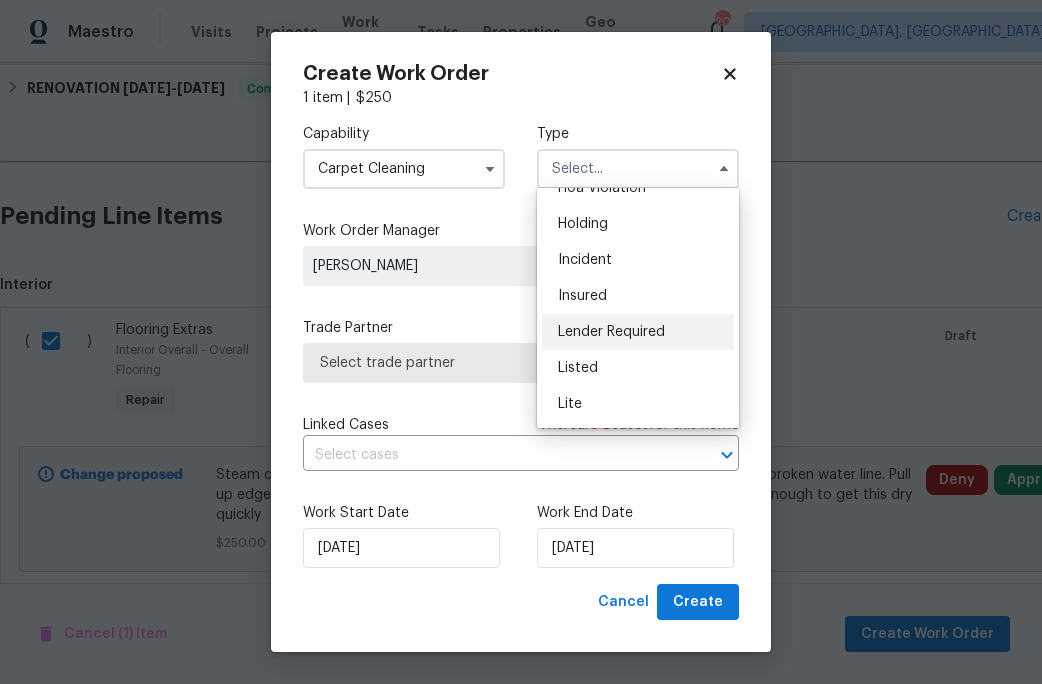 scroll, scrollTop: 61, scrollLeft: 0, axis: vertical 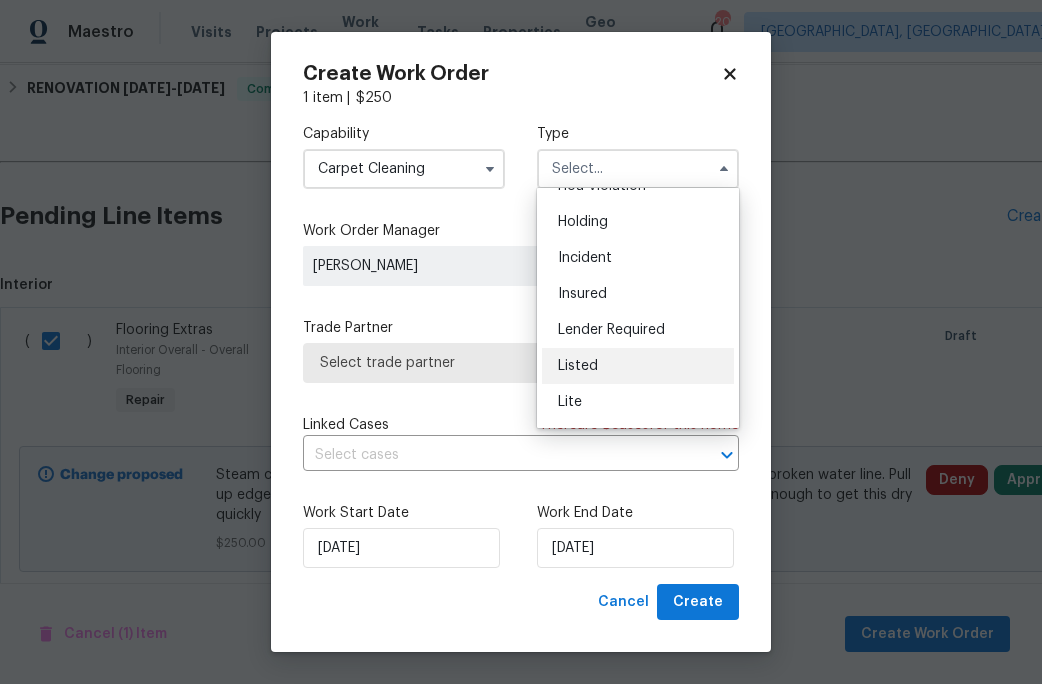 click on "Listed" at bounding box center [638, 366] 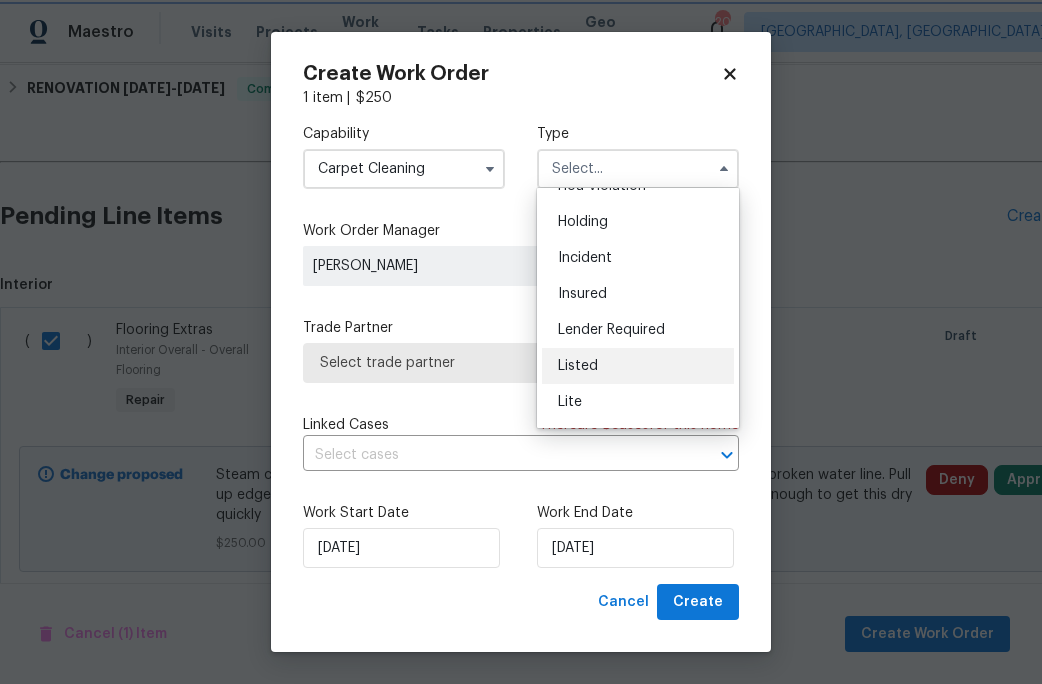 type on "Listed" 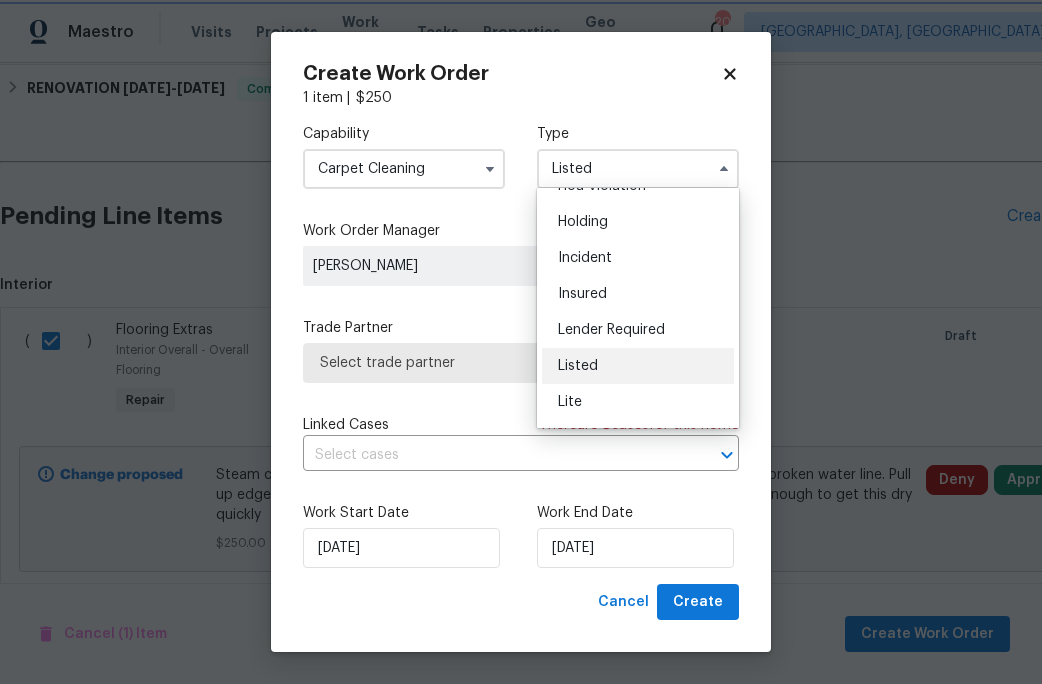 scroll, scrollTop: 0, scrollLeft: 0, axis: both 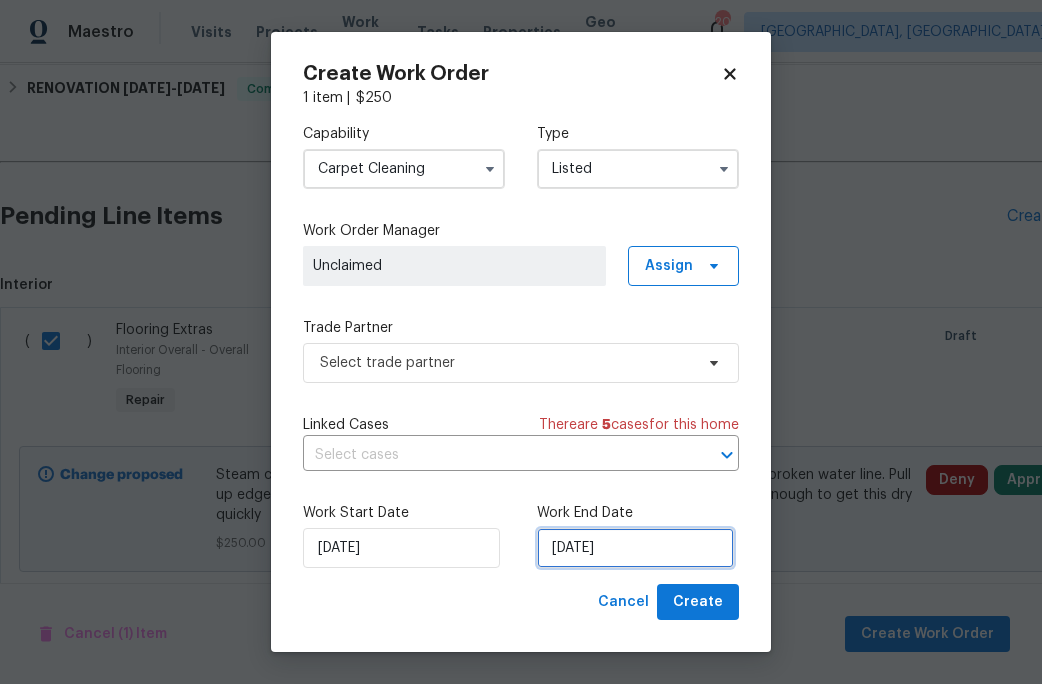 click on "[DATE]" at bounding box center [635, 548] 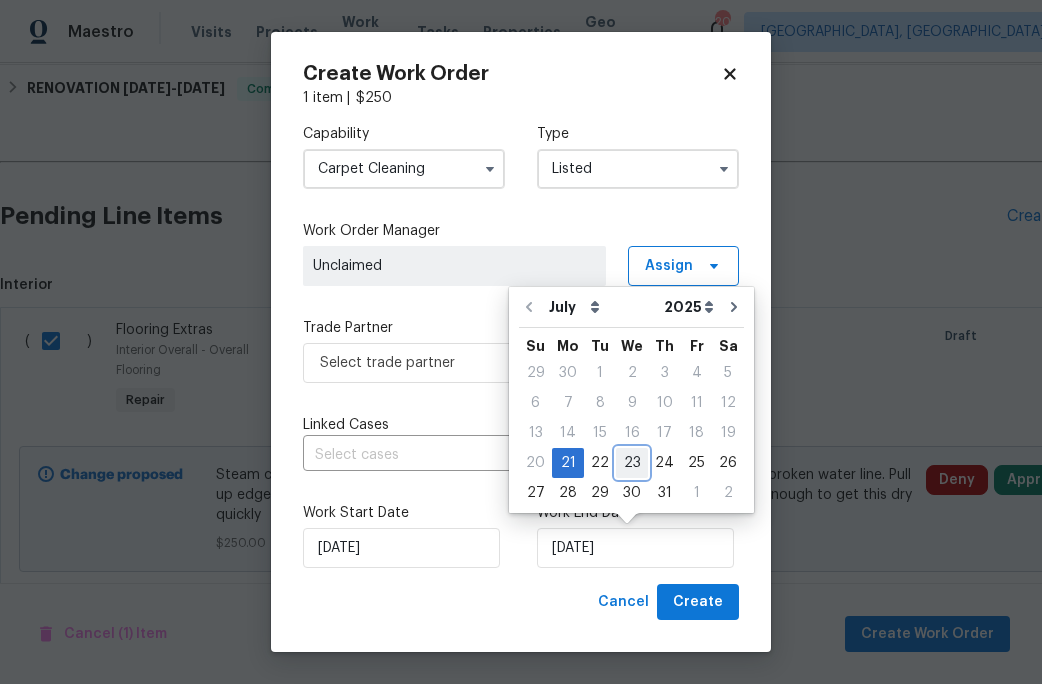click on "23" at bounding box center [632, 463] 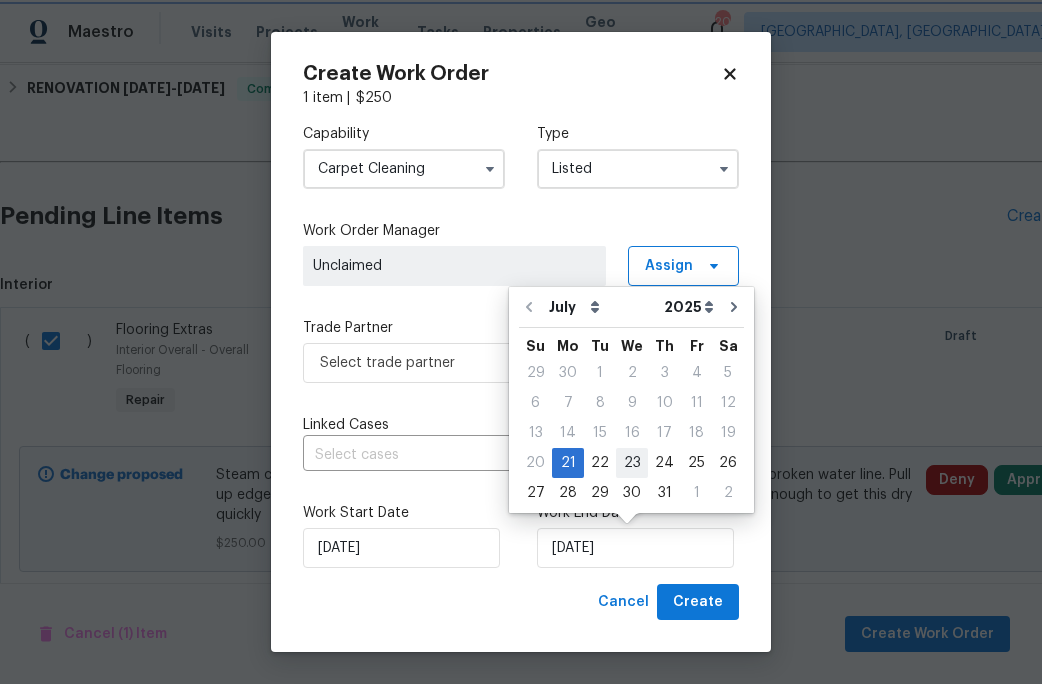 type on "[DATE]" 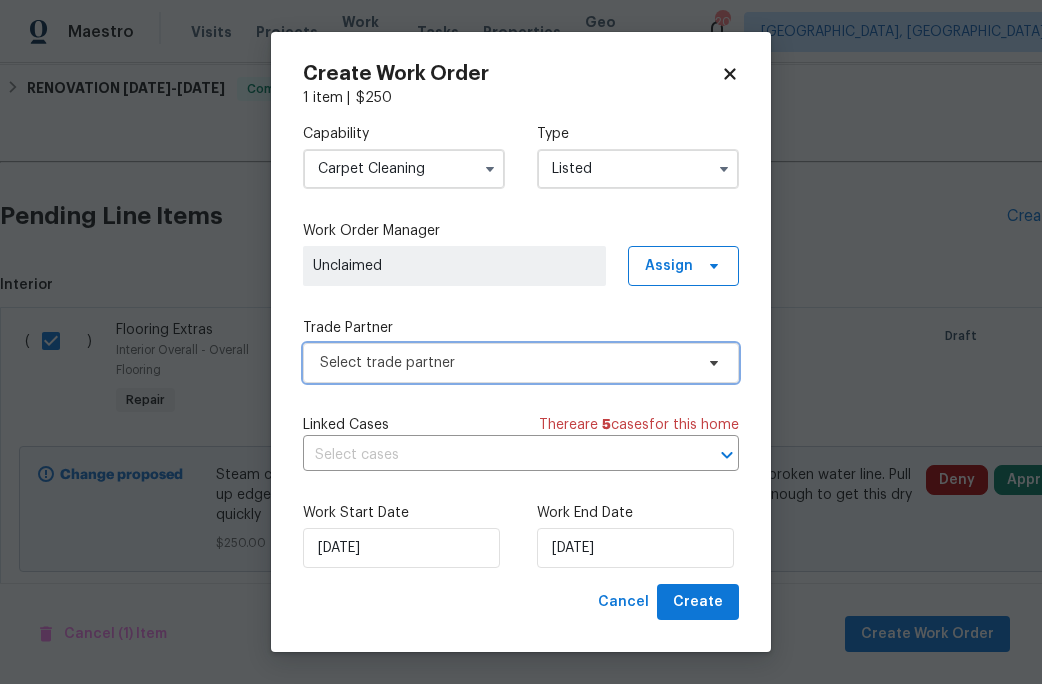 click on "Select trade partner" at bounding box center [506, 363] 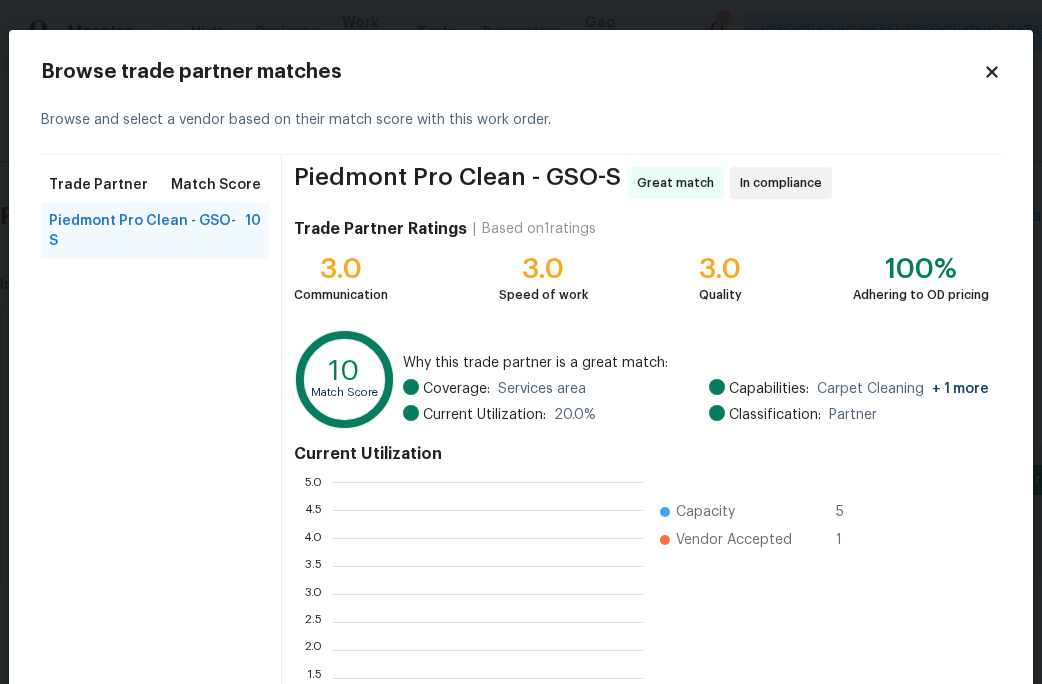 scroll, scrollTop: 2, scrollLeft: 1, axis: both 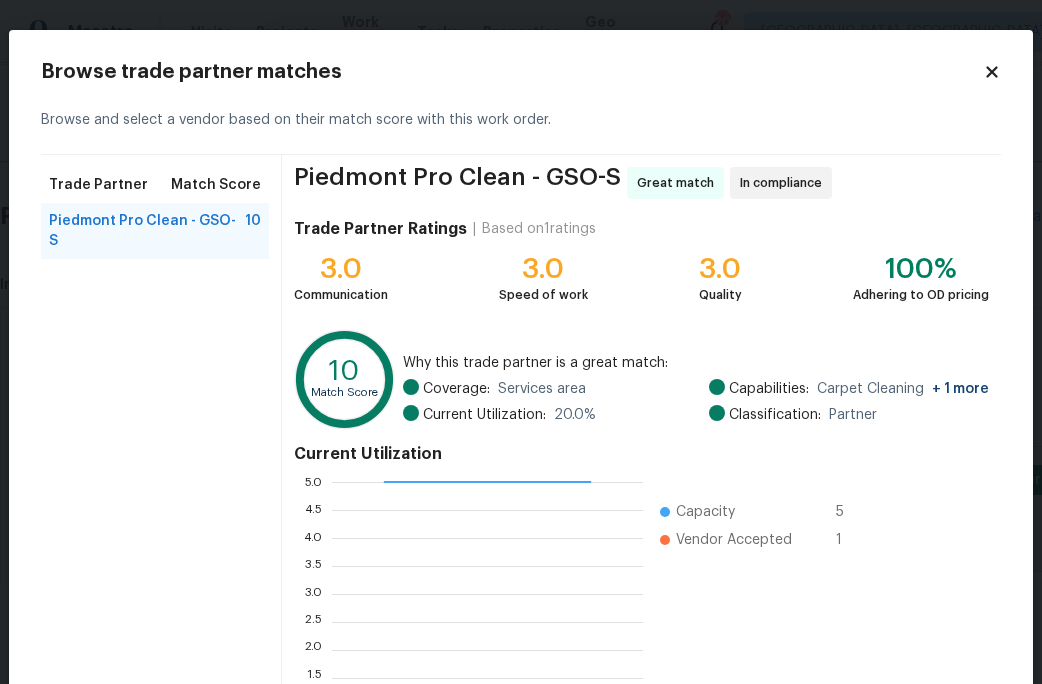 click on "Piedmont Pro Clean - GSO-S" at bounding box center (147, 231) 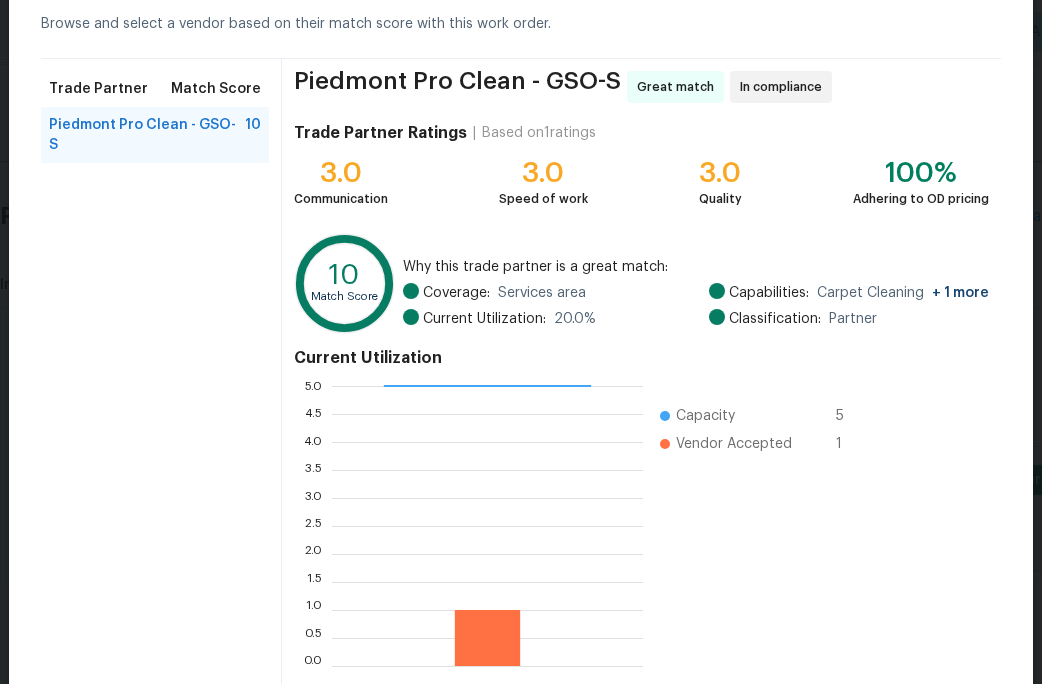 scroll, scrollTop: 198, scrollLeft: 0, axis: vertical 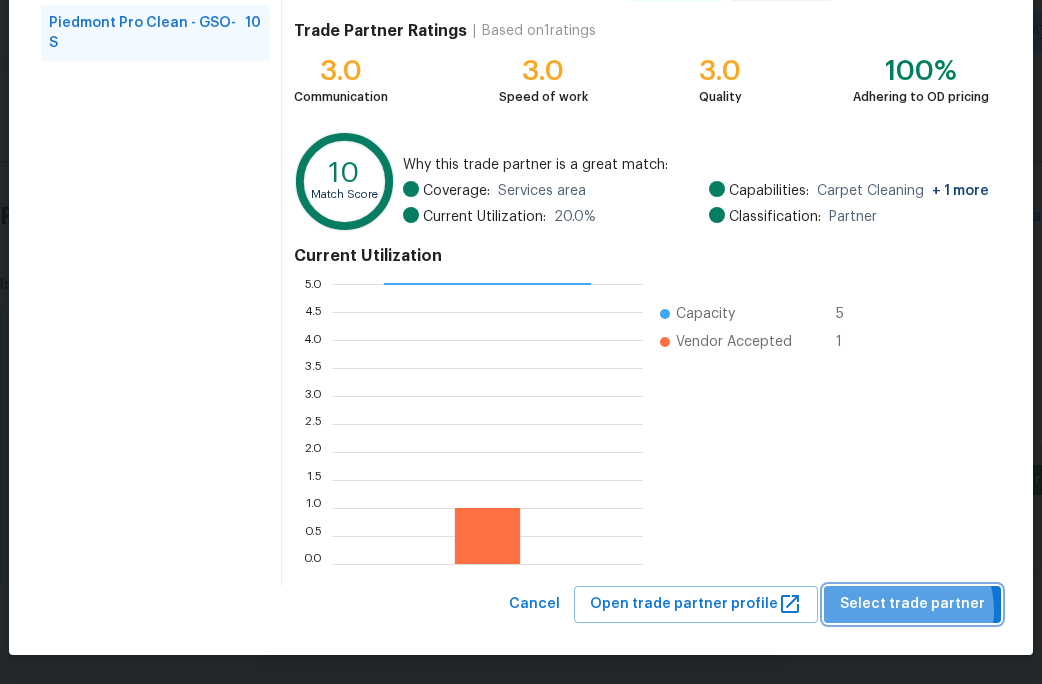 click on "Select trade partner" at bounding box center (912, 604) 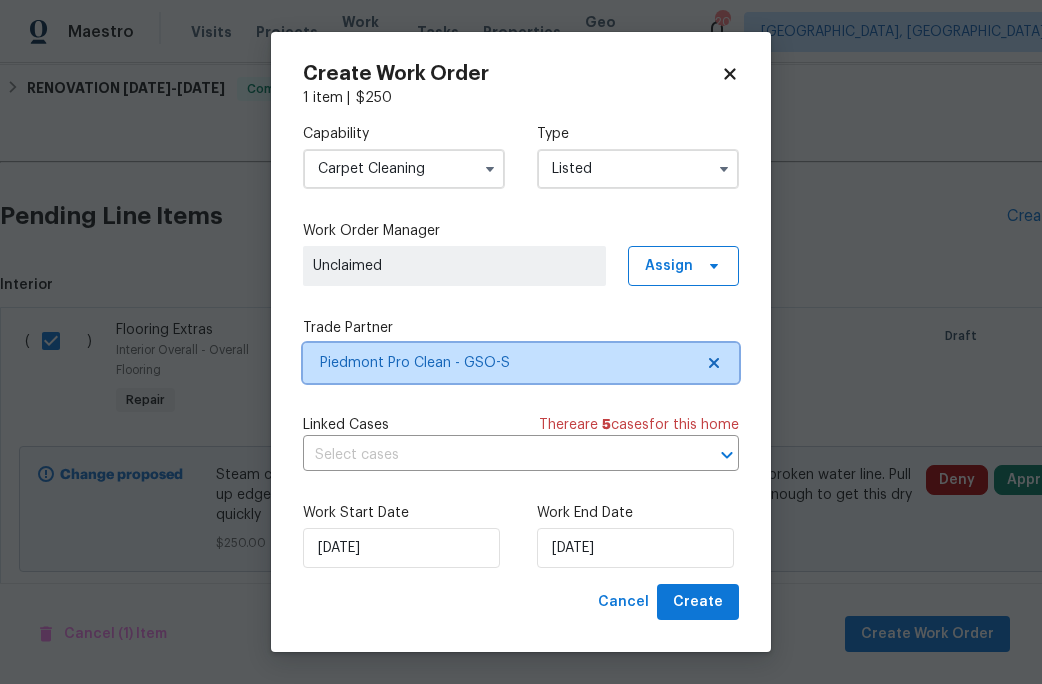 scroll, scrollTop: 0, scrollLeft: 0, axis: both 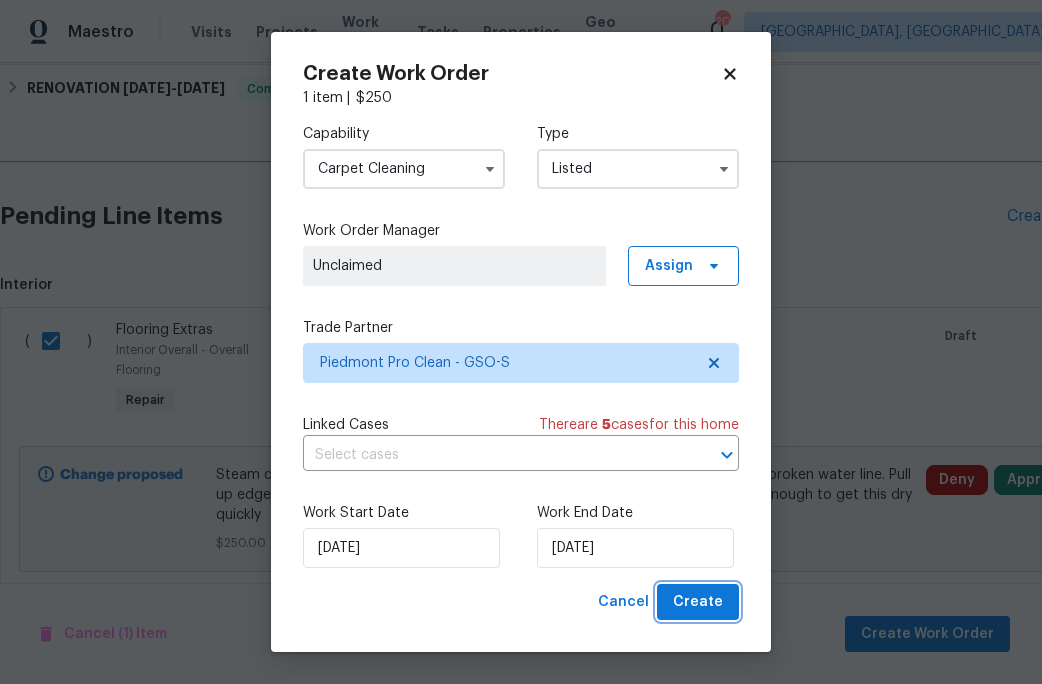 click on "Create" at bounding box center (698, 602) 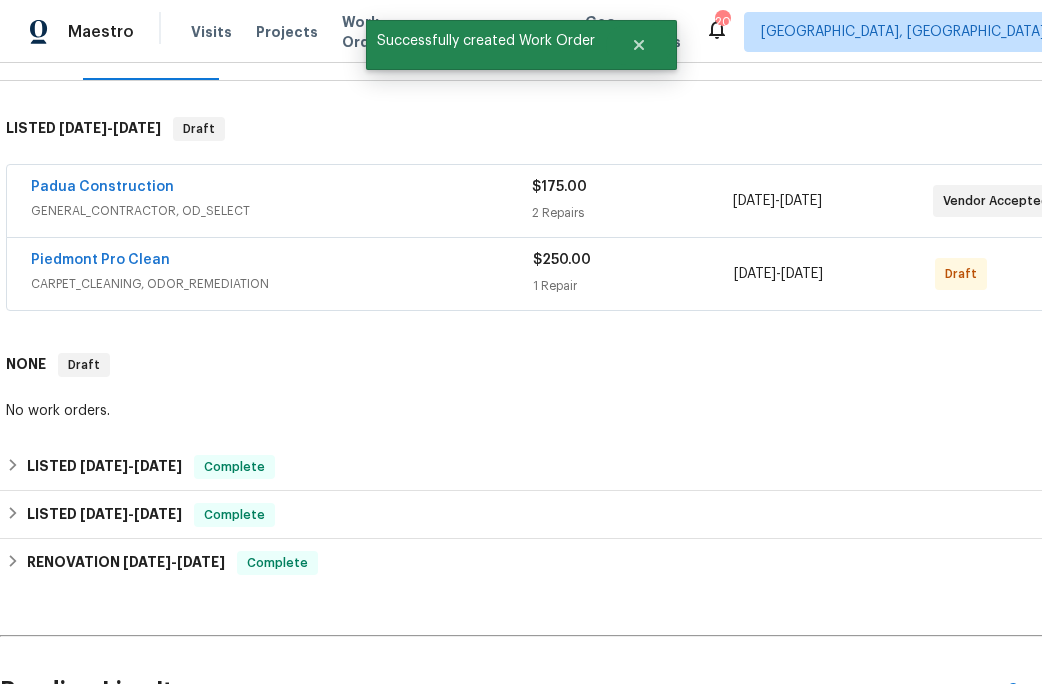 scroll, scrollTop: 0, scrollLeft: 0, axis: both 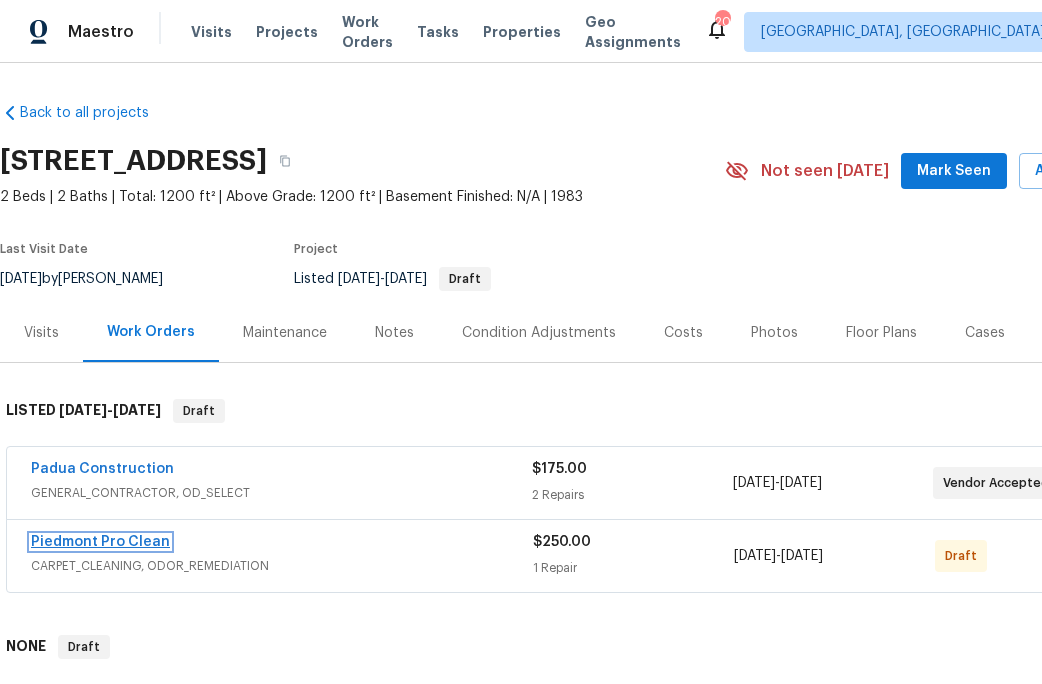 click on "Piedmont Pro Clean" at bounding box center (100, 542) 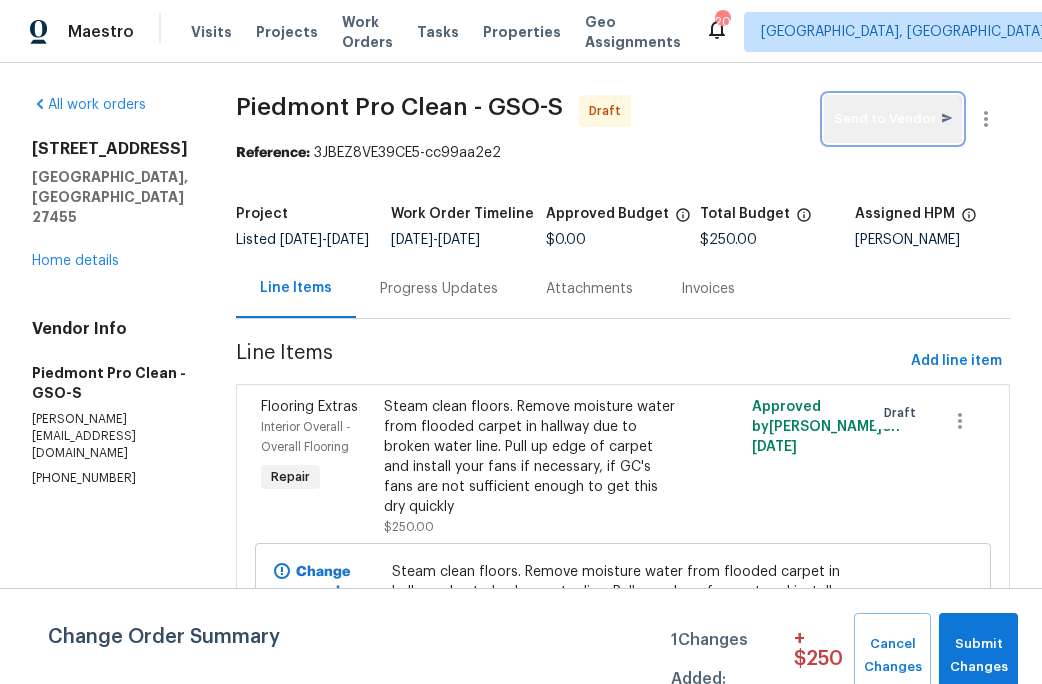 click on "Send to Vendor" at bounding box center [893, 119] 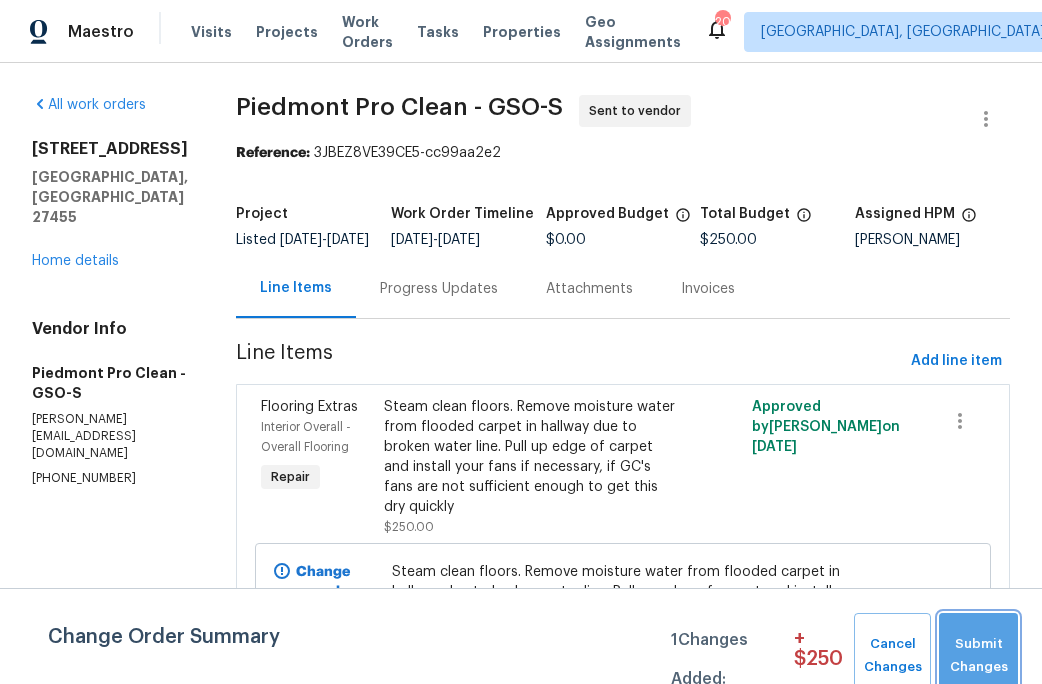 click on "Submit Changes" at bounding box center (978, 656) 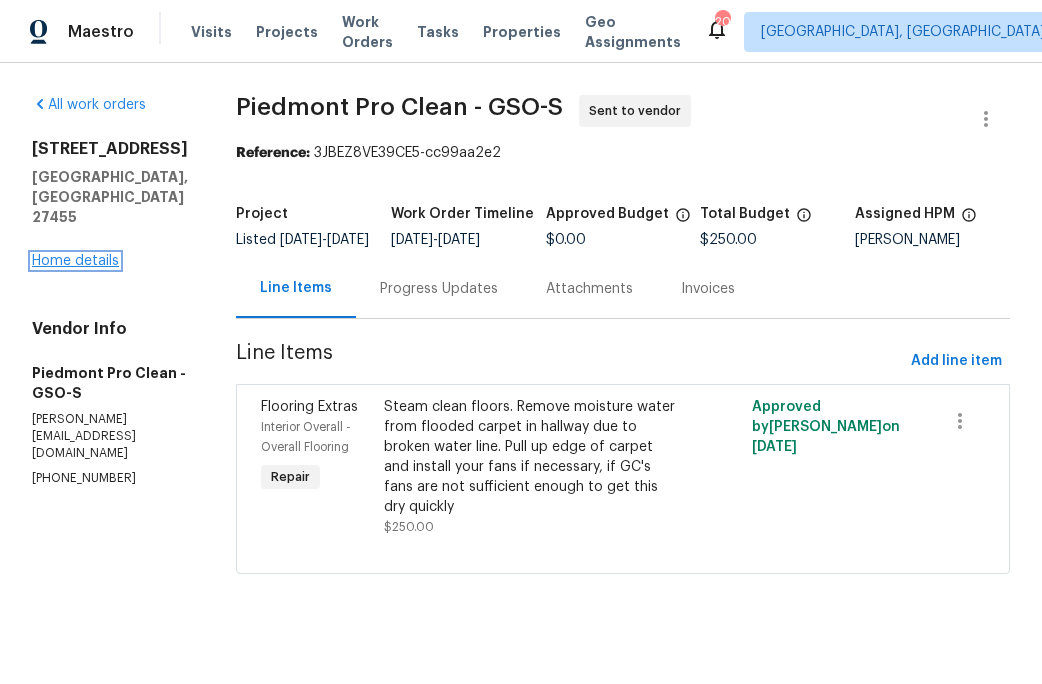 click on "Home details" at bounding box center [75, 261] 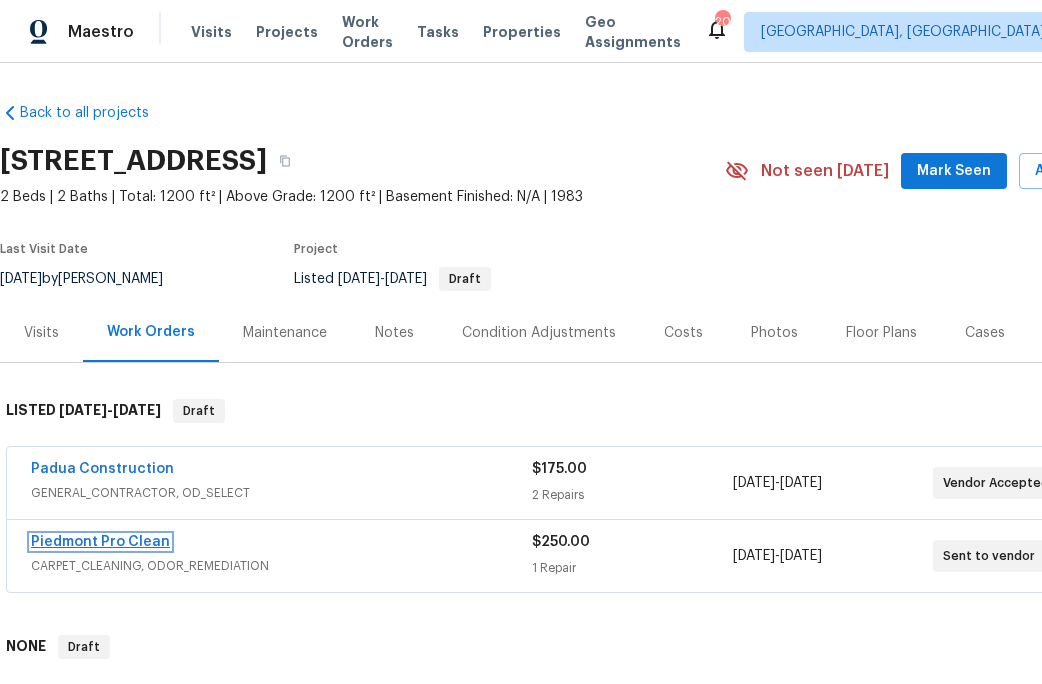 click on "Piedmont Pro Clean" at bounding box center (100, 542) 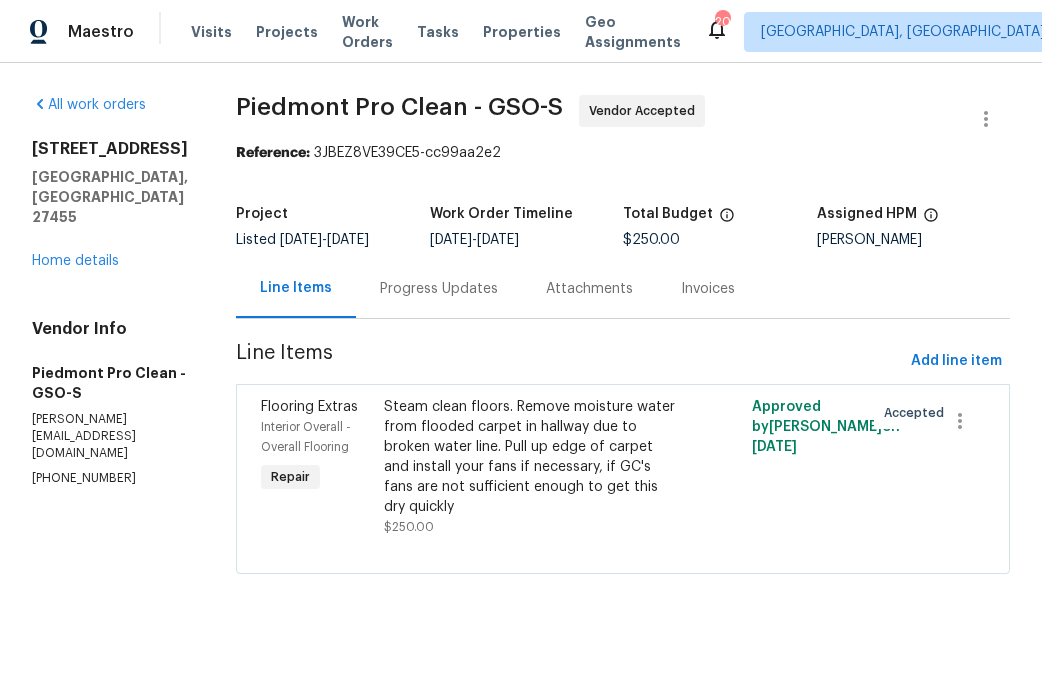 click on "Progress Updates" at bounding box center (439, 289) 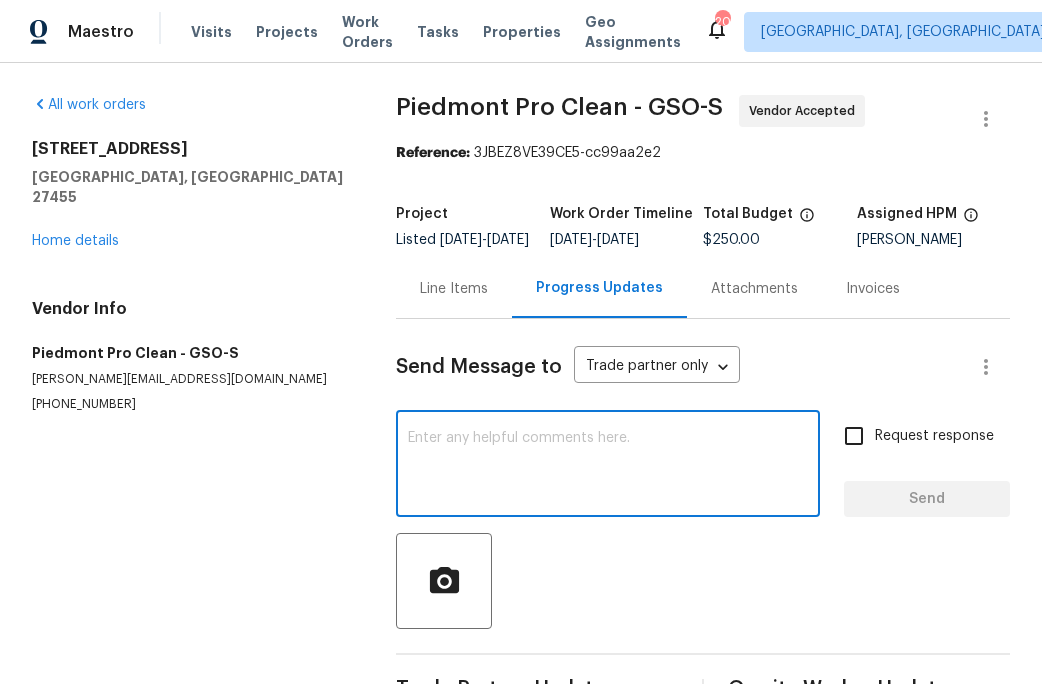 click at bounding box center (608, 466) 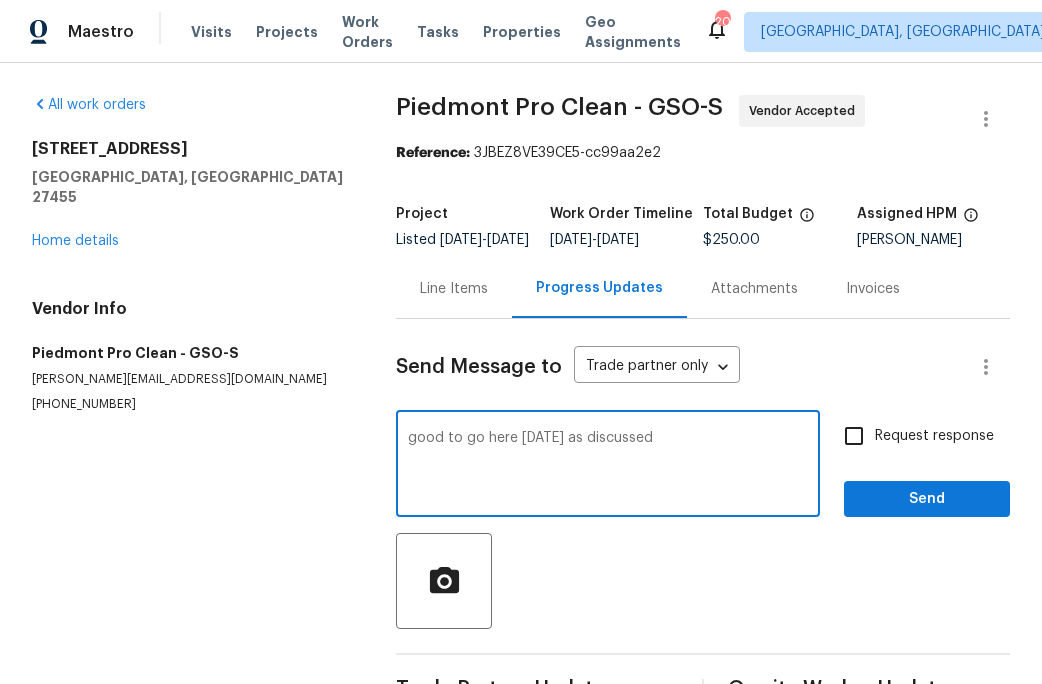type on "good to go here [DATE] as discussed" 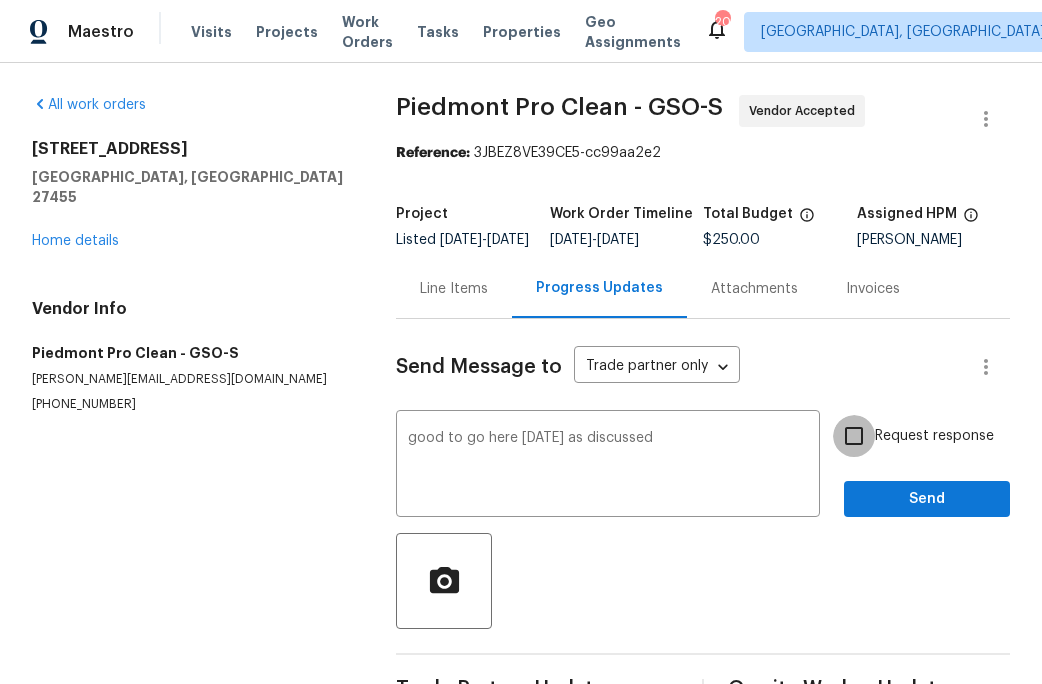 drag, startPoint x: 863, startPoint y: 452, endPoint x: 863, endPoint y: 483, distance: 31 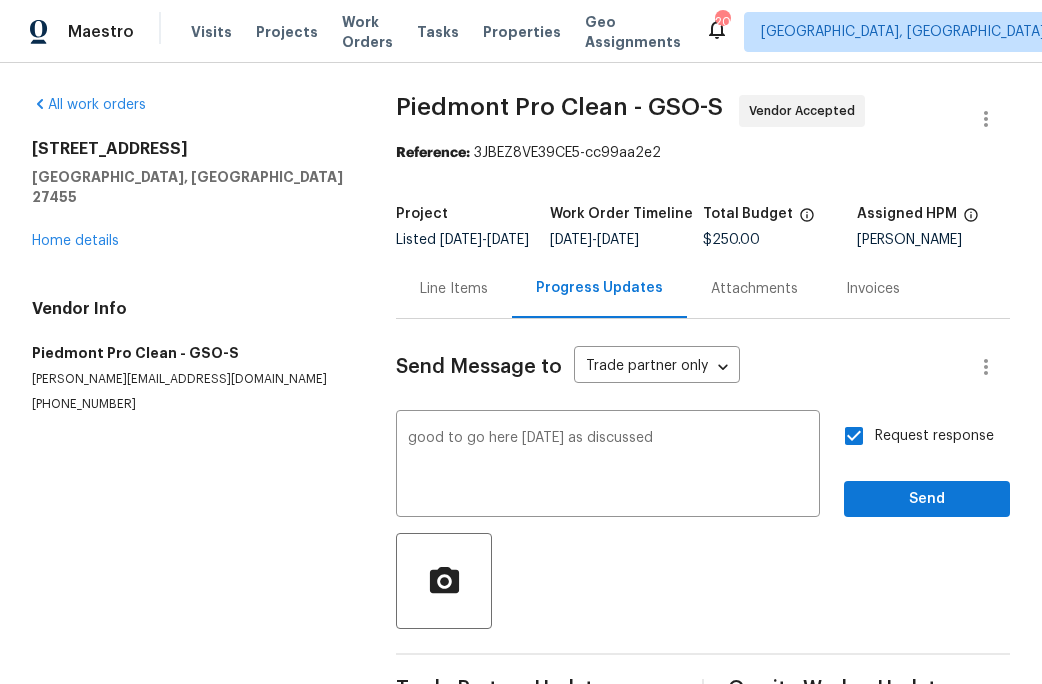 click on "Request response Send" at bounding box center [927, 466] 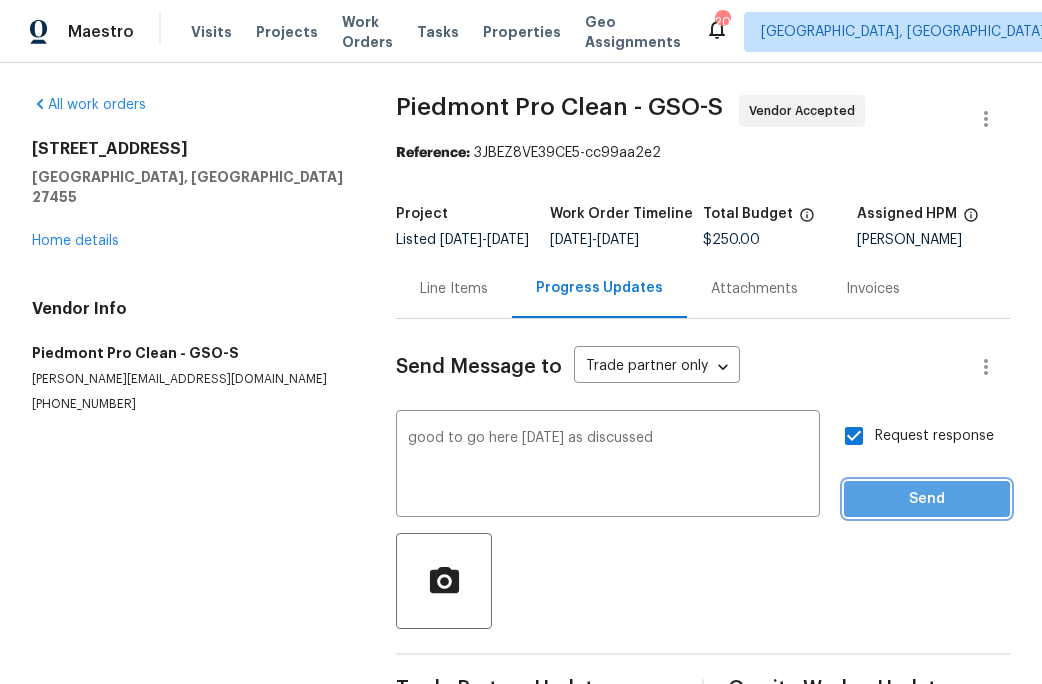click on "Send" at bounding box center [927, 499] 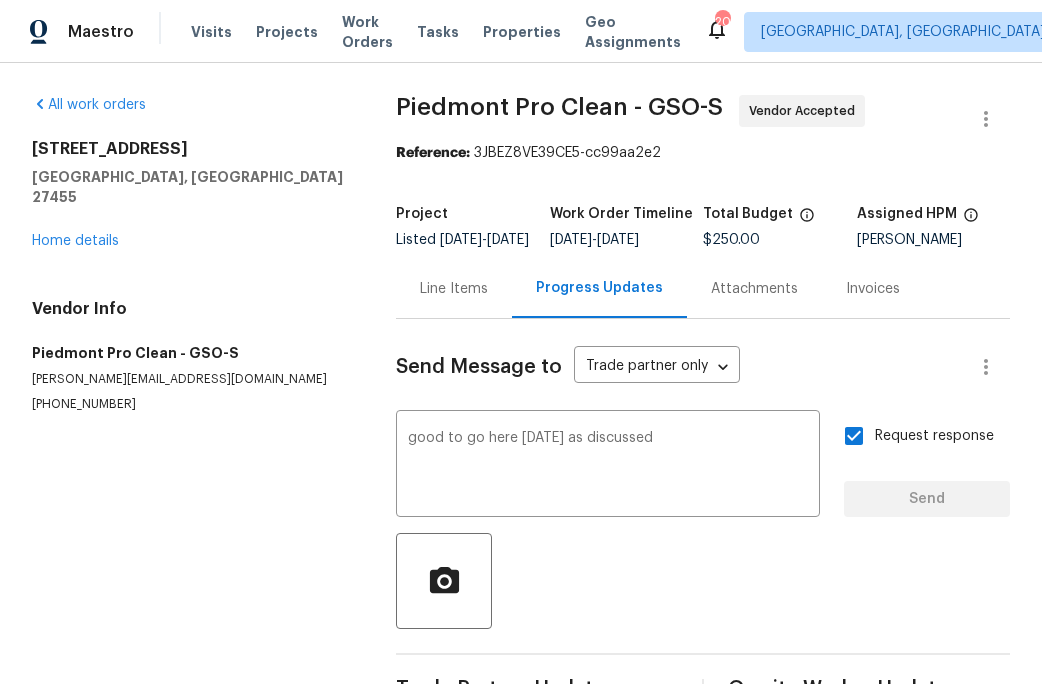 type 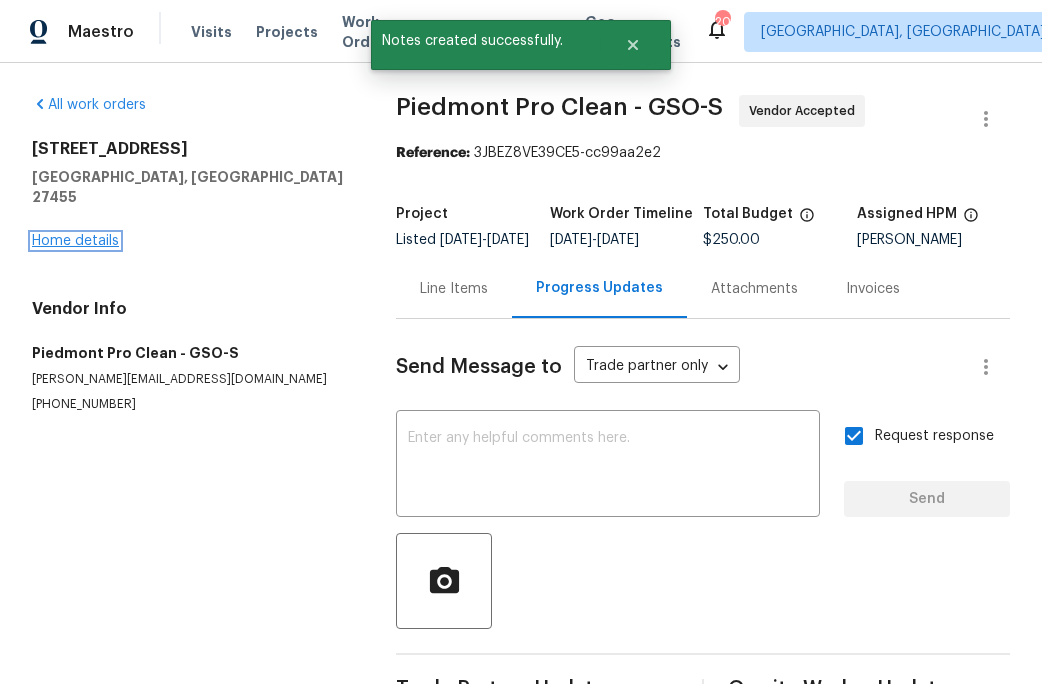 click on "Home details" at bounding box center [75, 241] 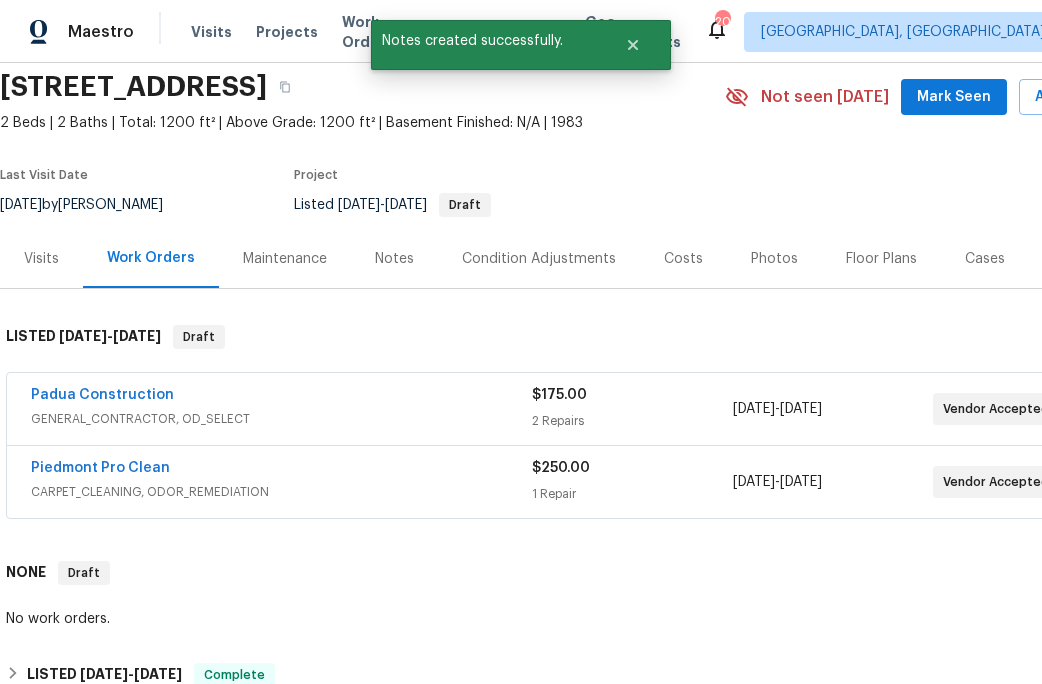 scroll, scrollTop: 92, scrollLeft: 0, axis: vertical 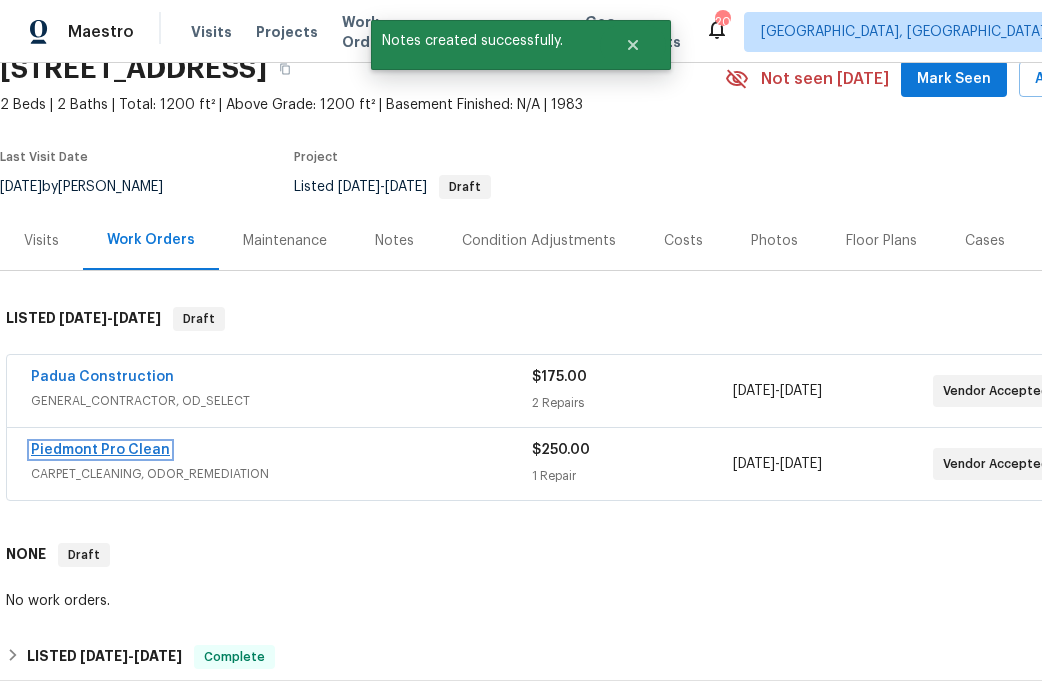 click on "Piedmont Pro Clean" at bounding box center [100, 450] 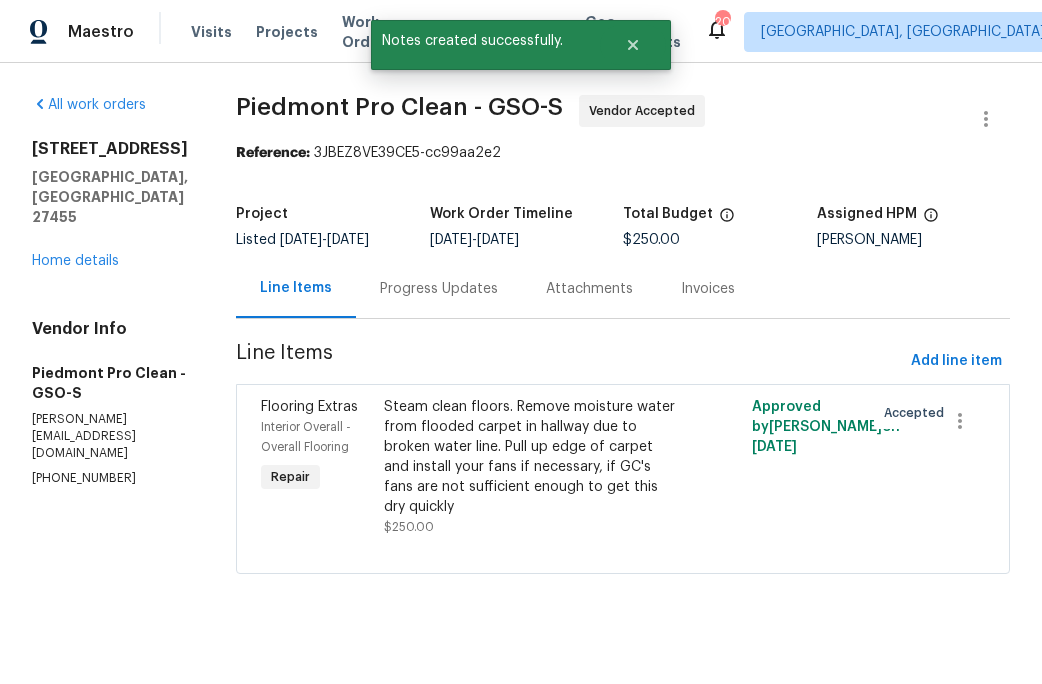 click on "Steam clean floors. Remove moisture water from flooded carpet in hallway due to broken water line.  Pull up edge of carpet and install your fans if necessary, if GC's fans are not sufficient enough to get this dry quickly" at bounding box center [531, 457] 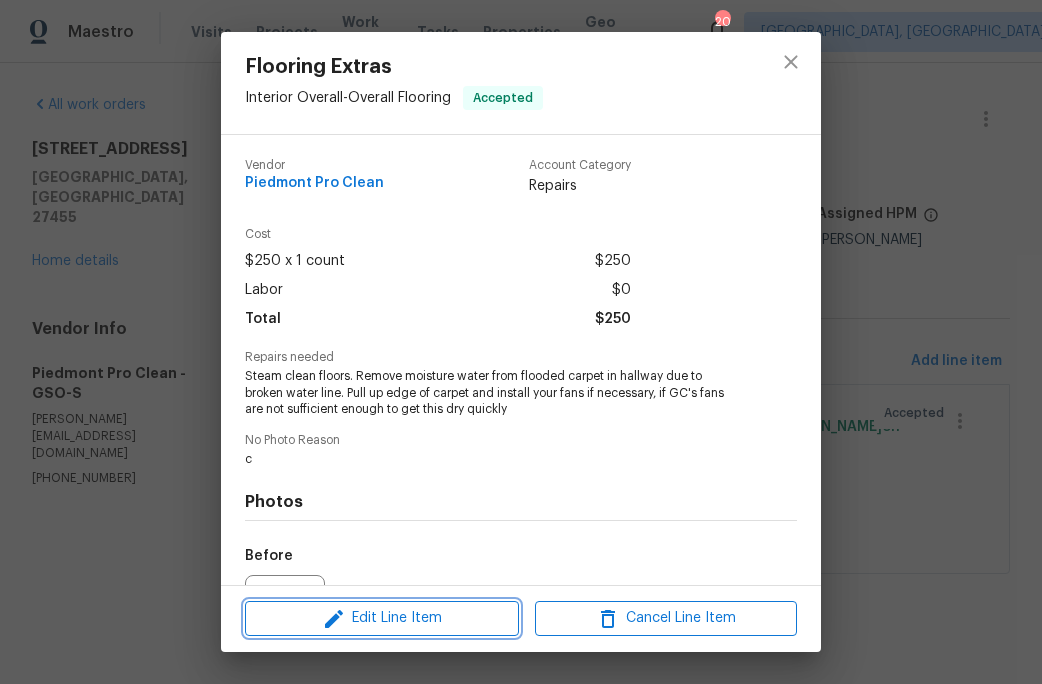 click on "Edit Line Item" at bounding box center (382, 618) 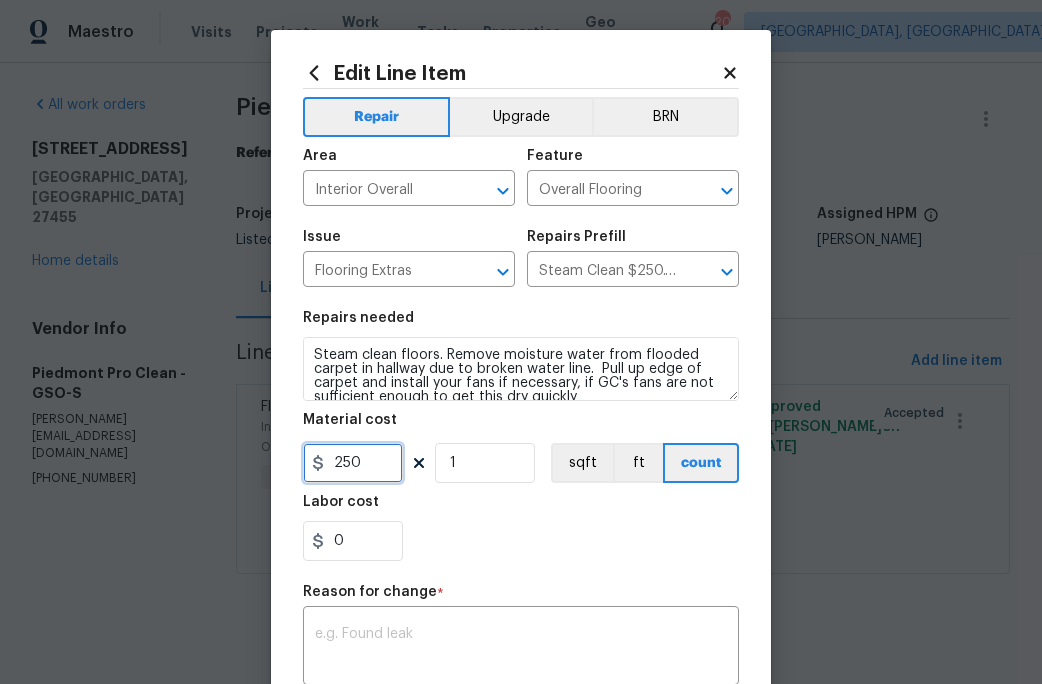 click on "250" at bounding box center (353, 463) 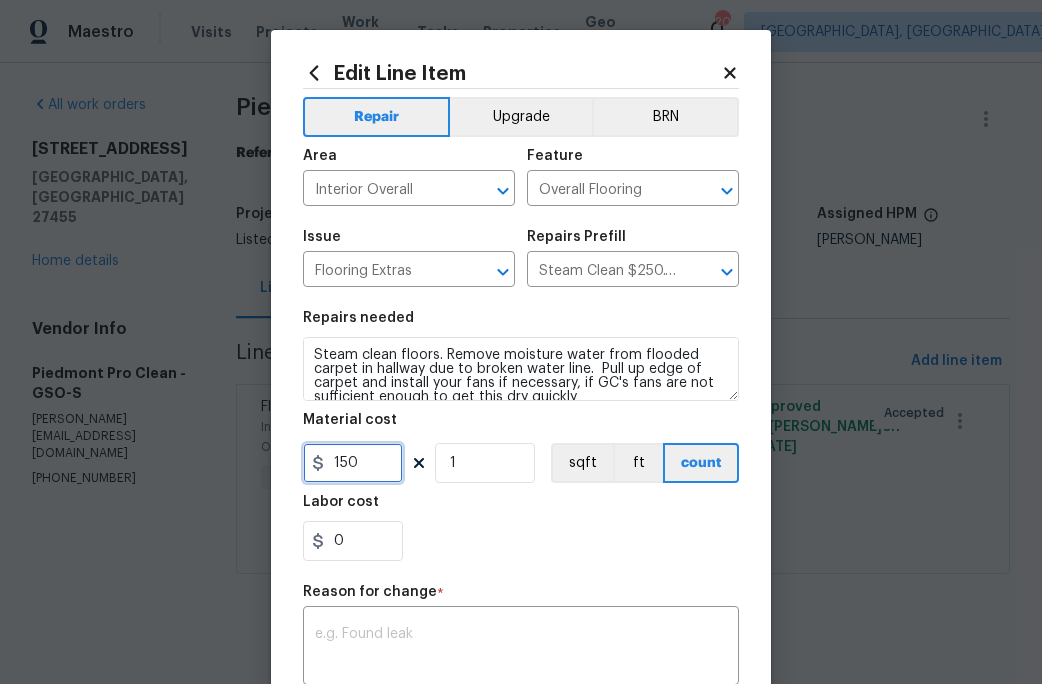 type on "150" 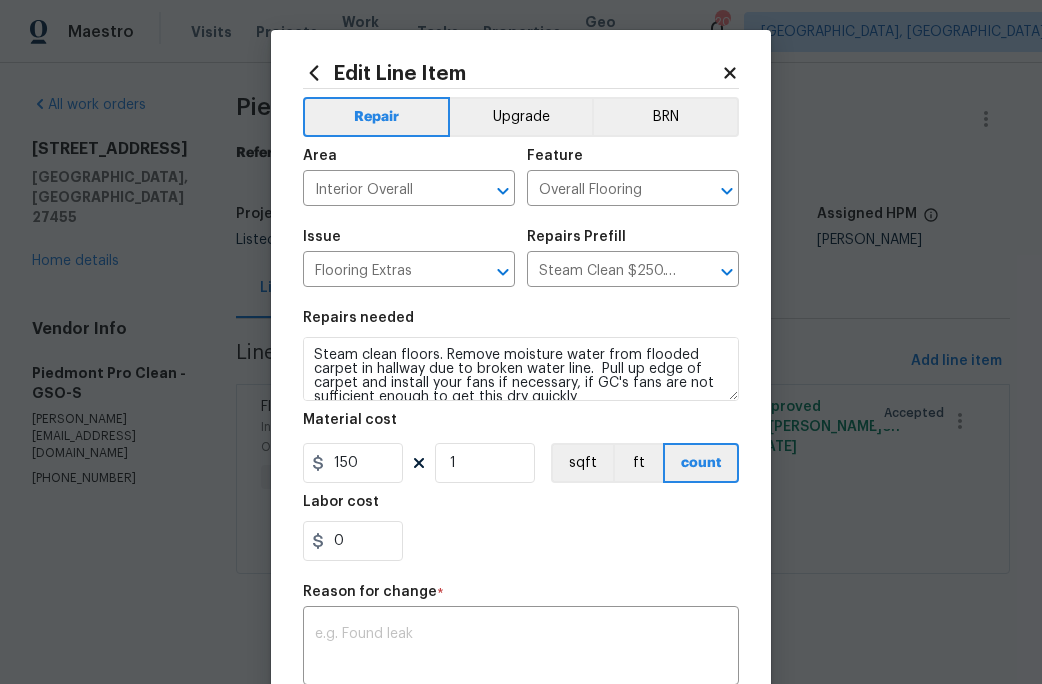 click on "Repairs needed Steam clean floors. Remove moisture water from flooded carpet in hallway due to broken water line.  Pull up edge of carpet and install your fans if necessary, if GC's fans are not sufficient enough to get this dry quickly Material cost 150 1 sqft ft count Labor cost 0" at bounding box center (521, 436) 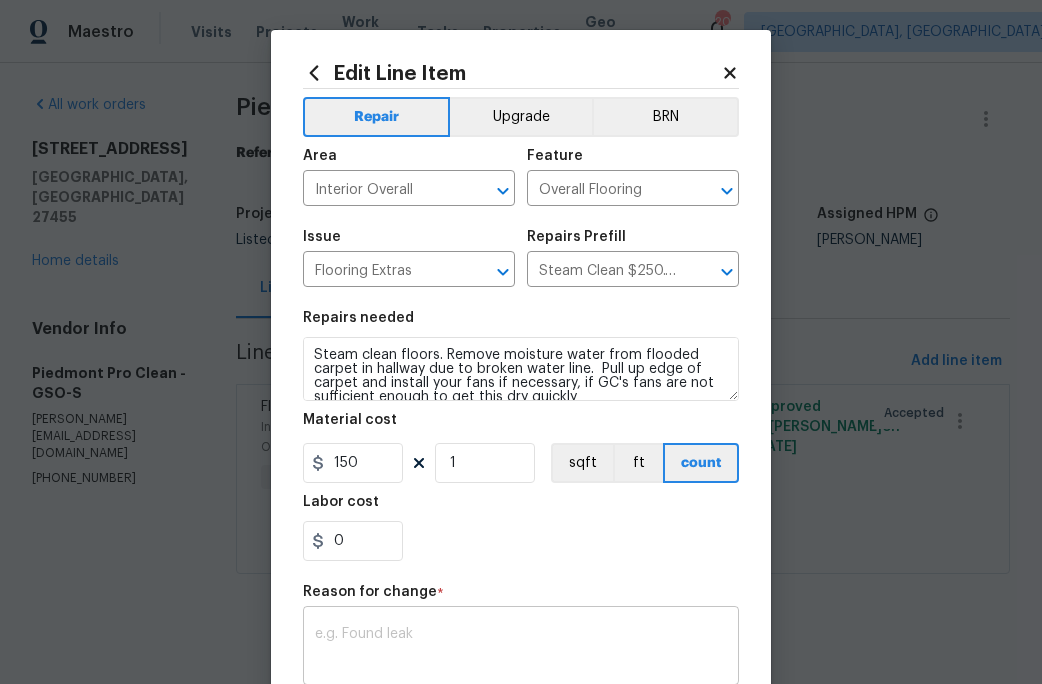 click at bounding box center (521, 648) 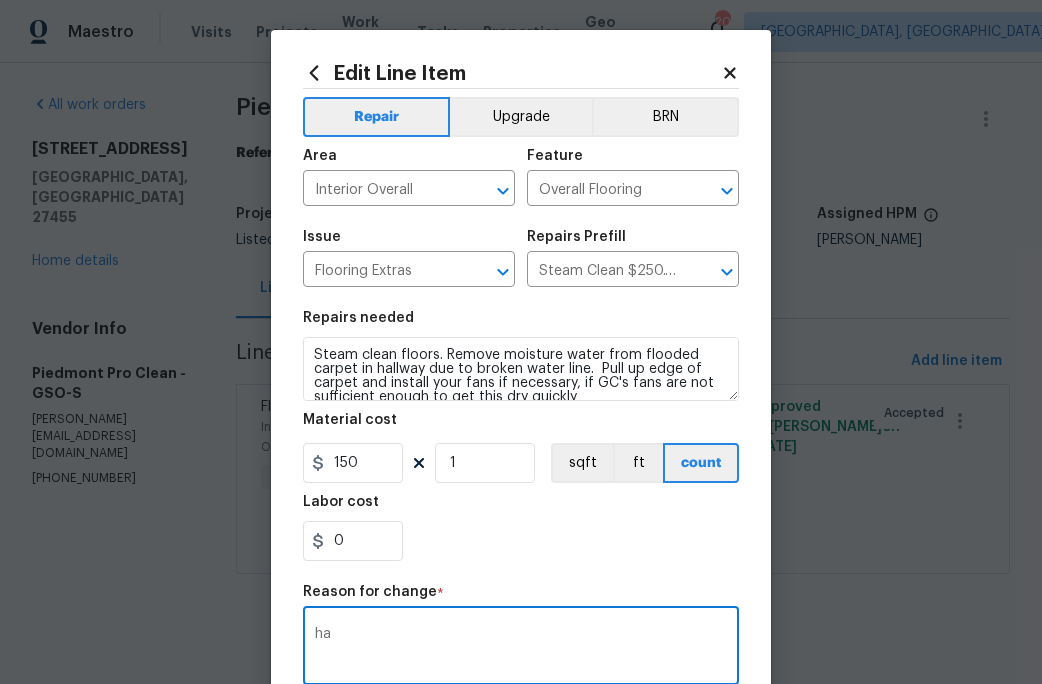 type on "h" 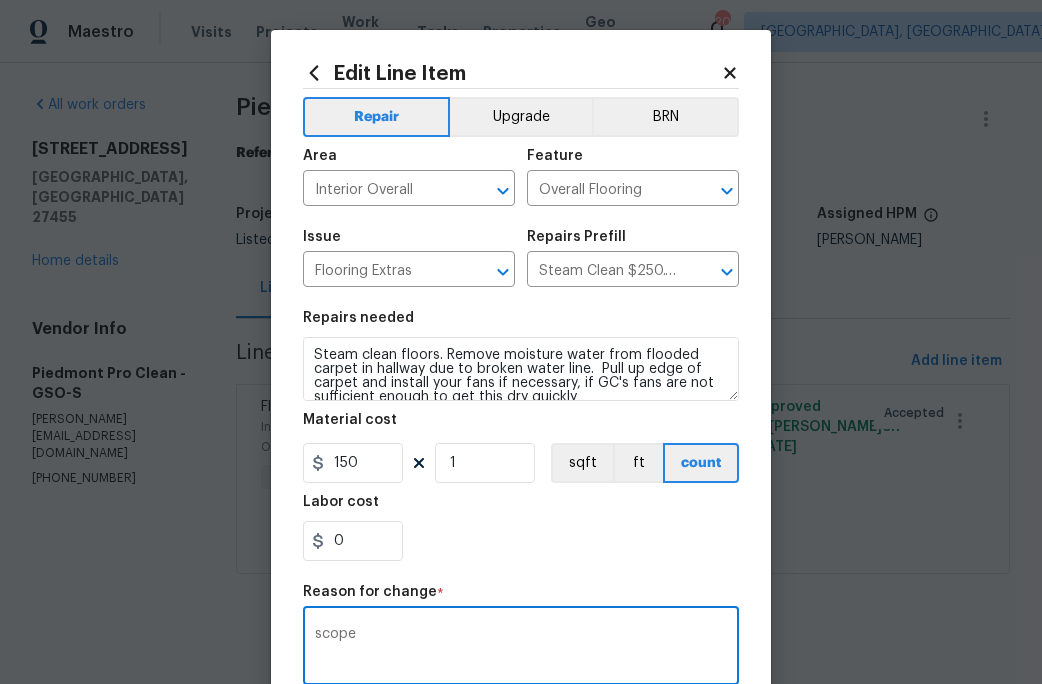 type on "scope" 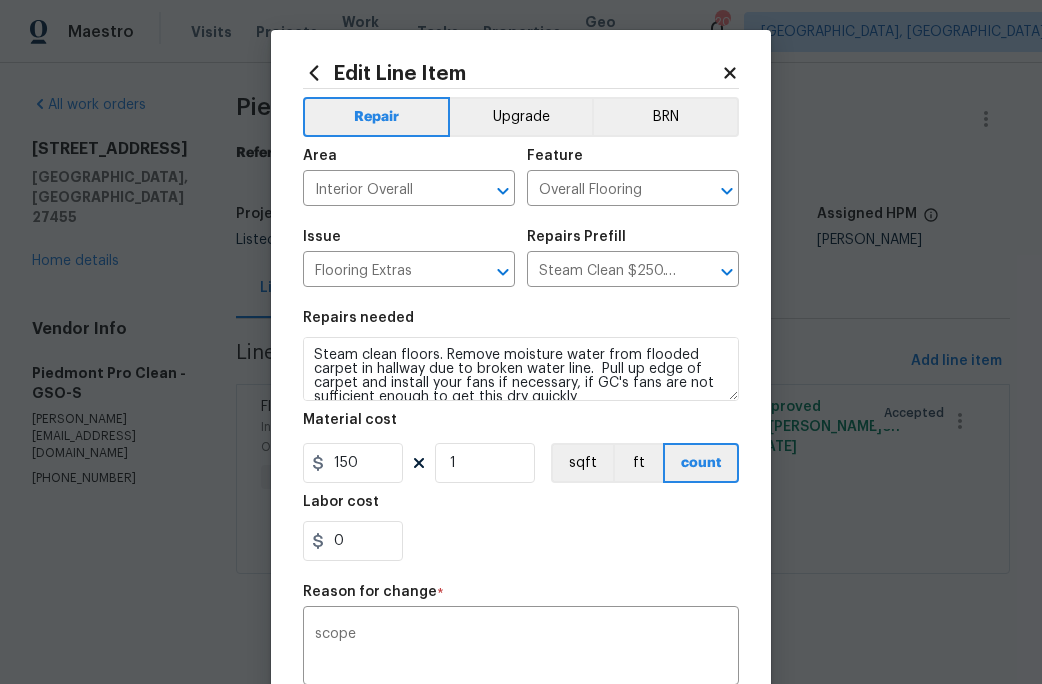 click on "Repair Upgrade BRN Area Interior Overall ​ Feature Overall Flooring ​ Issue Flooring Extras ​ Repairs Prefill Steam Clean $250.00 ​ Repairs needed Steam clean floors. Remove moisture water from flooded carpet in hallway due to broken water line.  Pull up edge of carpet and install your fans if necessary, if GC's fans are not sufficient enough to get this dry quickly Material cost 150 1 sqft ft count Labor cost 0 Reason for change * scope x ​ Photos Create without photos" at bounding box center (521, 477) 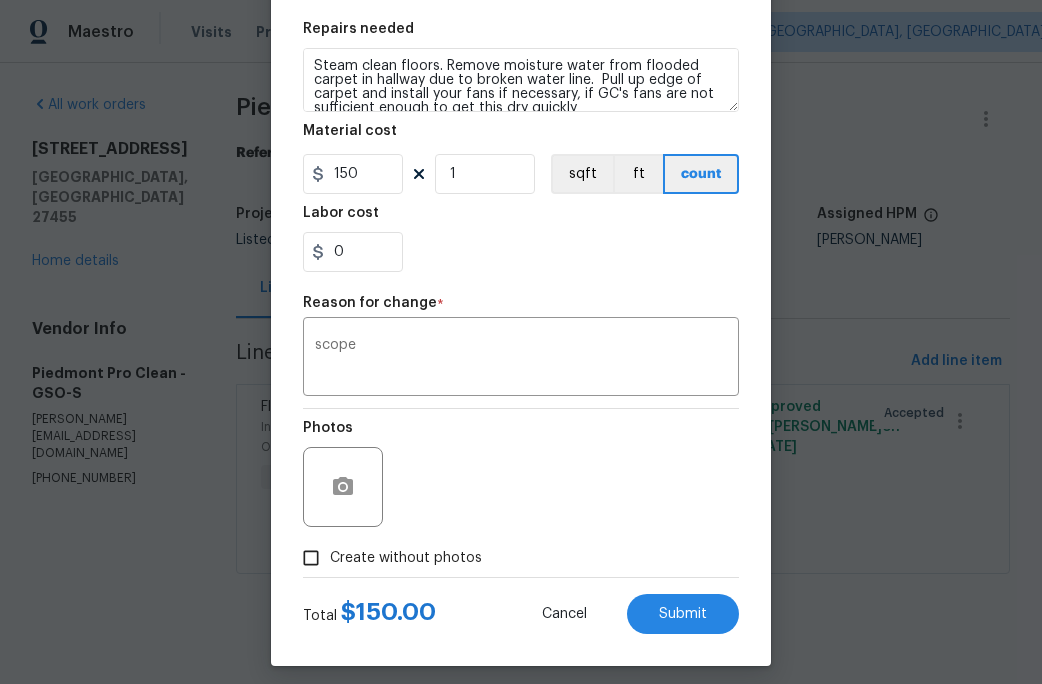 scroll, scrollTop: 302, scrollLeft: 0, axis: vertical 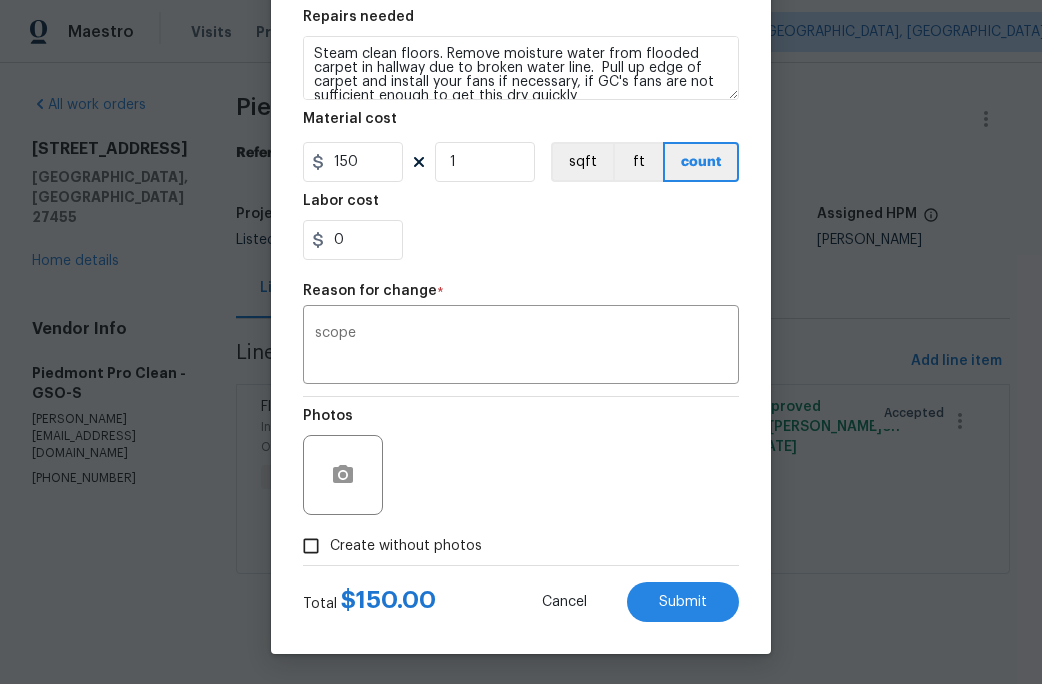 click on "Create without photos" at bounding box center [311, 546] 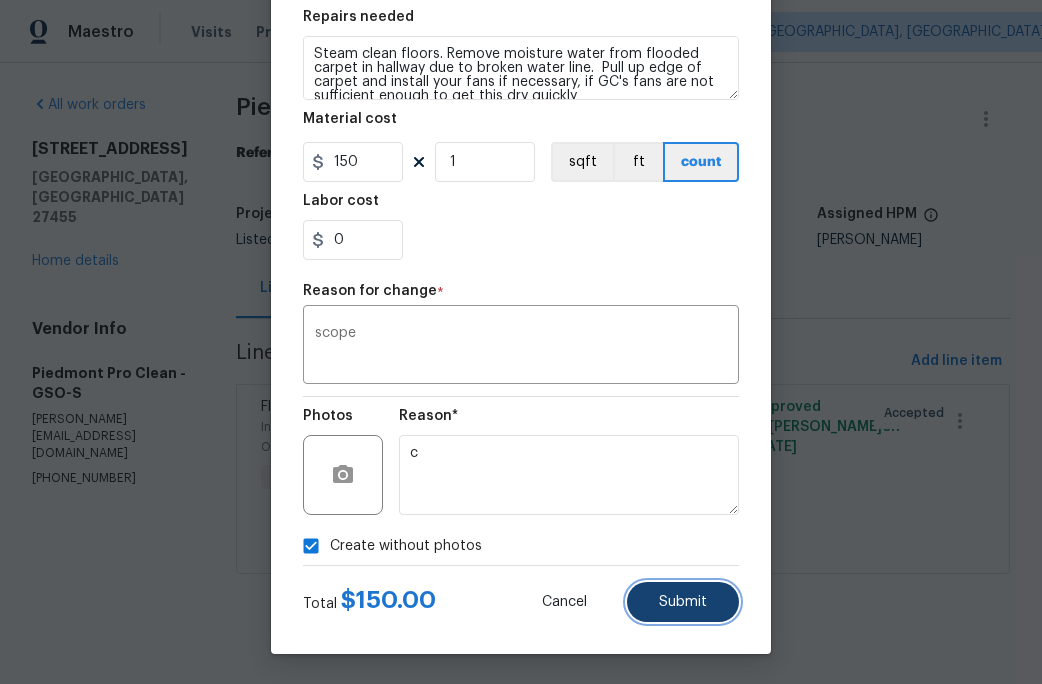 click on "Submit" at bounding box center (683, 602) 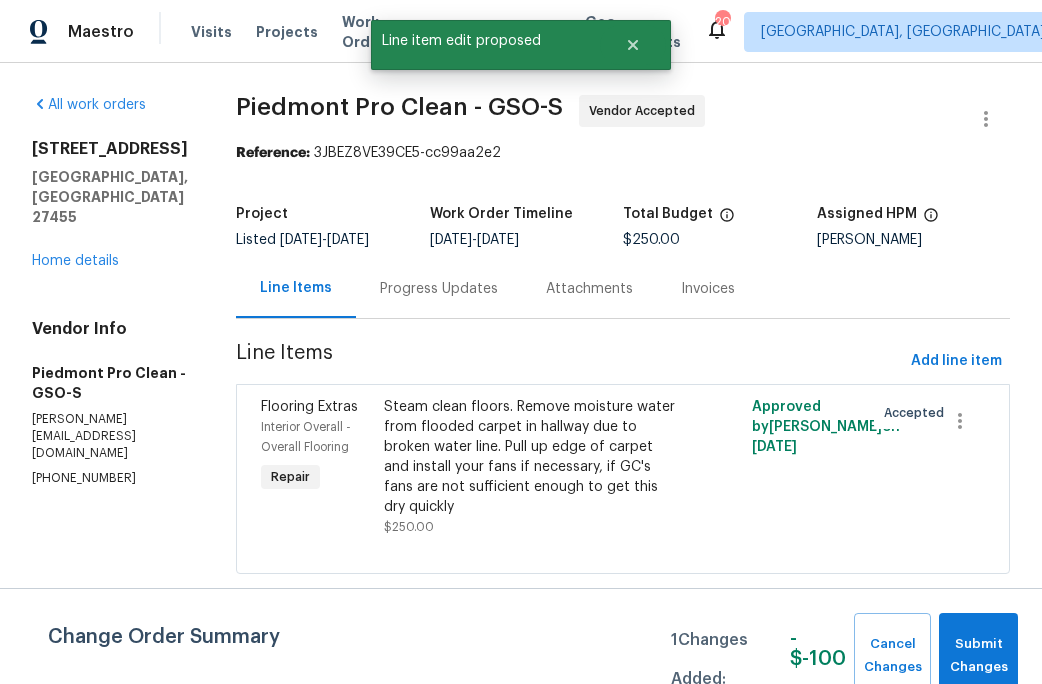 scroll, scrollTop: 0, scrollLeft: 0, axis: both 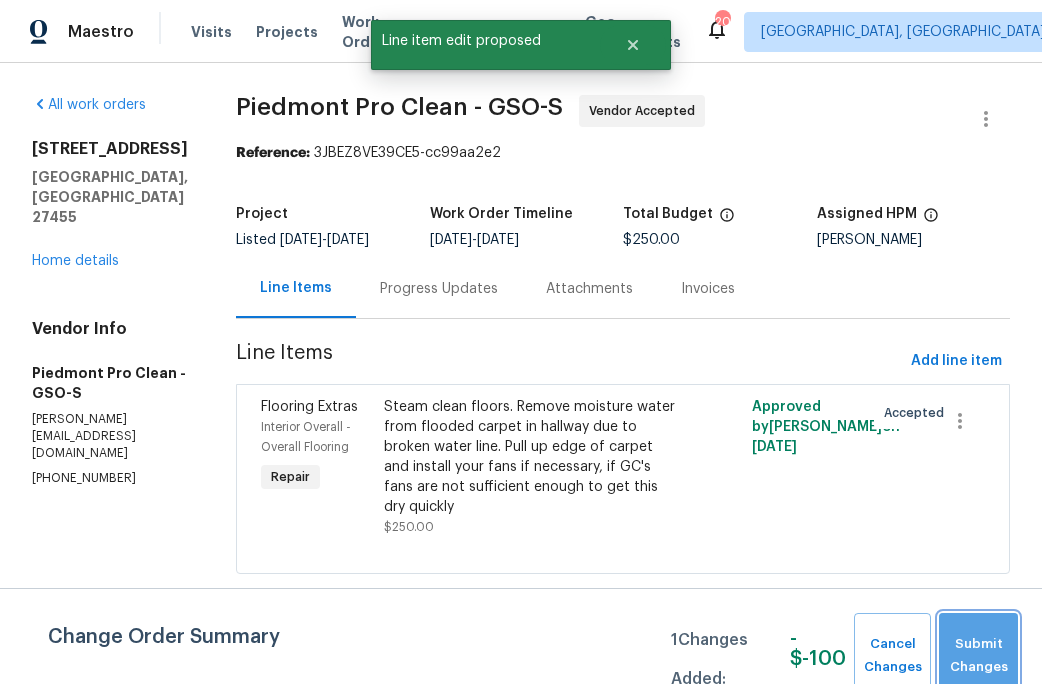 click on "Submit Changes" at bounding box center (978, 656) 